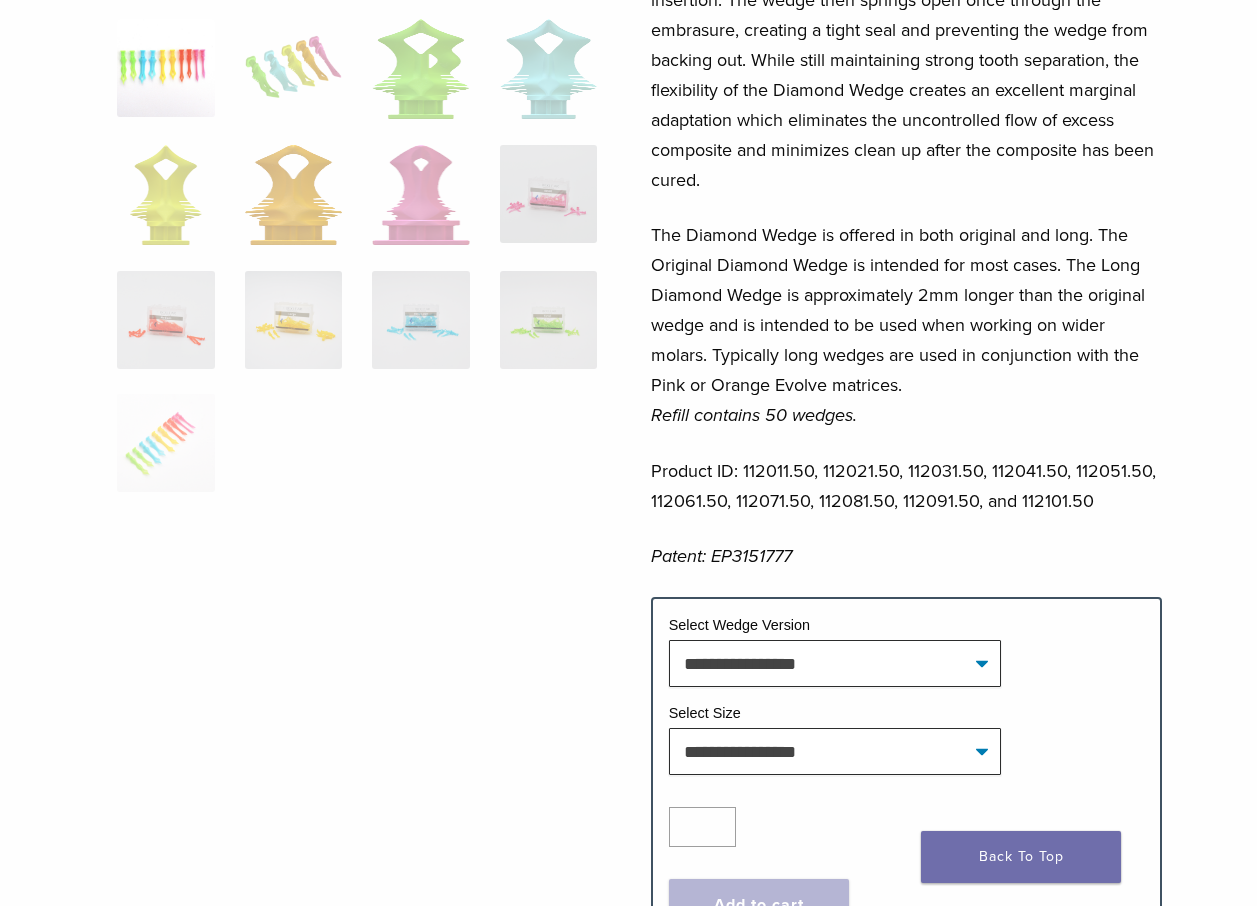 scroll, scrollTop: 500, scrollLeft: 0, axis: vertical 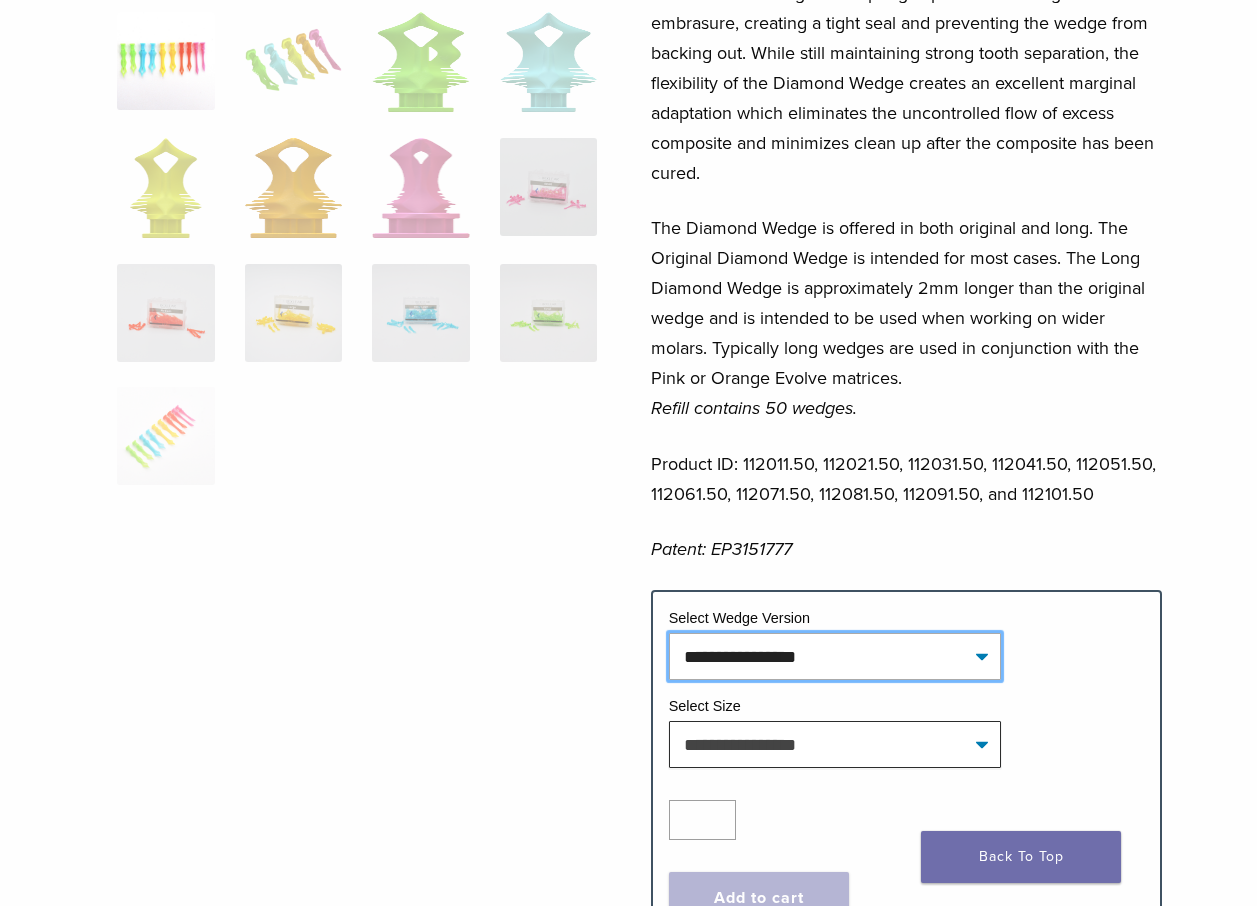 click on "**********" at bounding box center (835, 656) 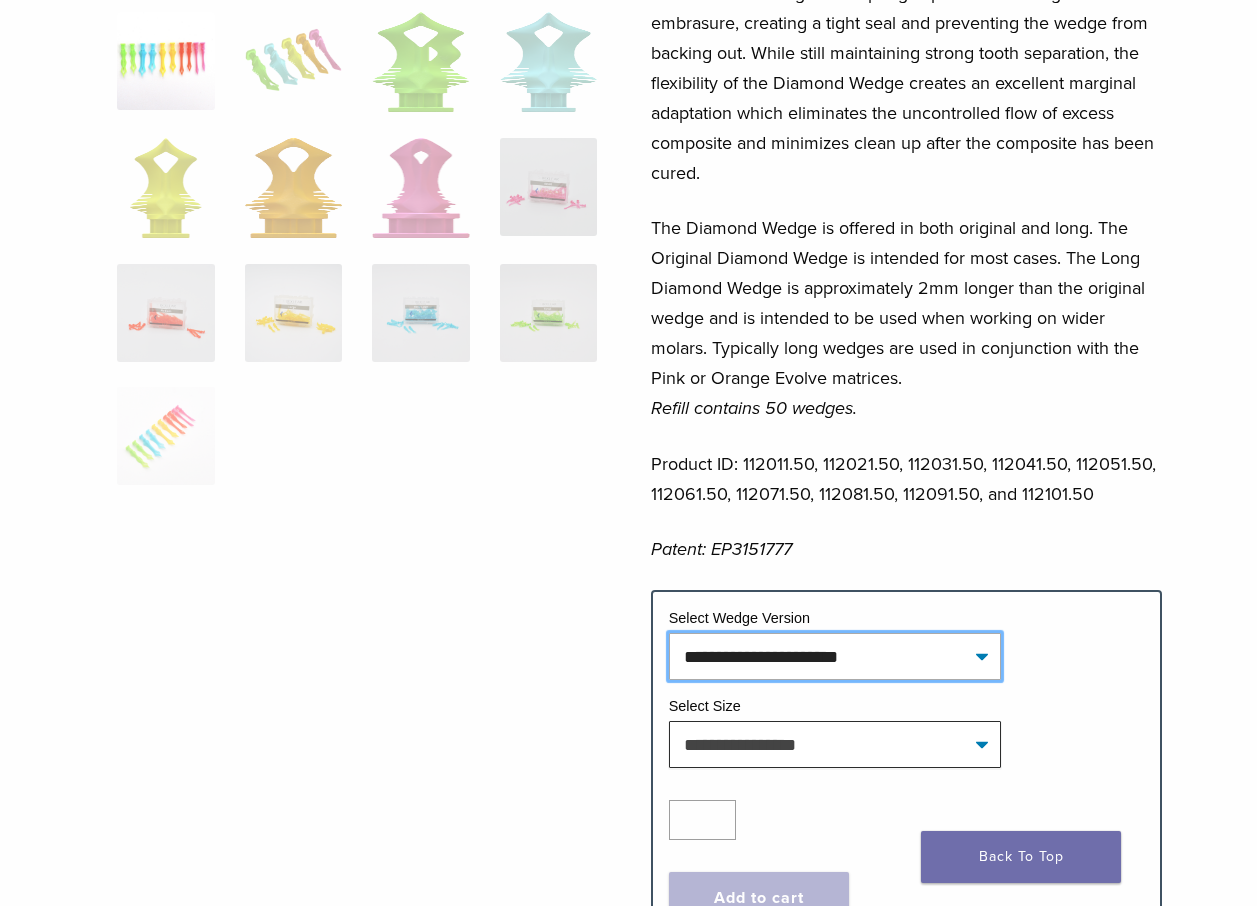 click on "**********" at bounding box center (835, 656) 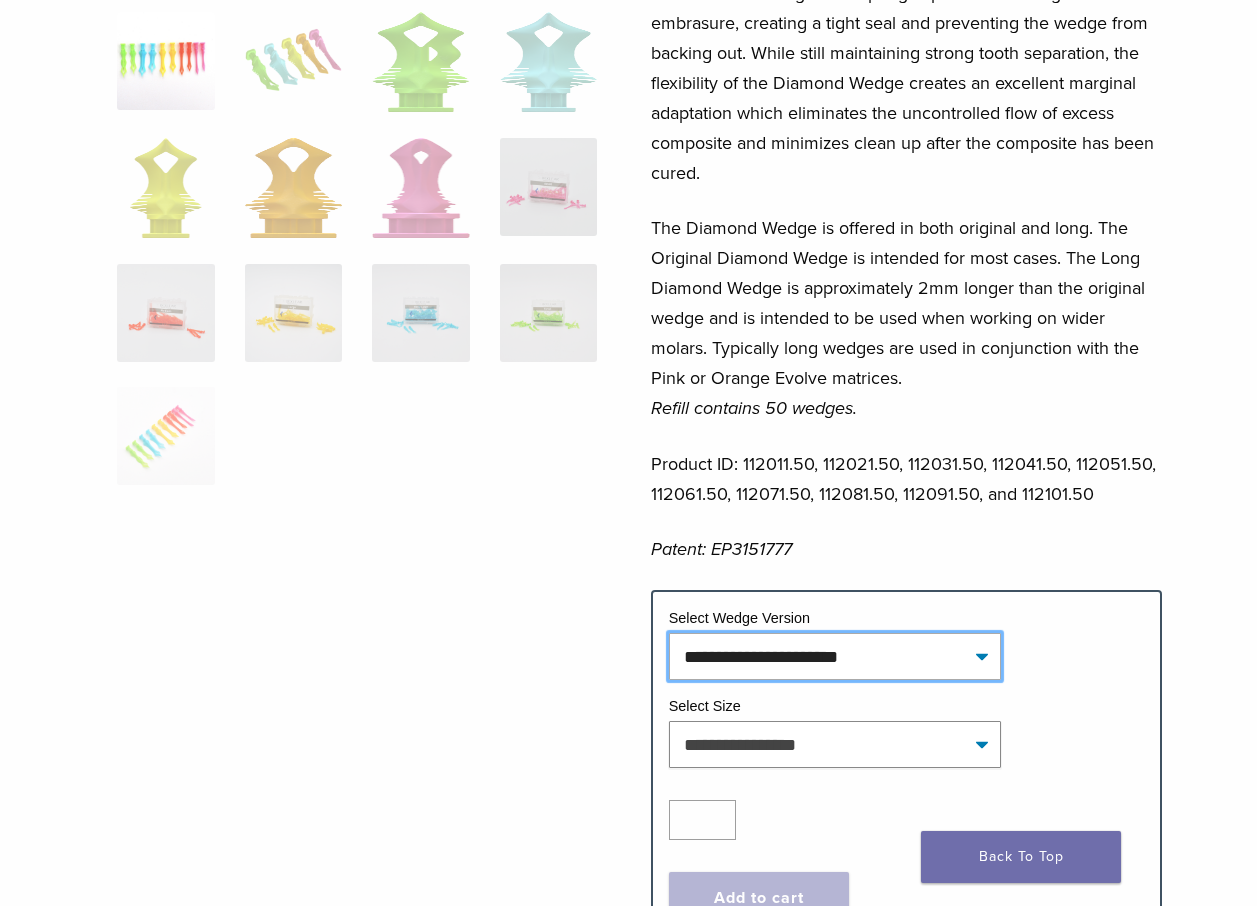 select on "**********" 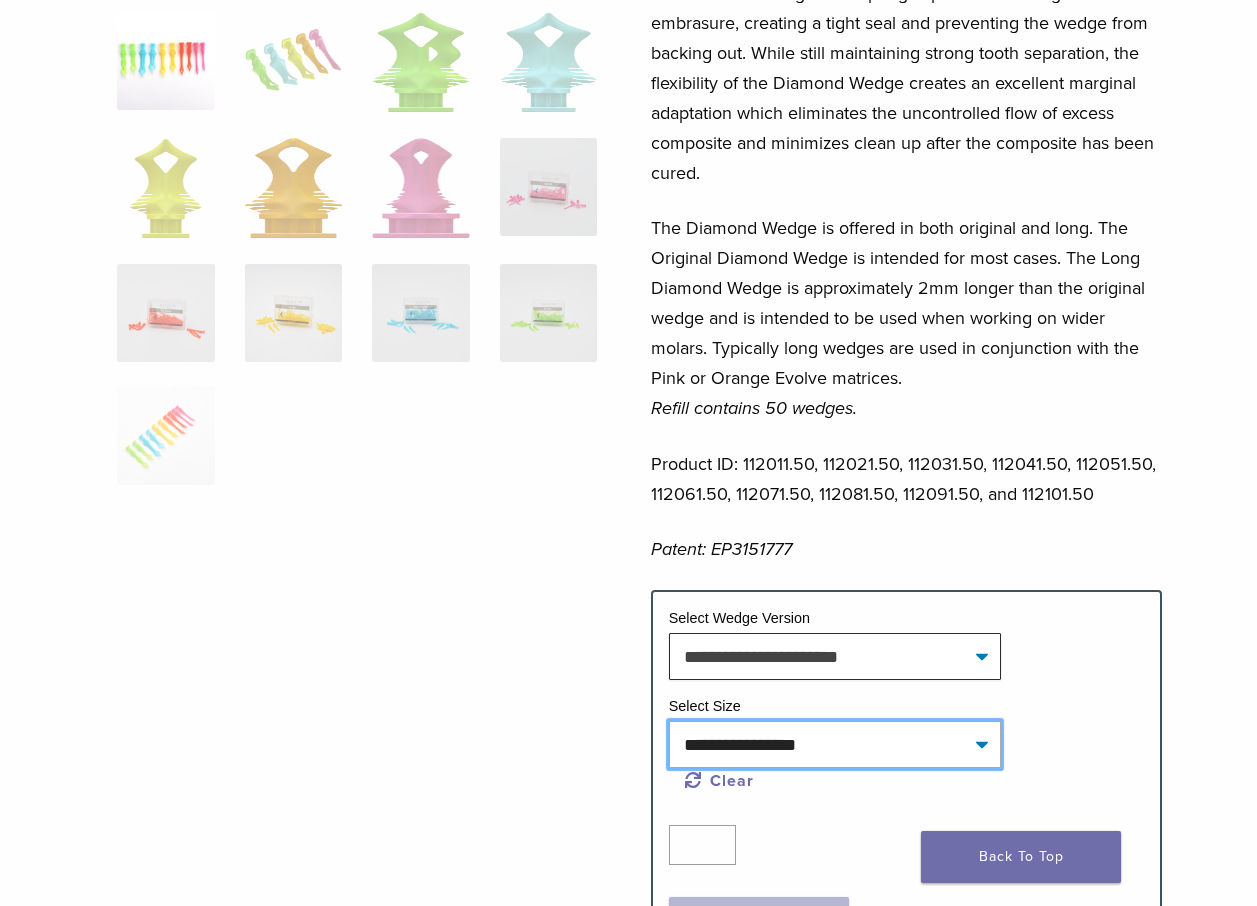 click on "**********" at bounding box center (835, 744) 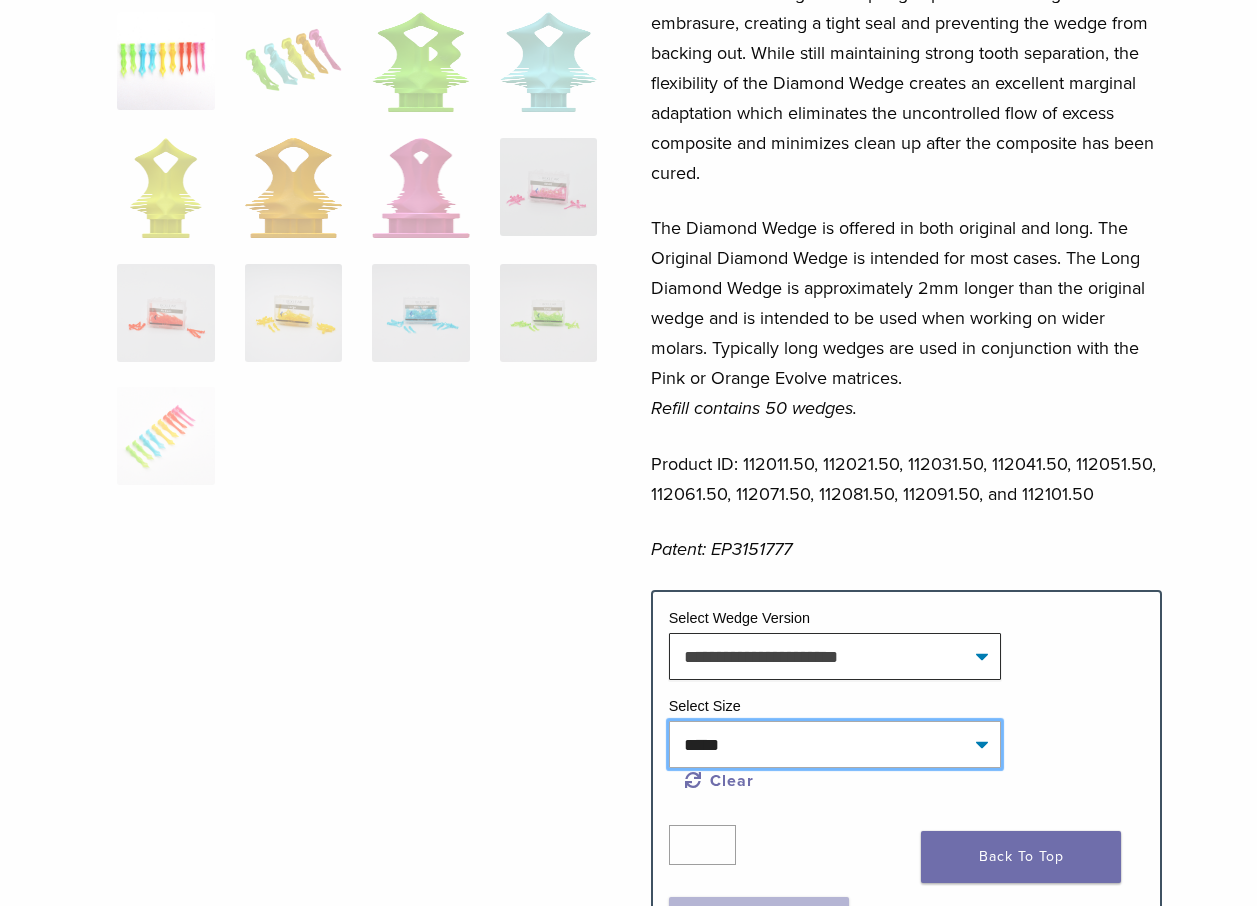click on "**********" at bounding box center [835, 744] 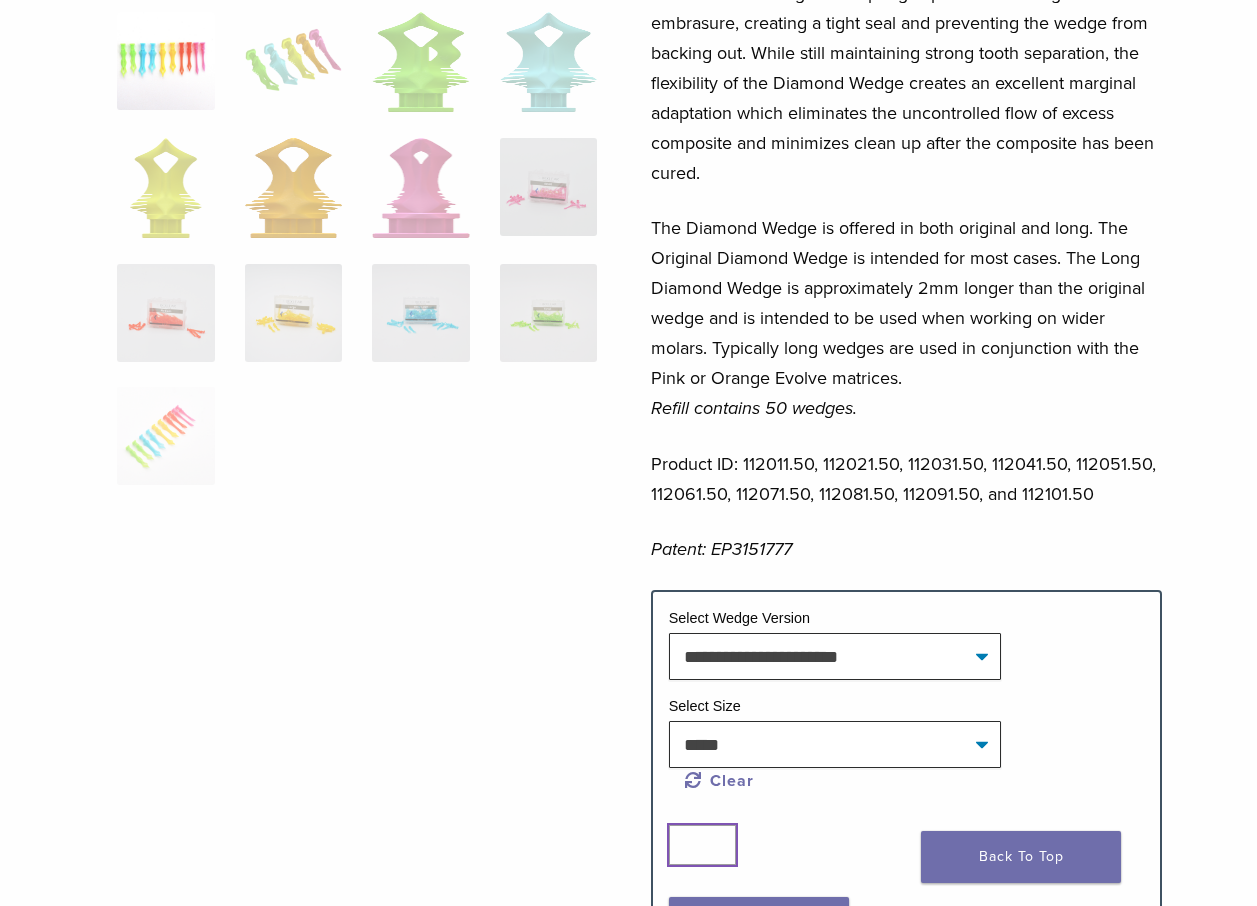 click on "*" at bounding box center (703, 845) 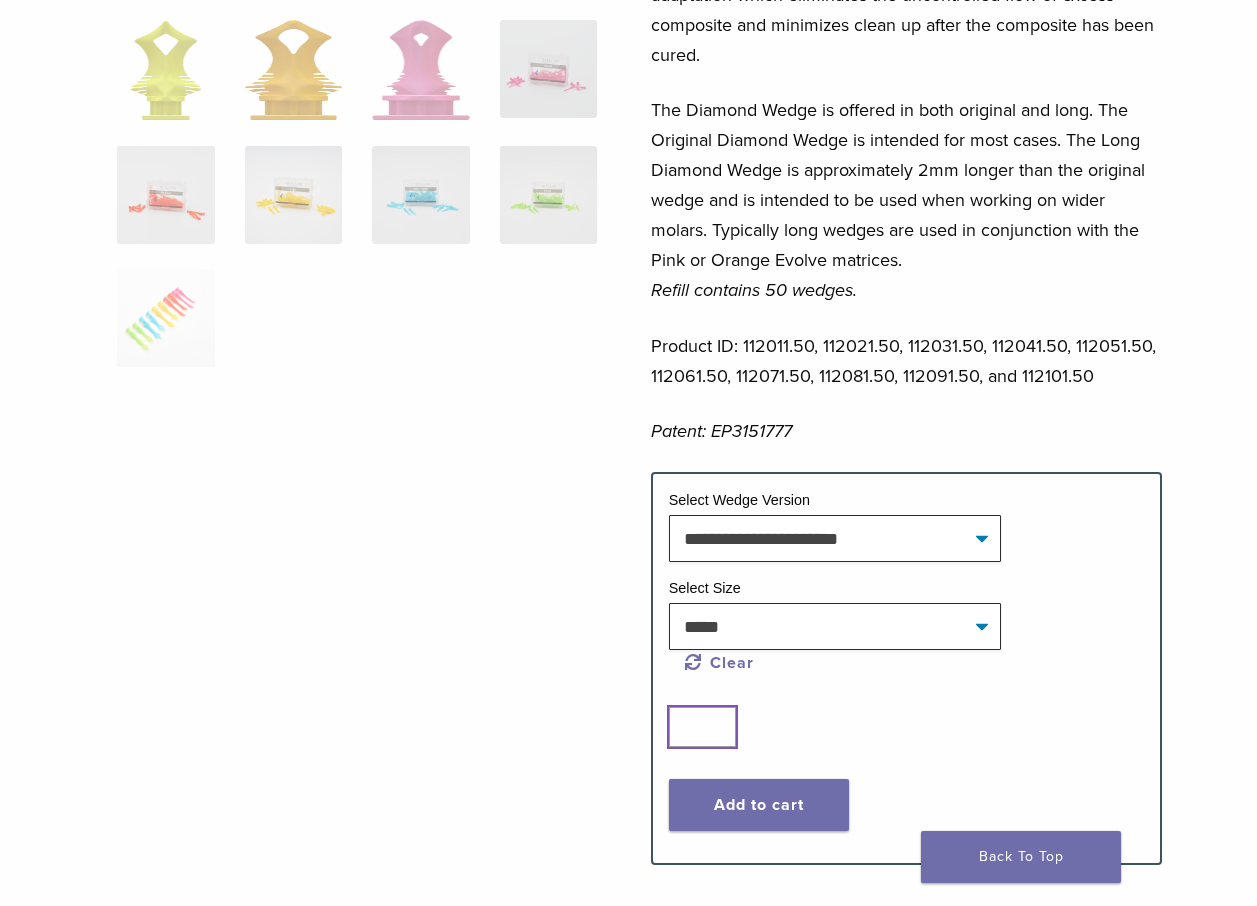 scroll, scrollTop: 700, scrollLeft: 0, axis: vertical 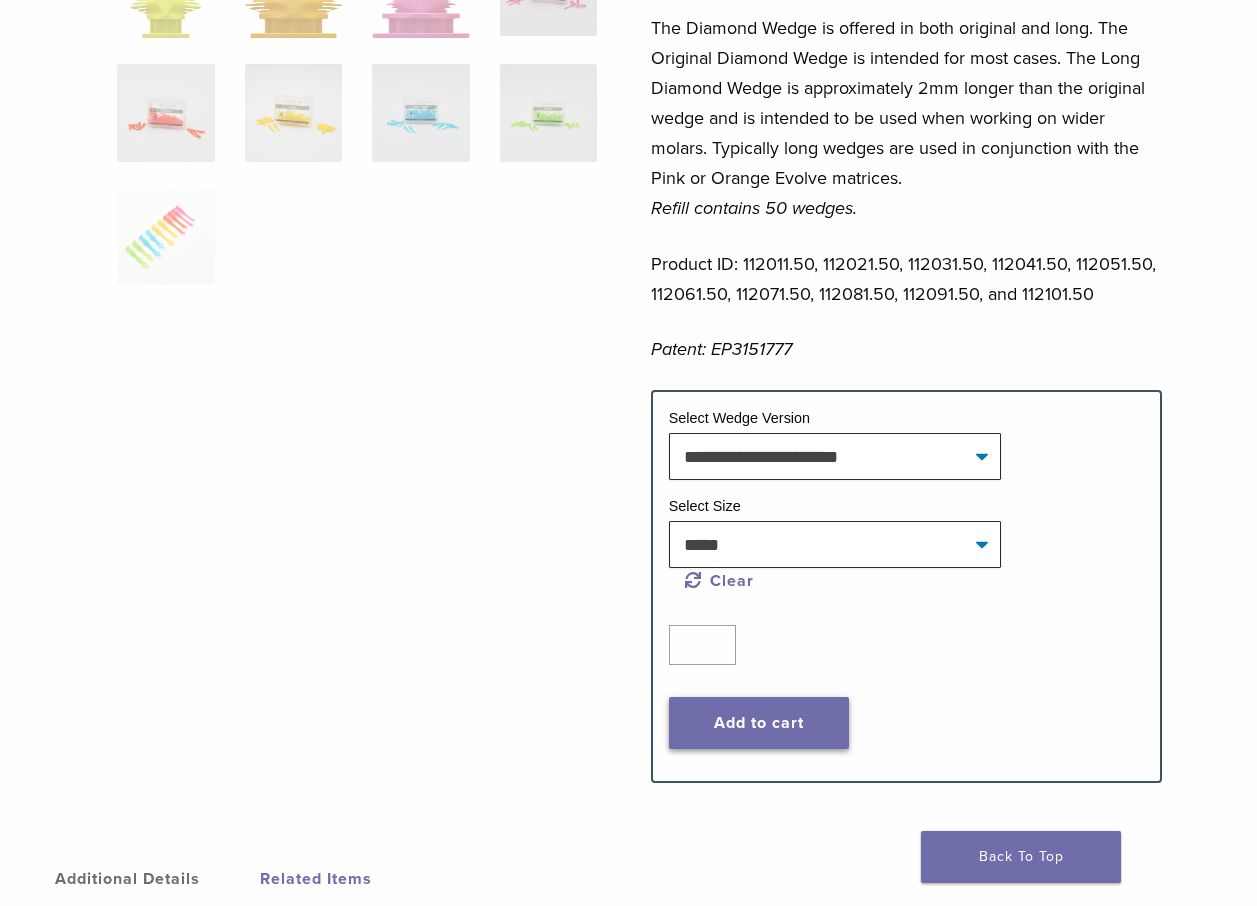 click on "Add to cart" at bounding box center [759, 723] 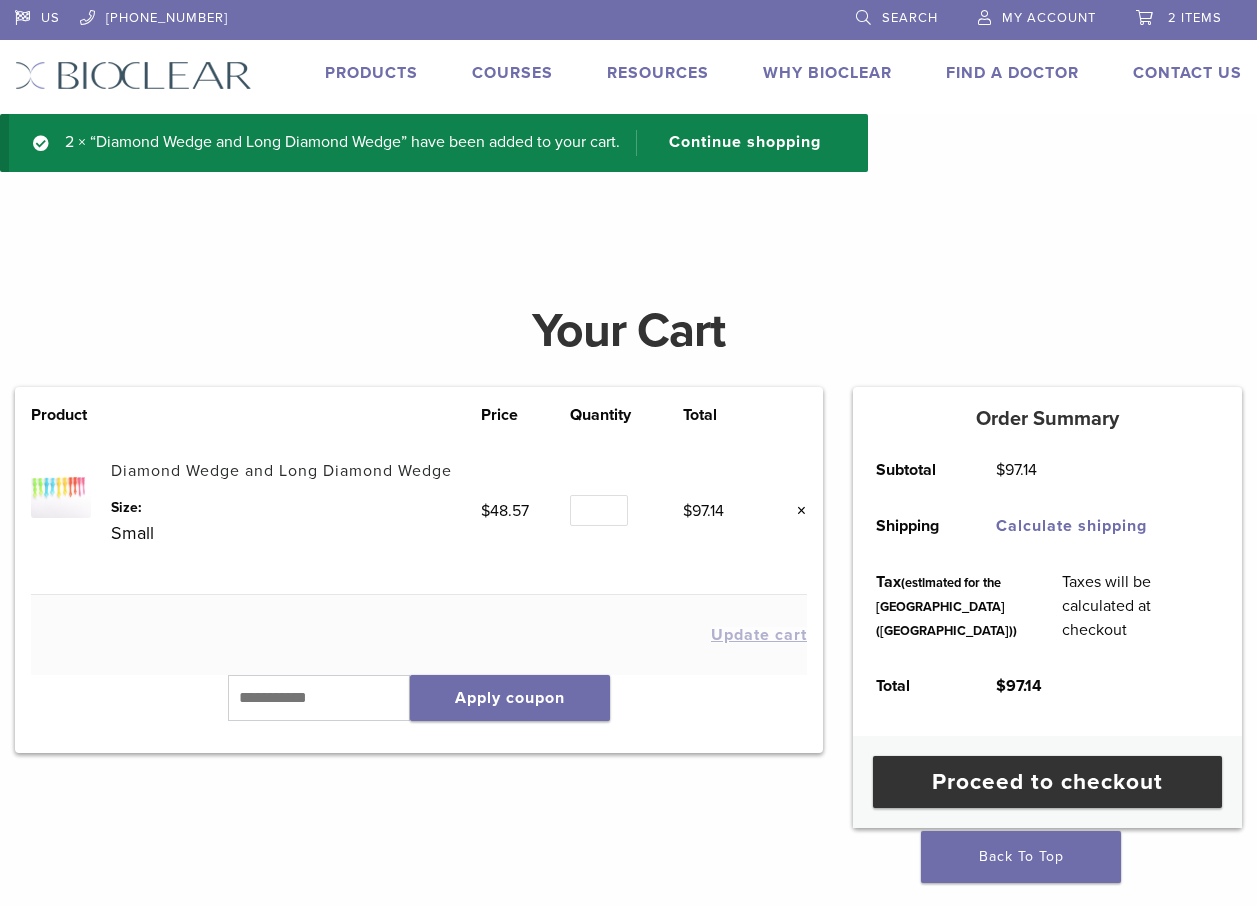 scroll, scrollTop: 0, scrollLeft: 0, axis: both 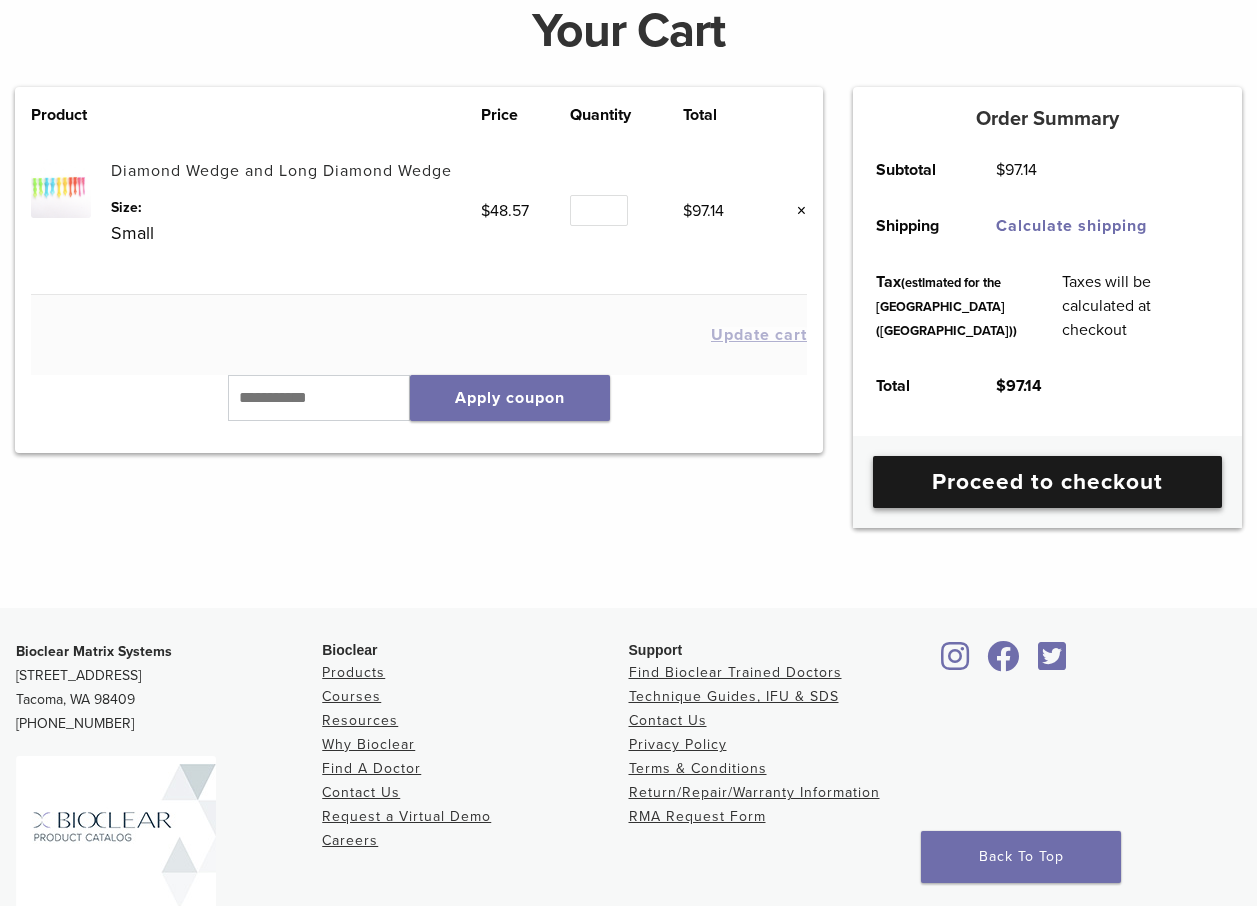 click on "Proceed to checkout" at bounding box center [1047, 482] 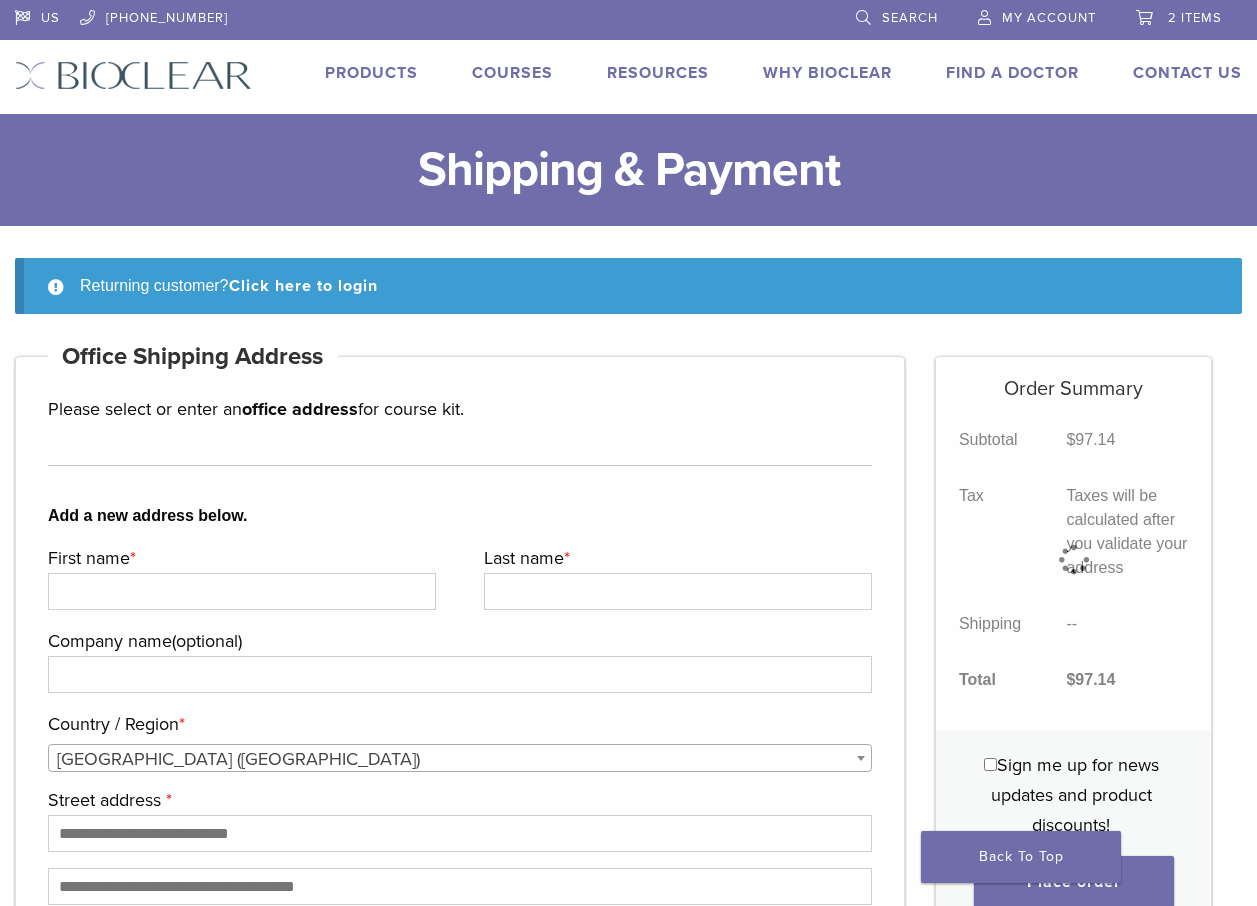 click on "First name  *" at bounding box center (242, 591) 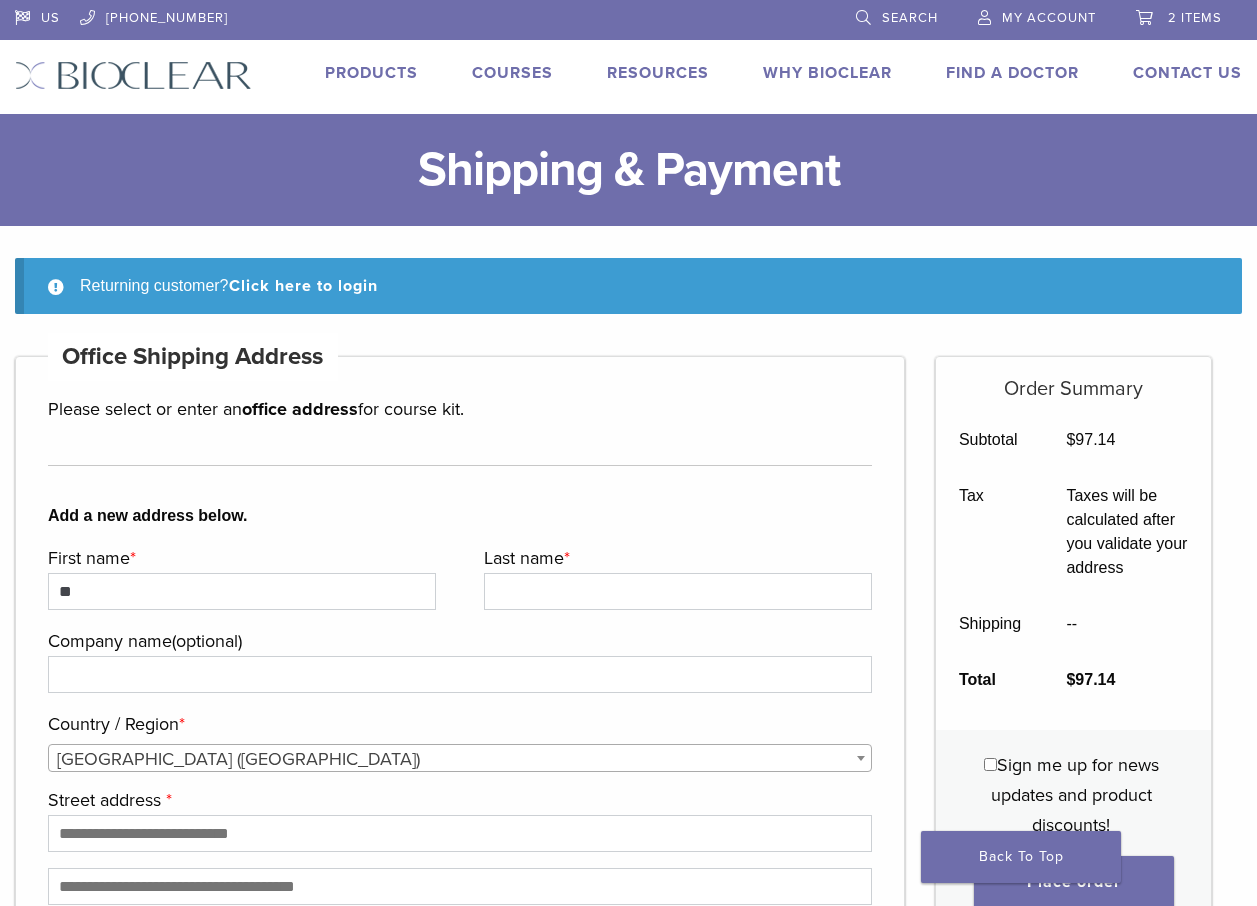 type on "*" 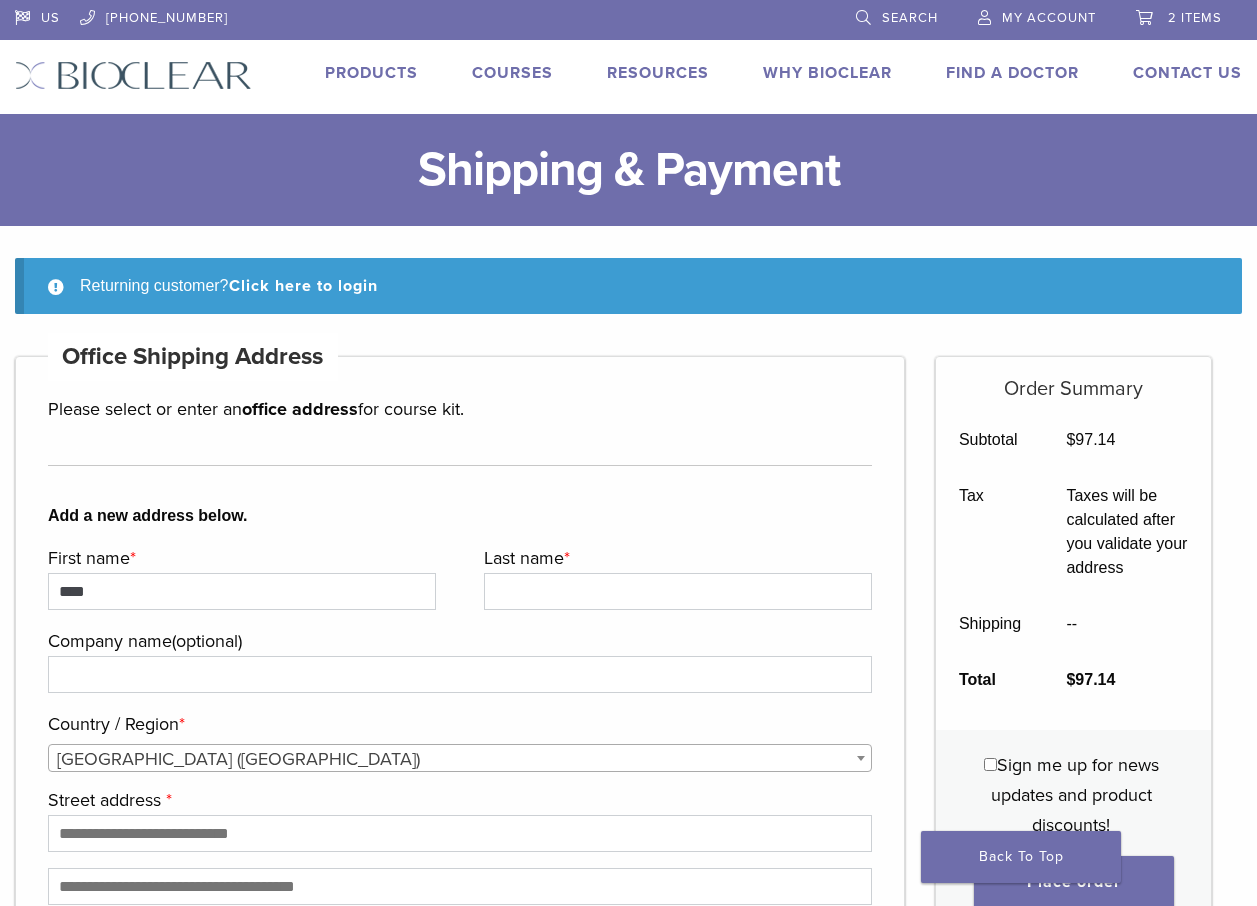 type on "****" 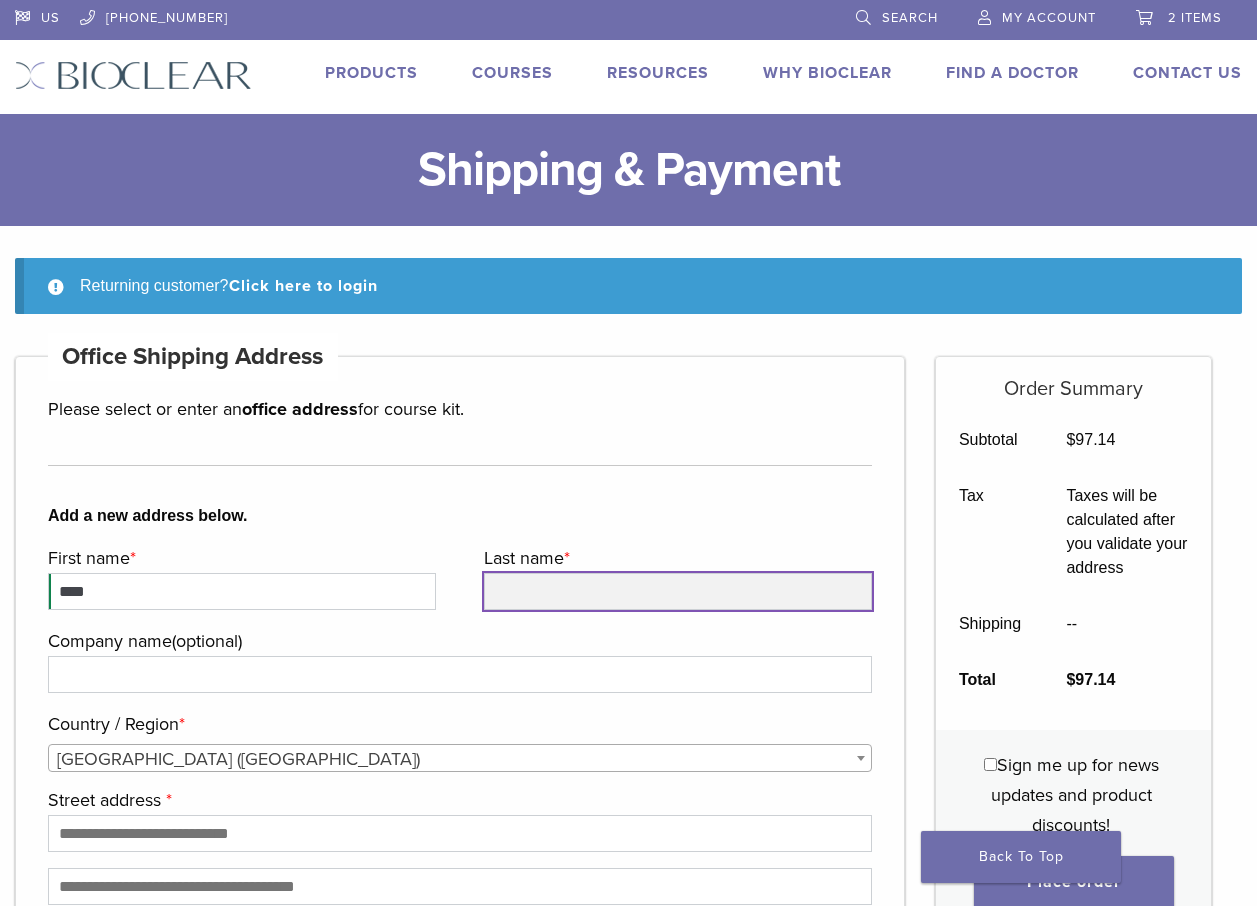 click on "Last name  *" at bounding box center (678, 591) 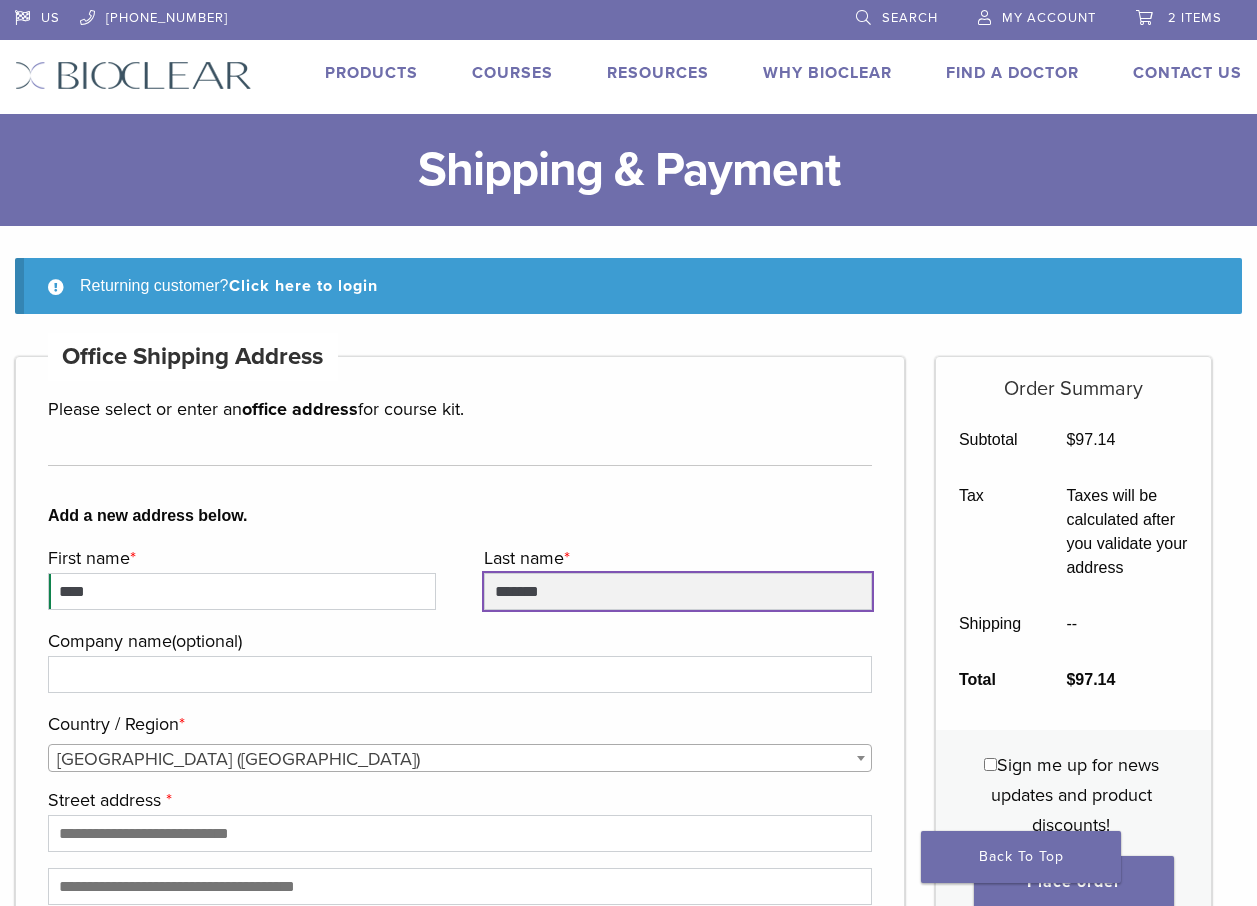 type on "*******" 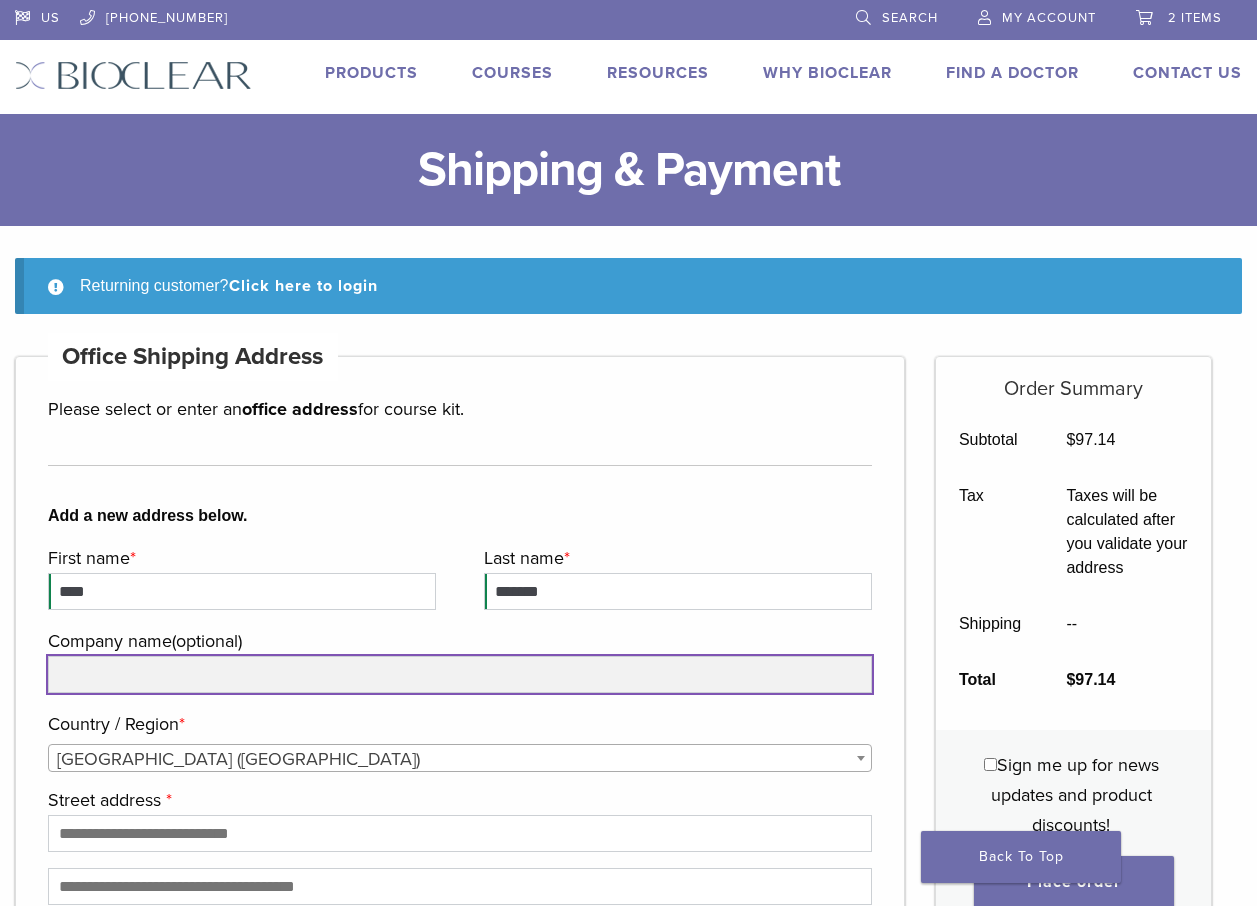 click on "Company name  (optional)" at bounding box center (460, 674) 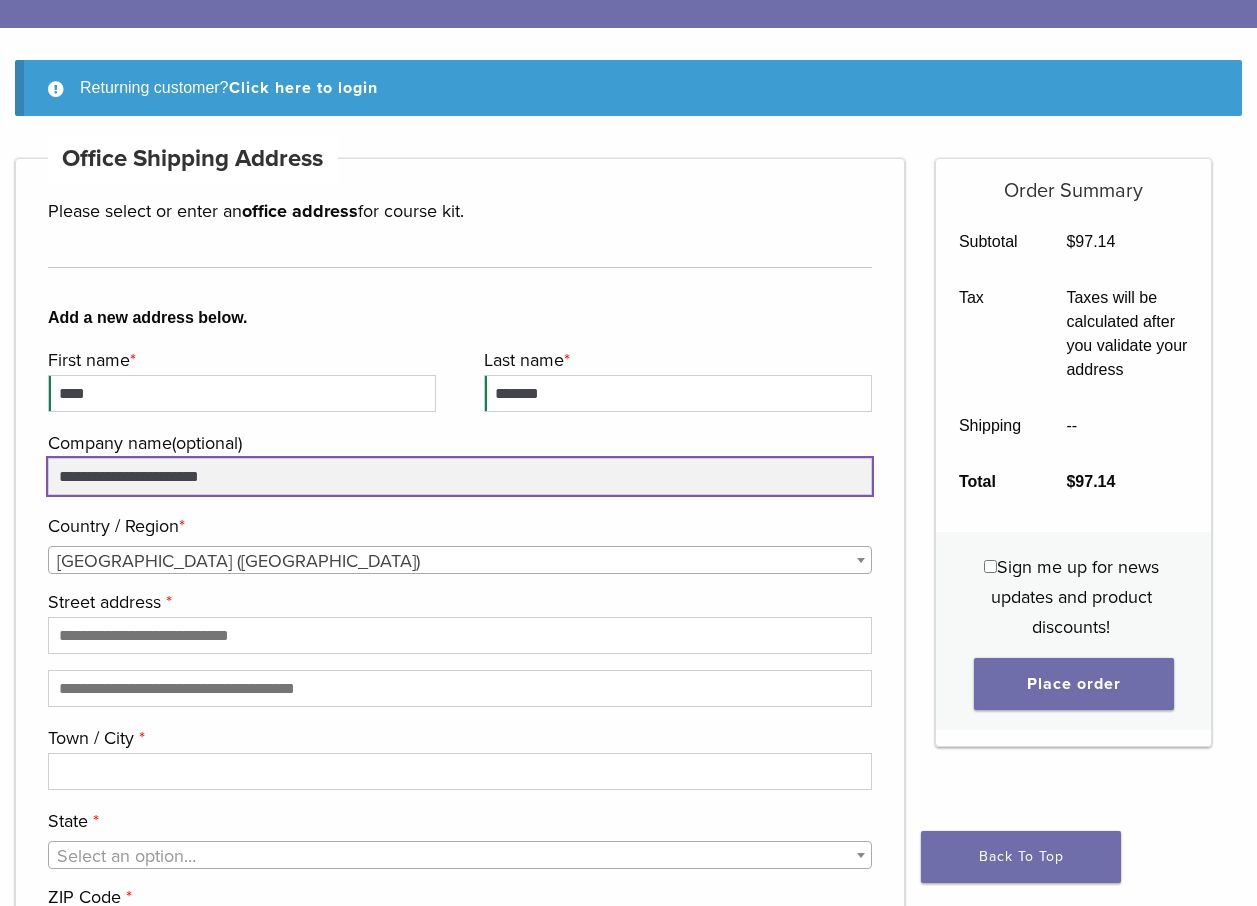 scroll, scrollTop: 200, scrollLeft: 0, axis: vertical 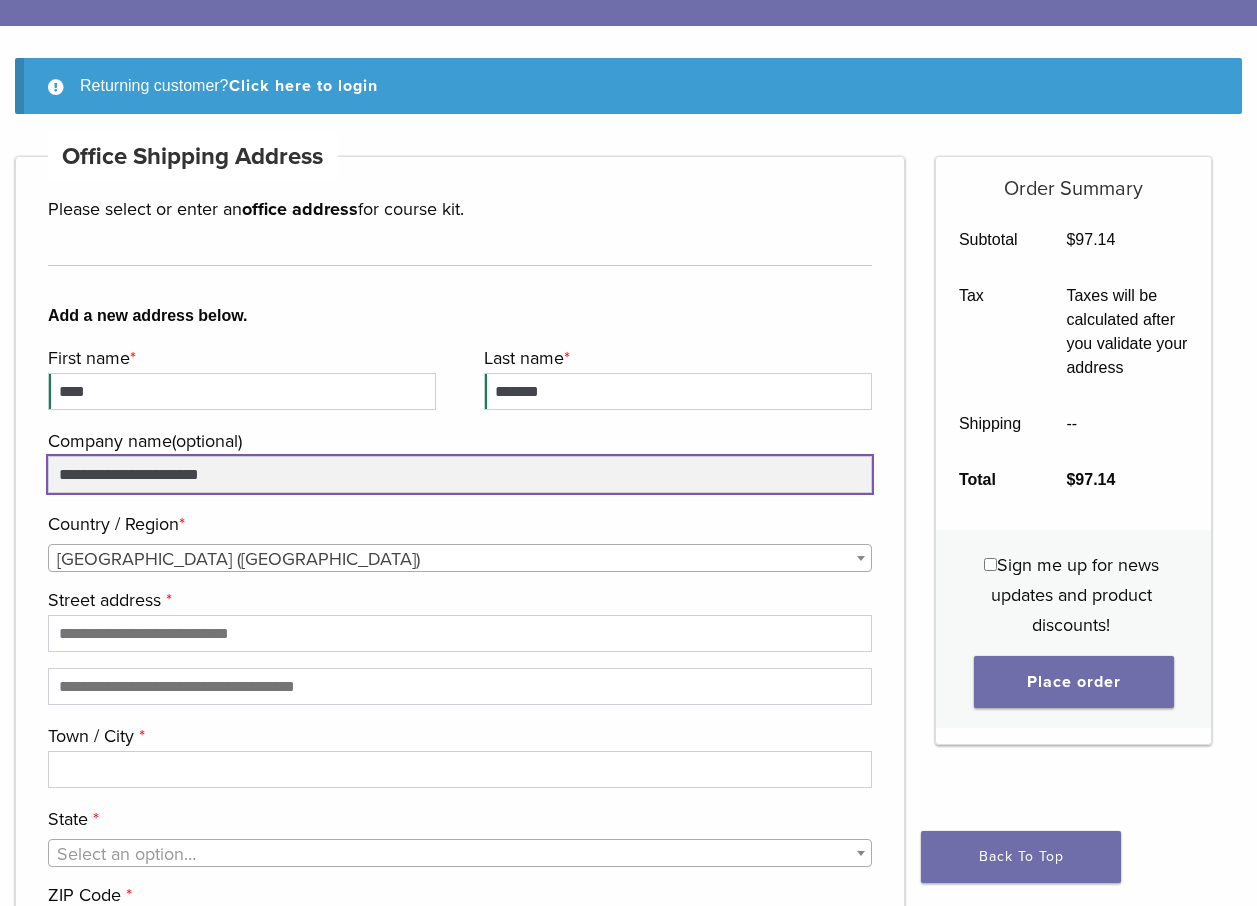 type on "**********" 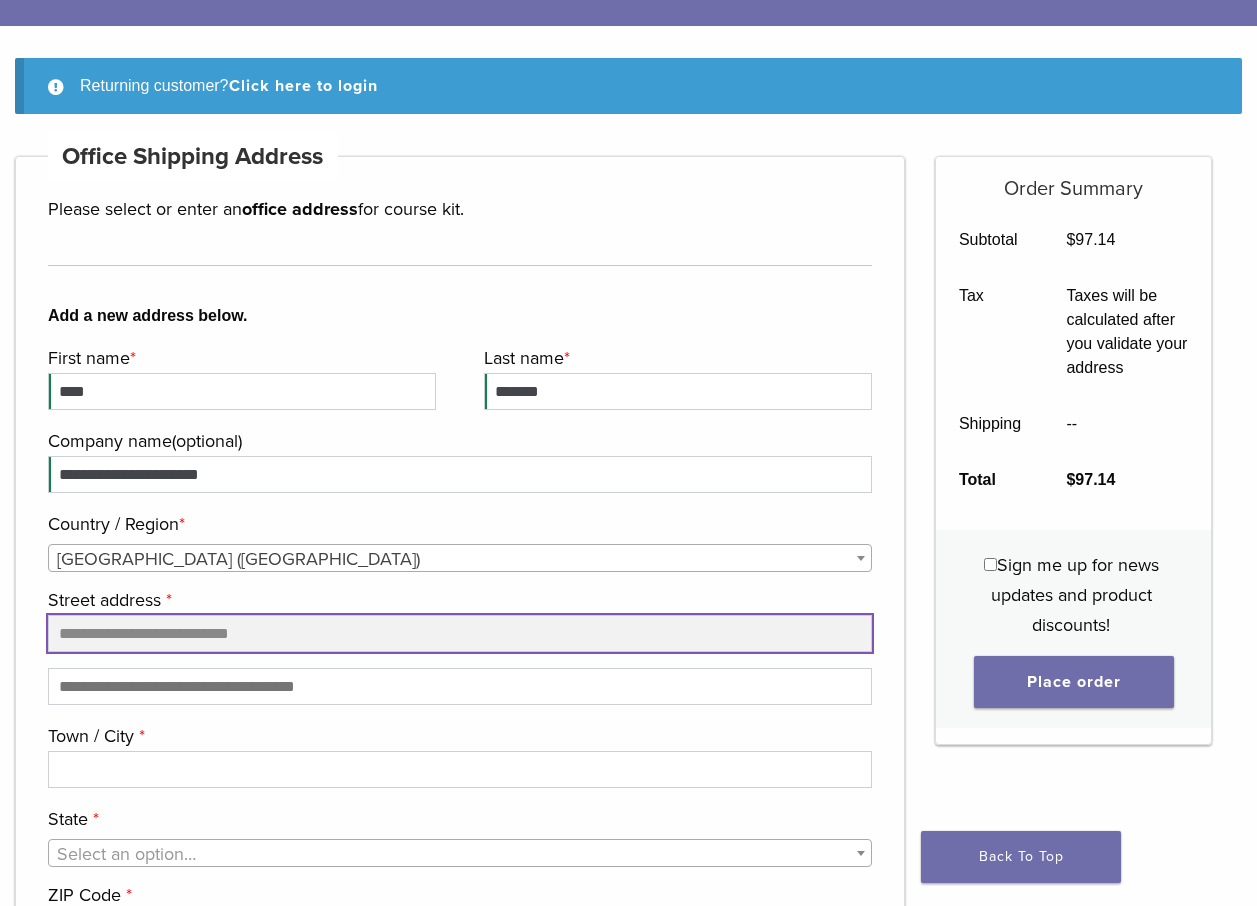 click on "Street address   *" at bounding box center [460, 633] 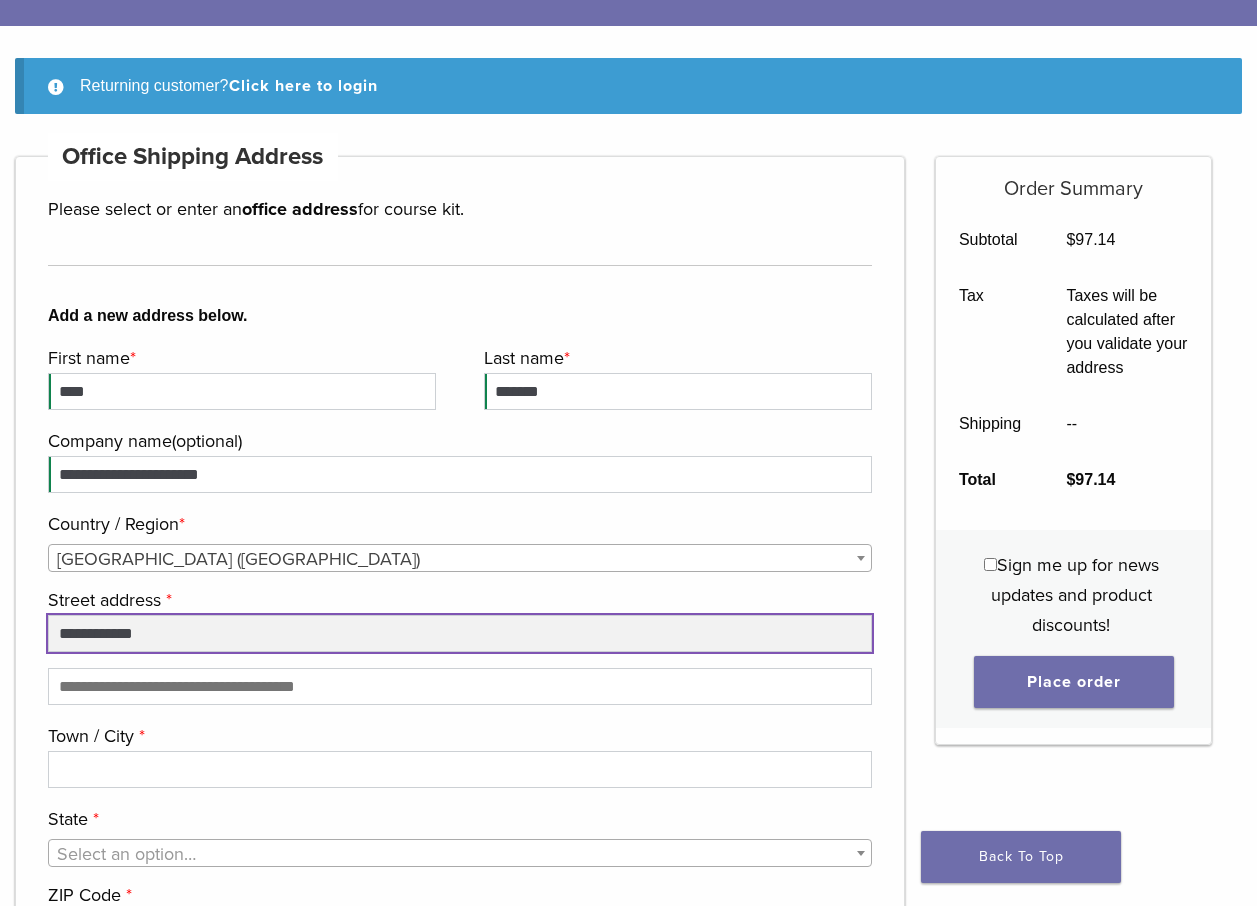 type on "**********" 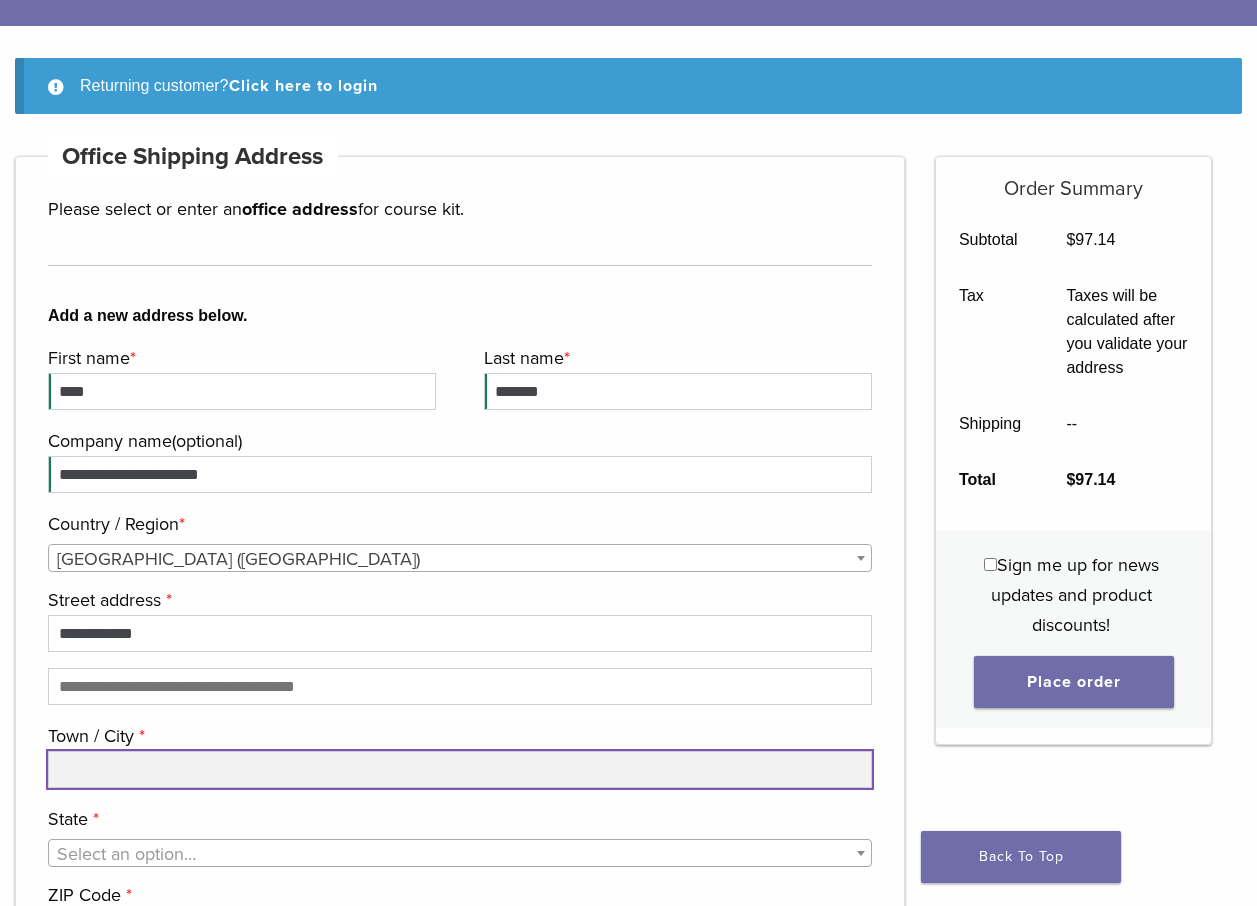 click on "Town / City   *" at bounding box center [460, 769] 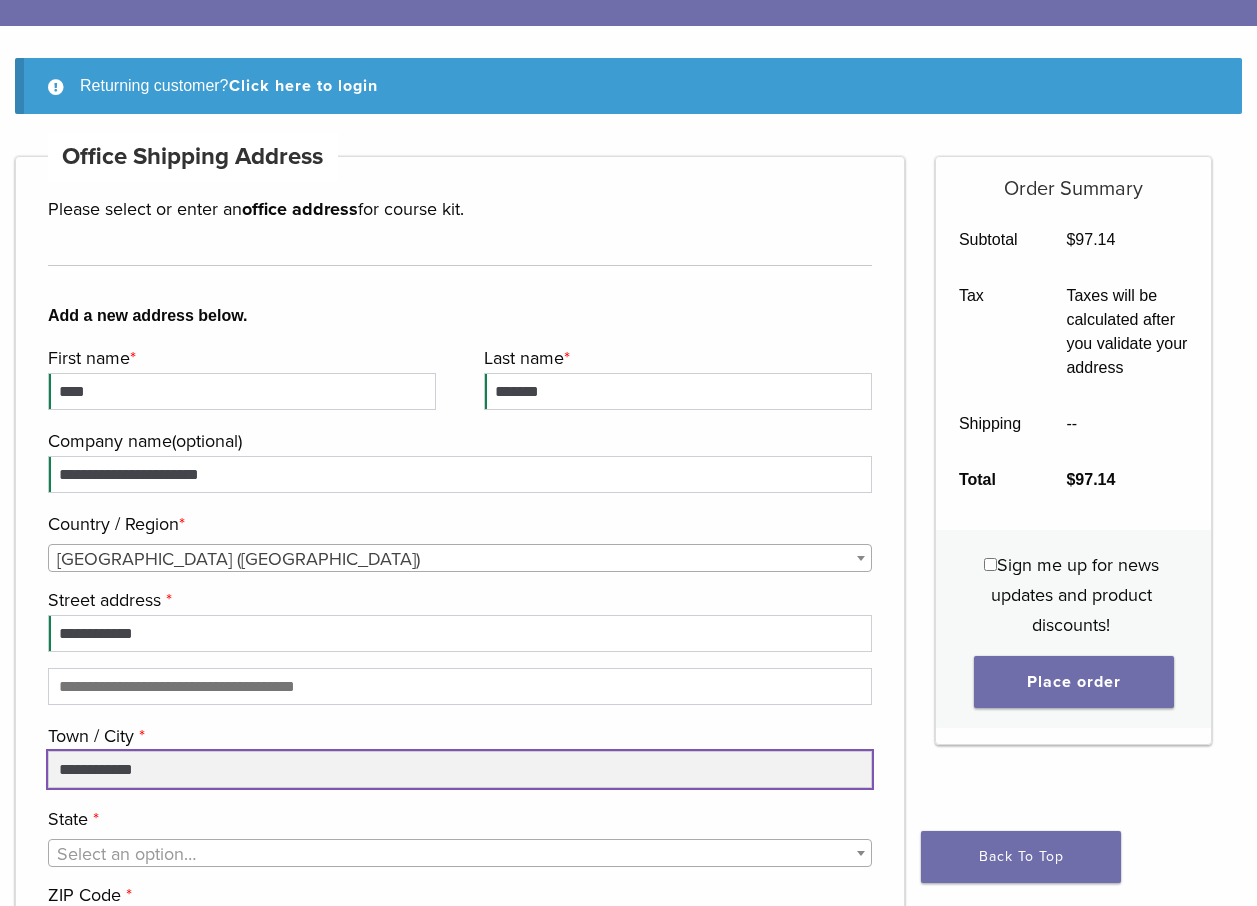 type on "**********" 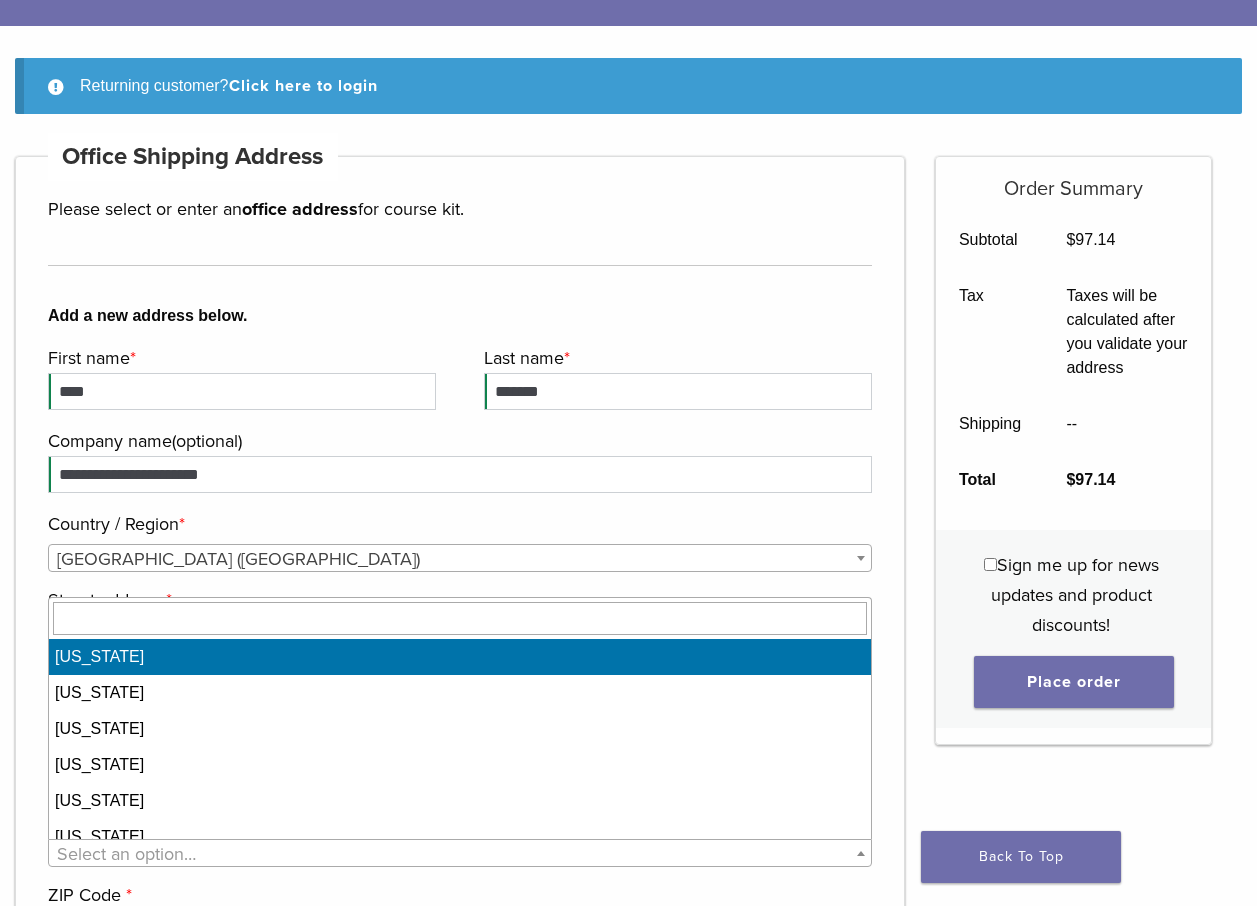 click on "Select an option…" at bounding box center [126, 854] 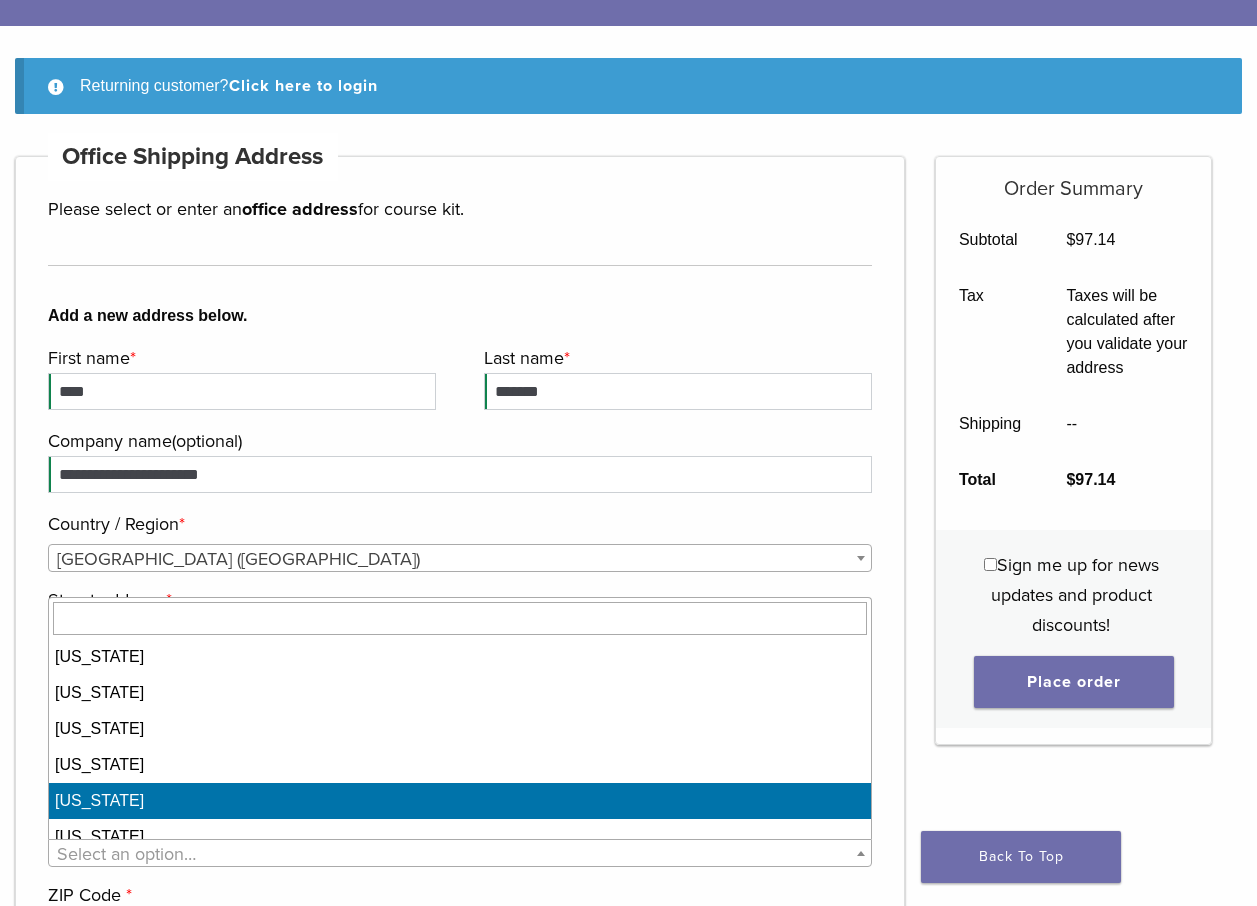 select on "**" 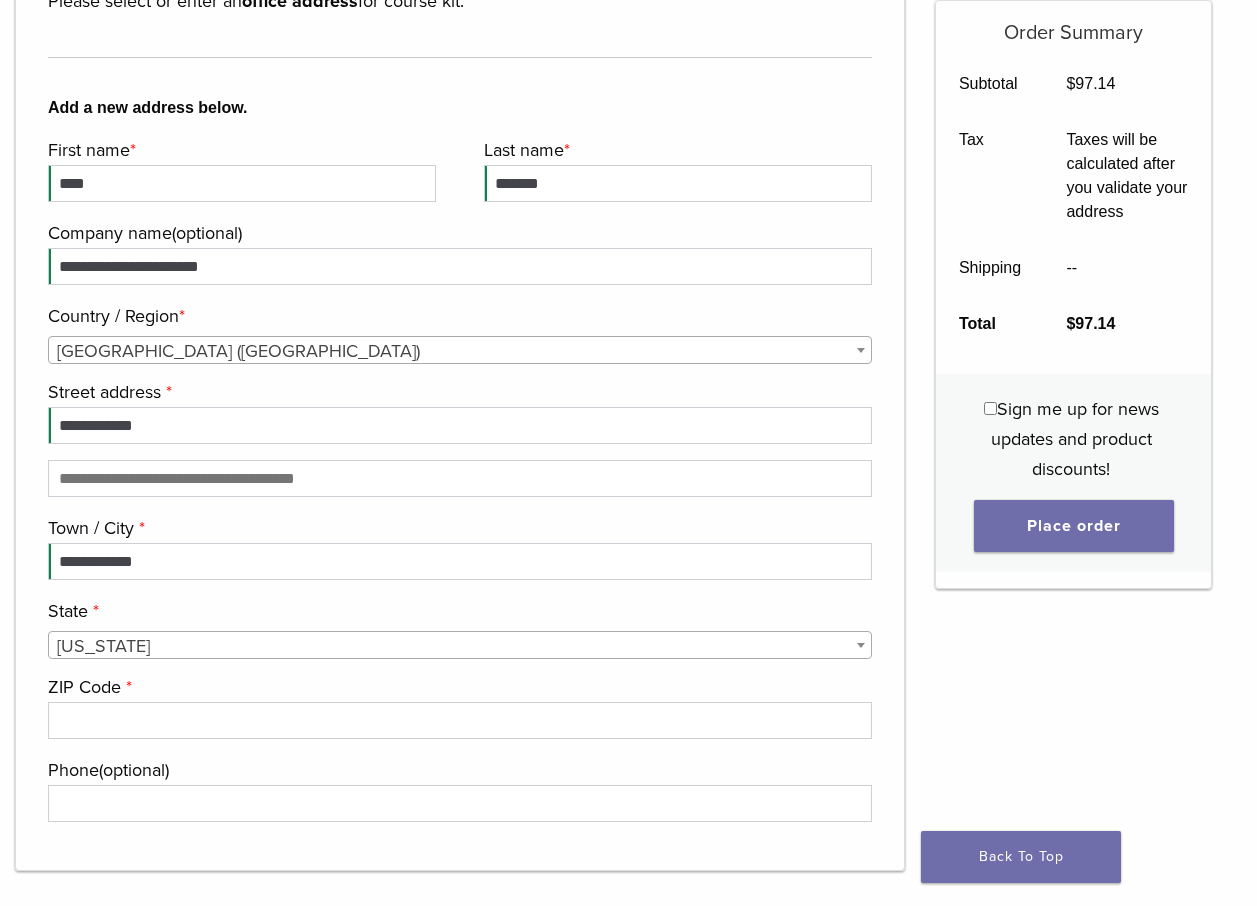 scroll, scrollTop: 500, scrollLeft: 0, axis: vertical 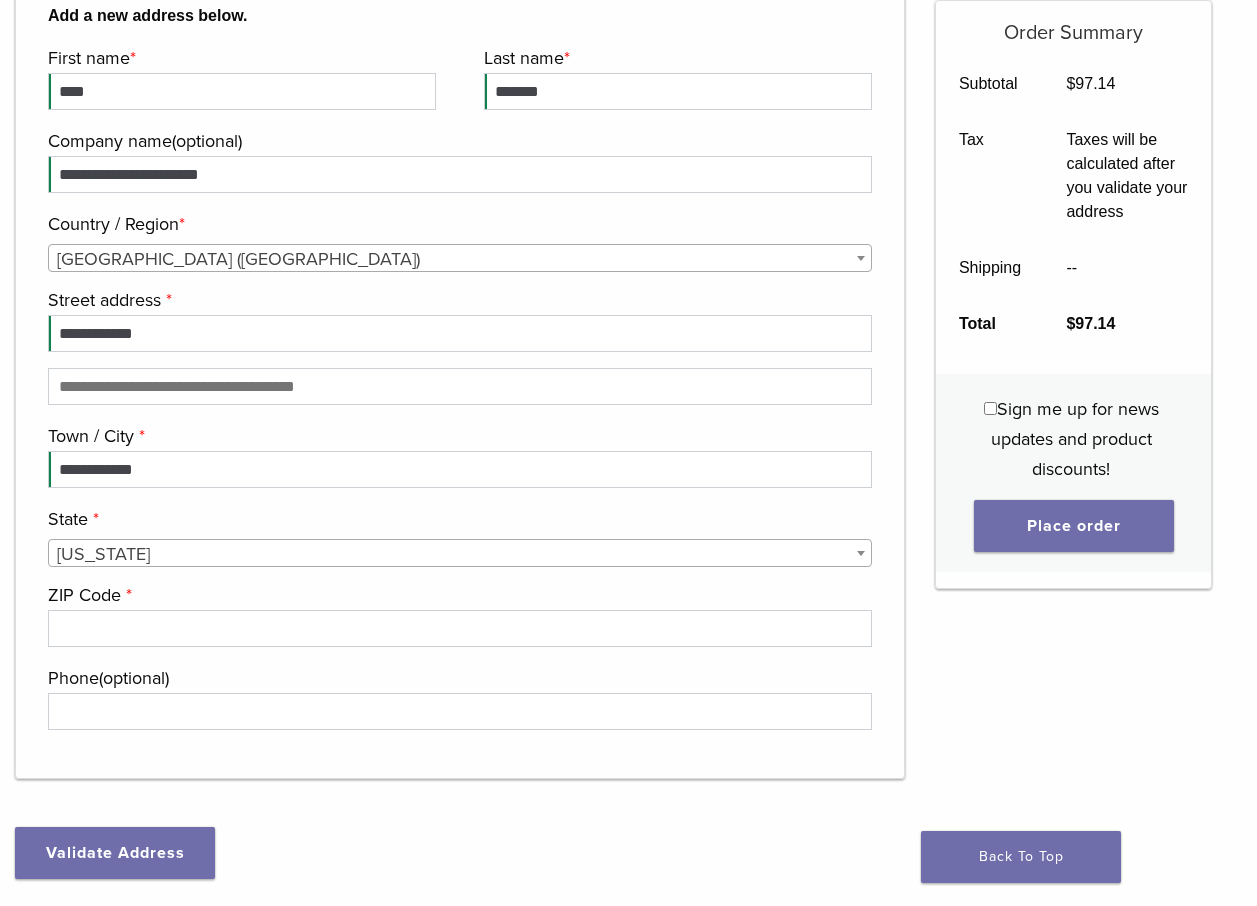 click on "ZIP Code   *" at bounding box center (457, 595) 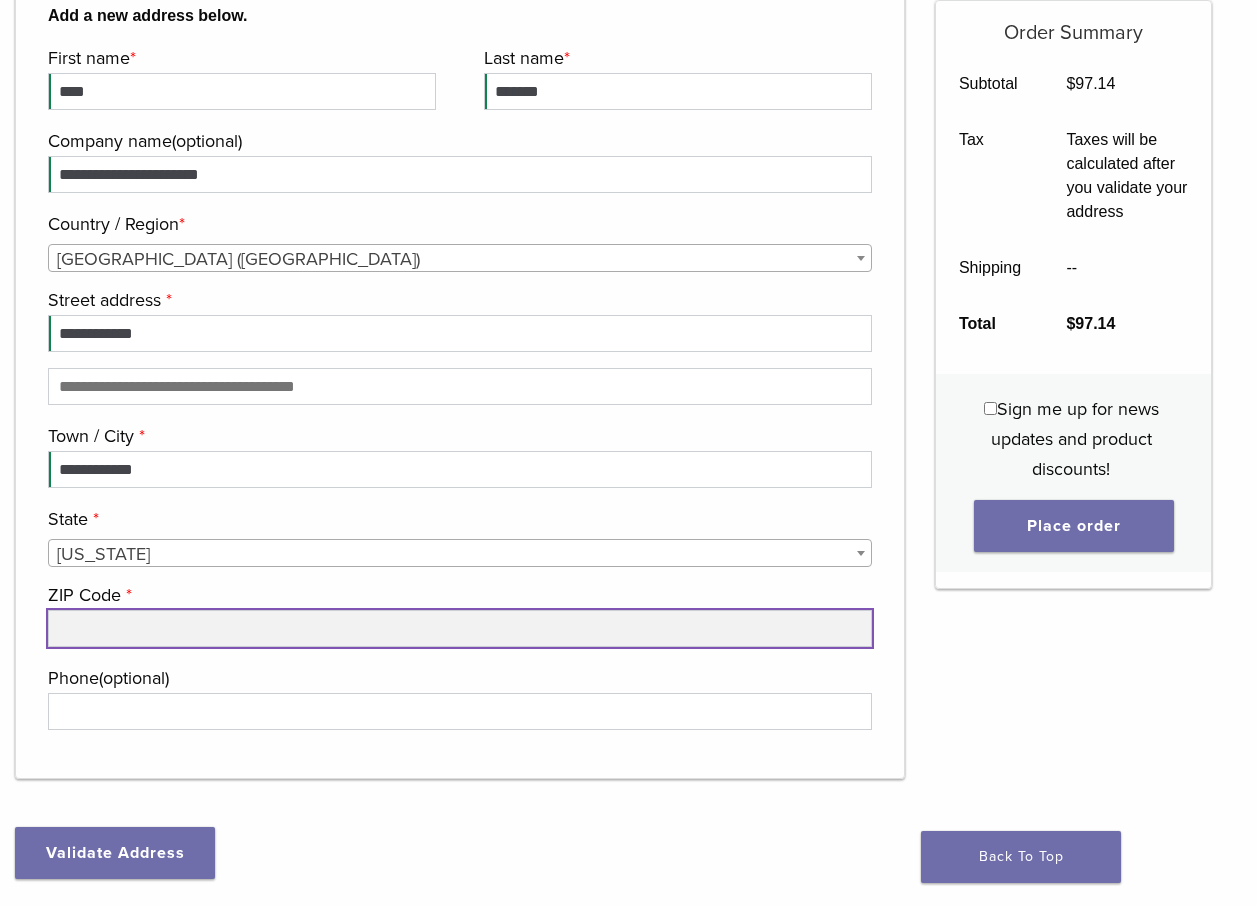 click on "ZIP Code   *" at bounding box center [460, 628] 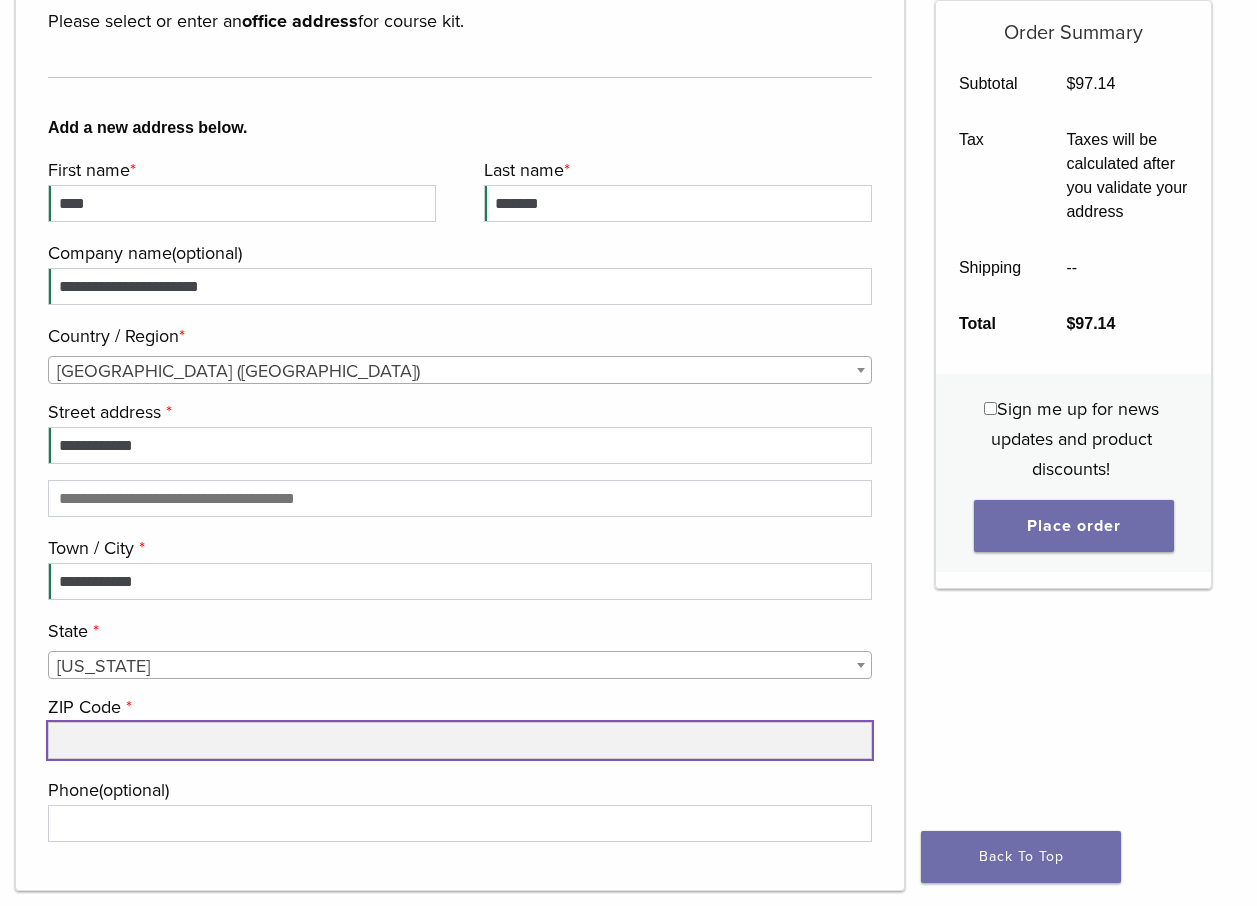 scroll, scrollTop: 400, scrollLeft: 0, axis: vertical 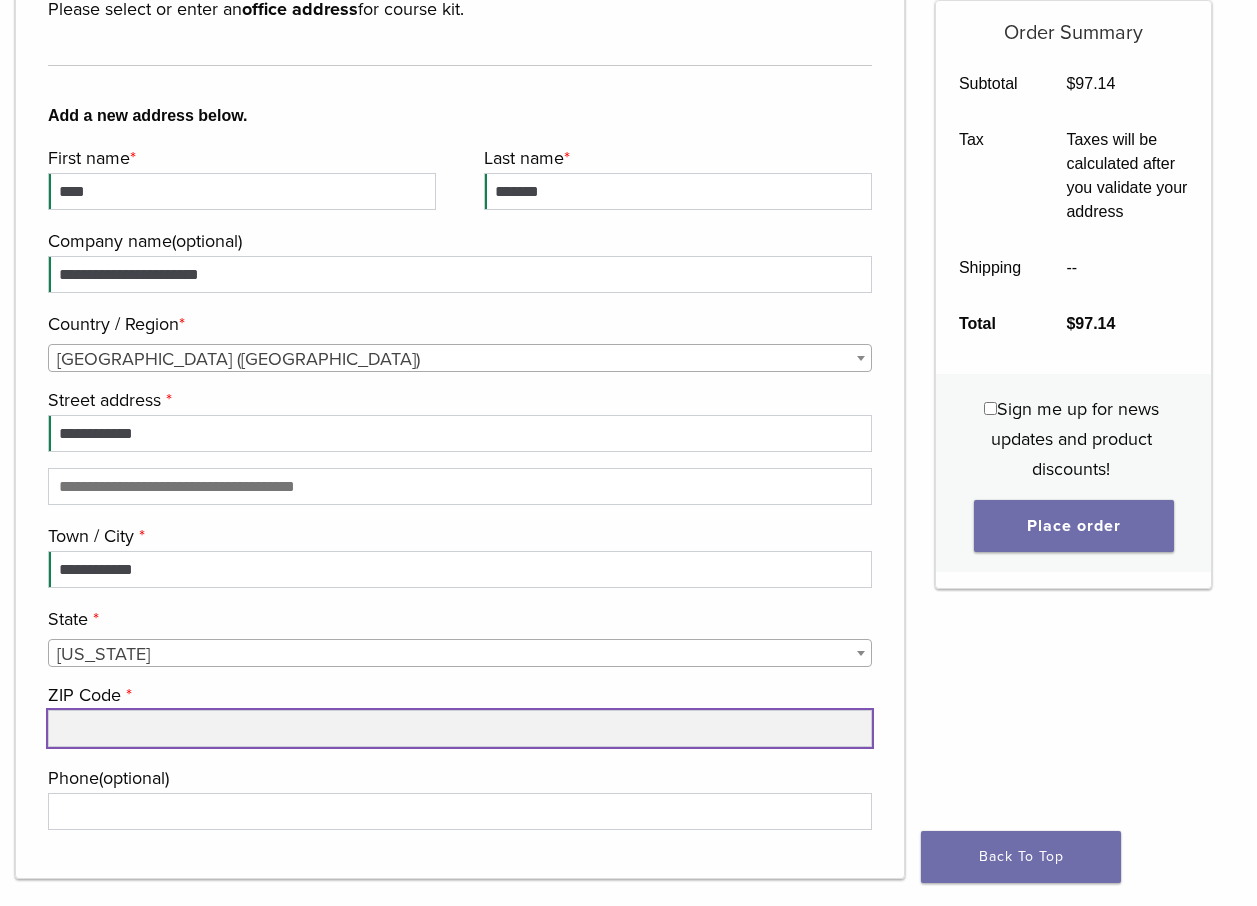click on "ZIP Code   *" at bounding box center (460, 728) 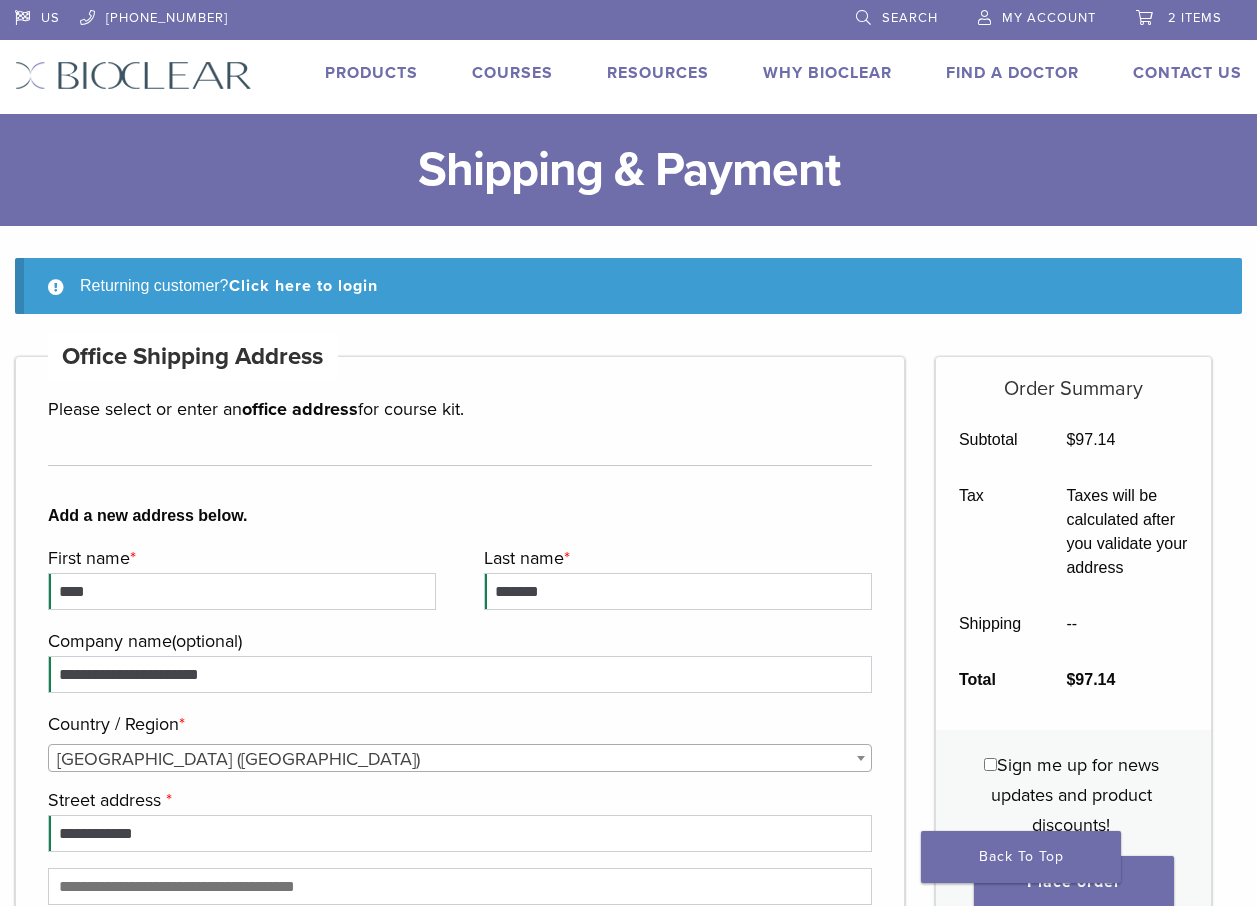 scroll, scrollTop: 792, scrollLeft: 0, axis: vertical 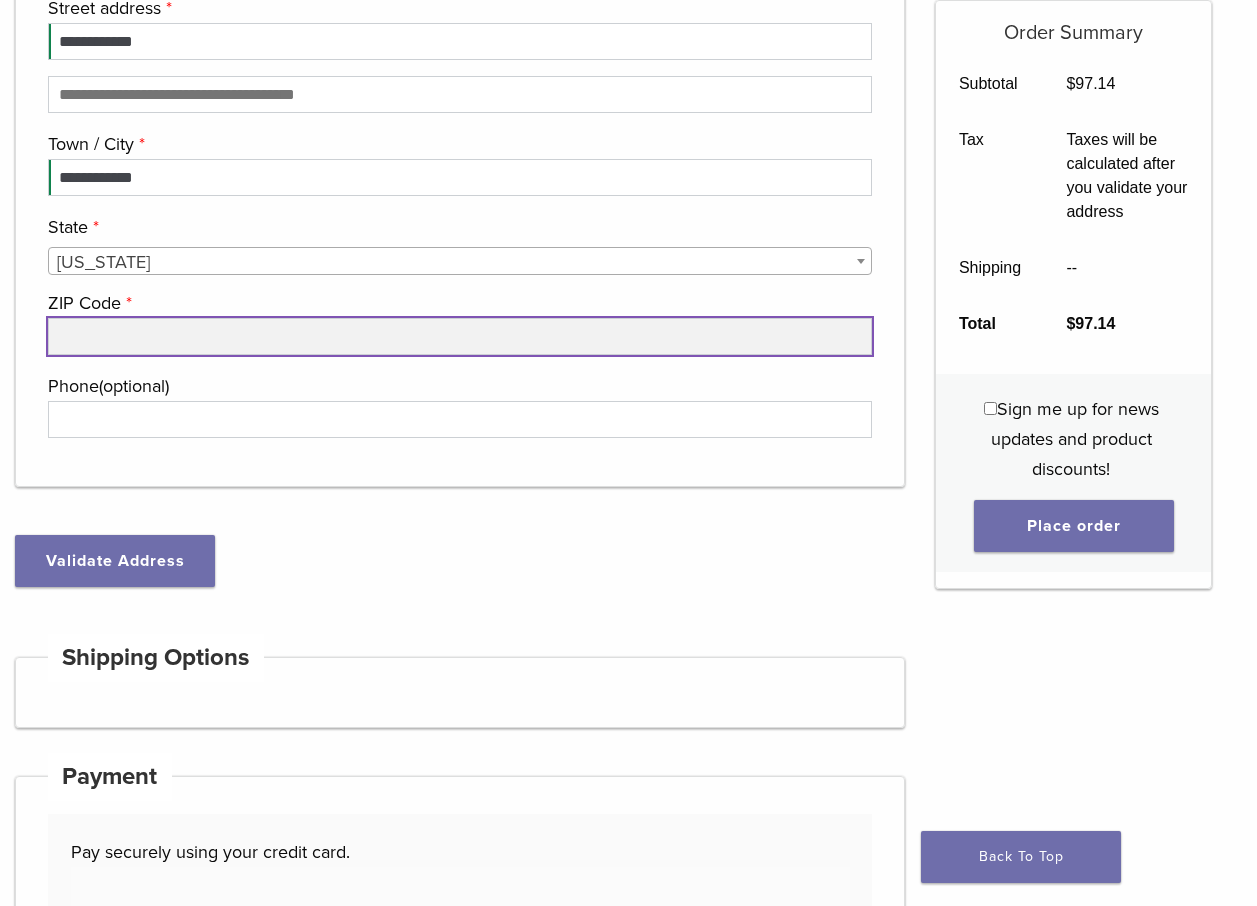 click on "ZIP Code   *" at bounding box center (460, 336) 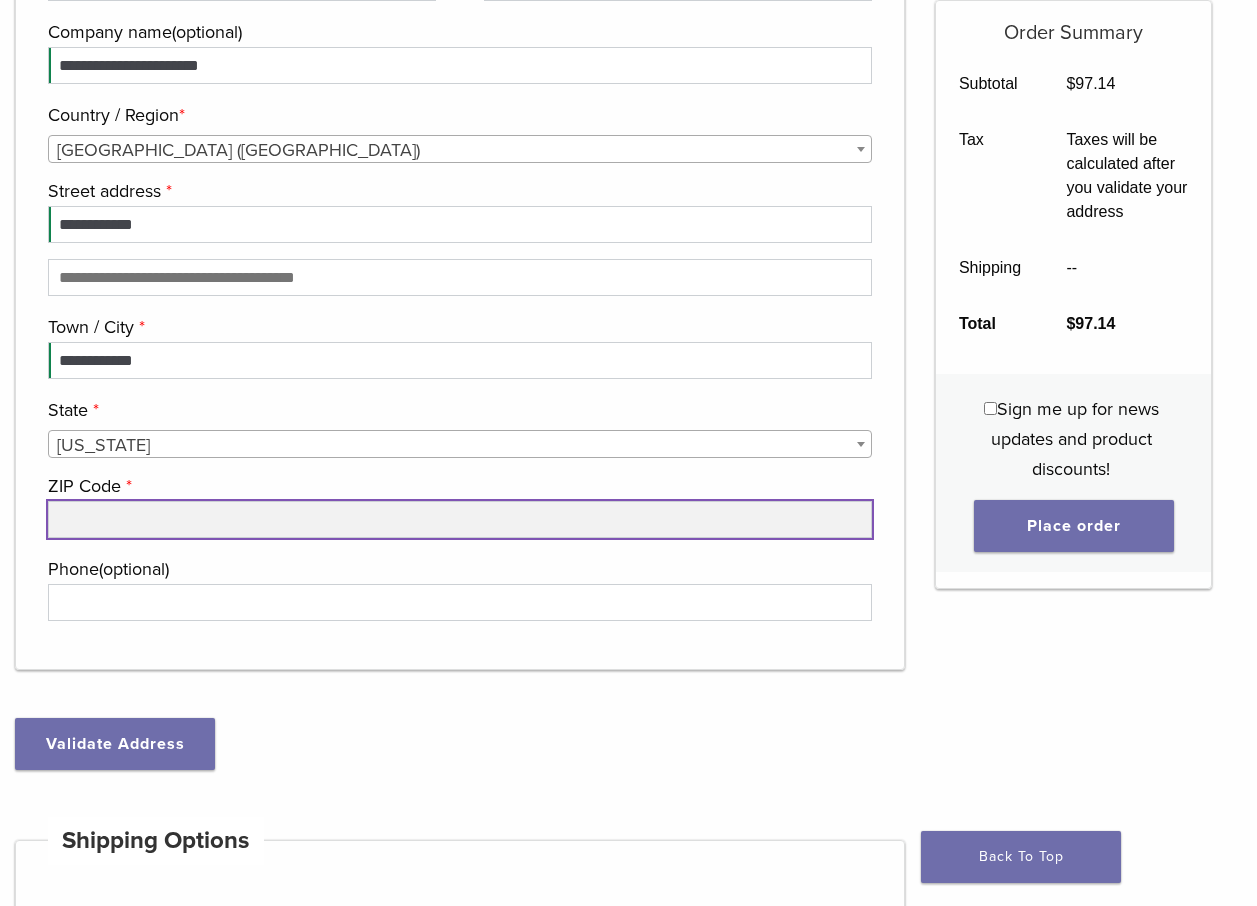 scroll, scrollTop: 600, scrollLeft: 0, axis: vertical 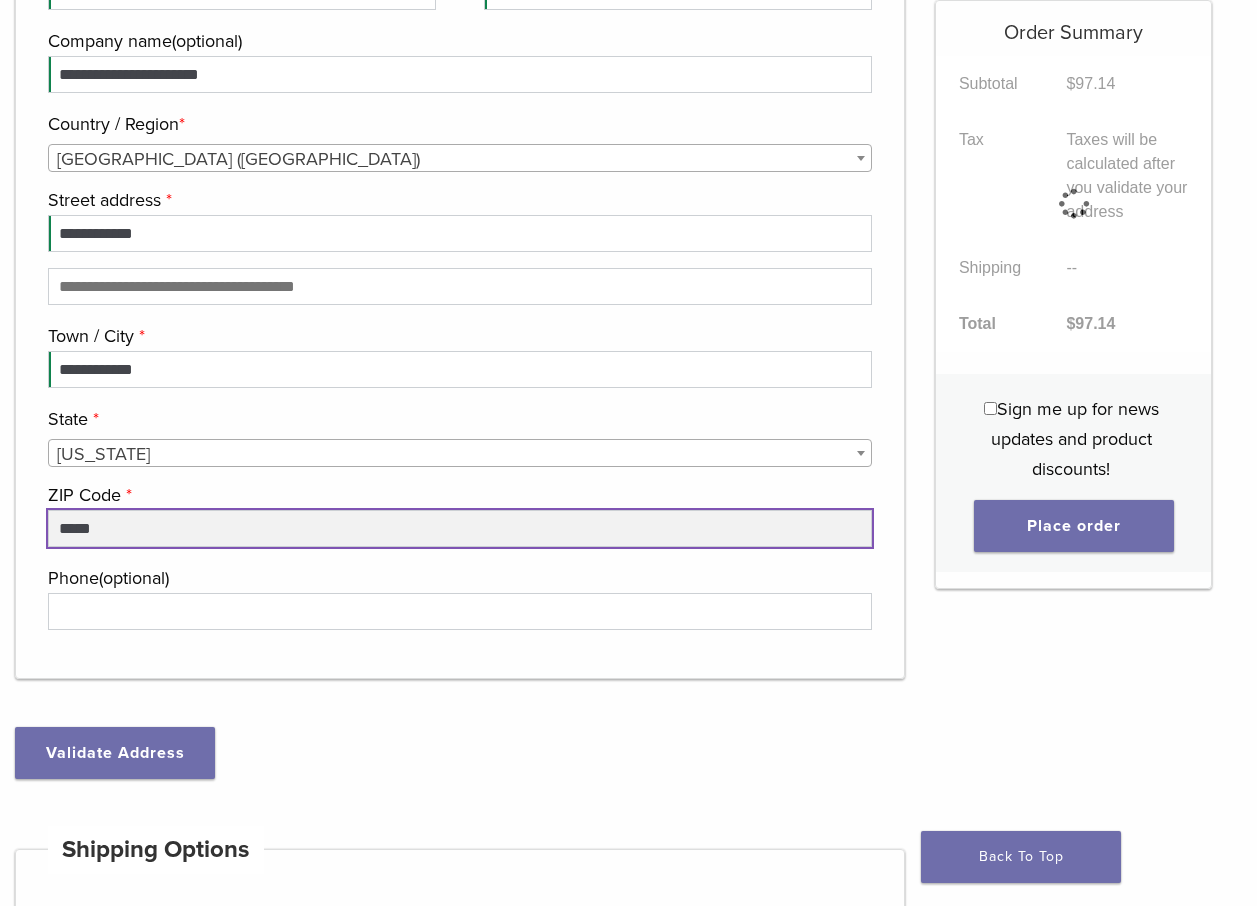 type on "*****" 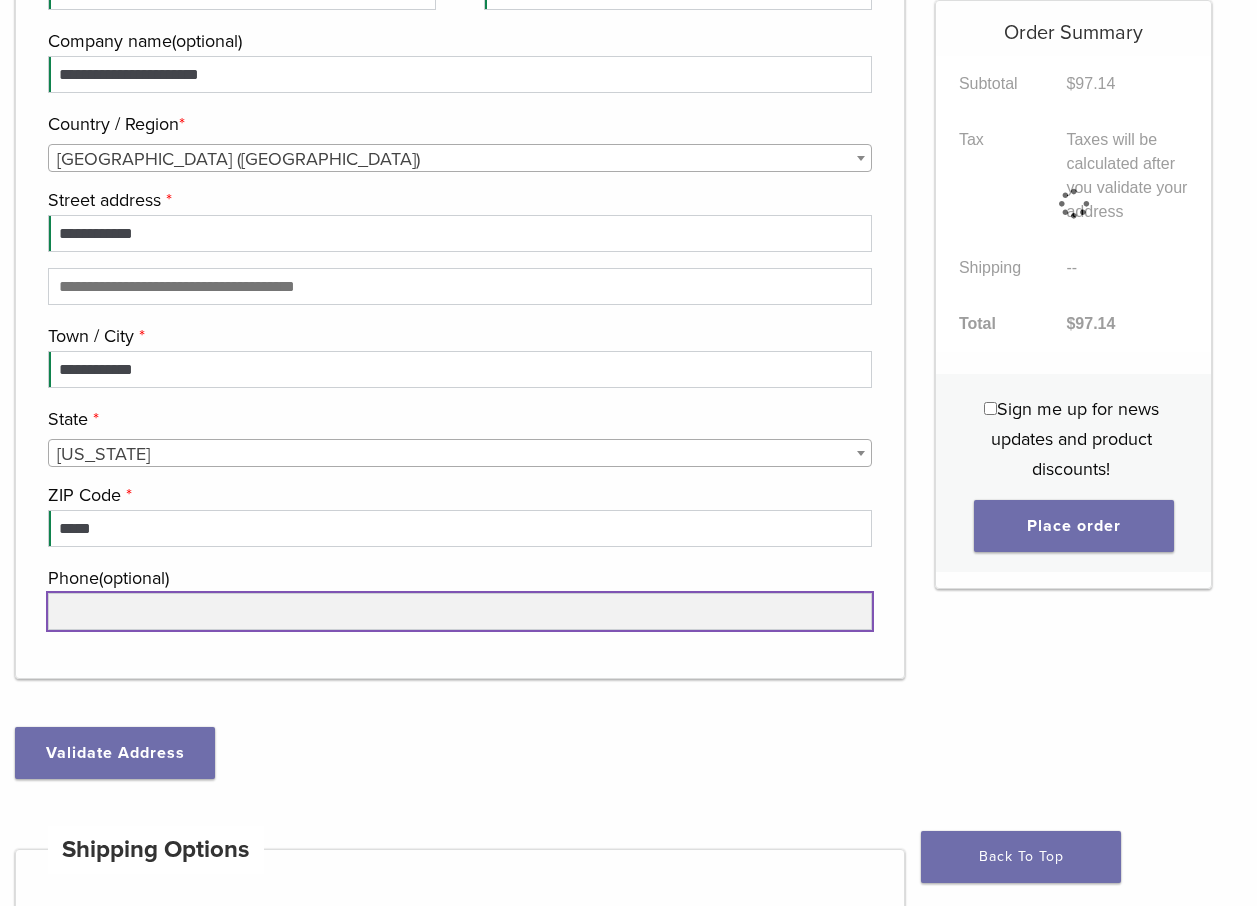 click on "Phone  (optional)" at bounding box center (460, 611) 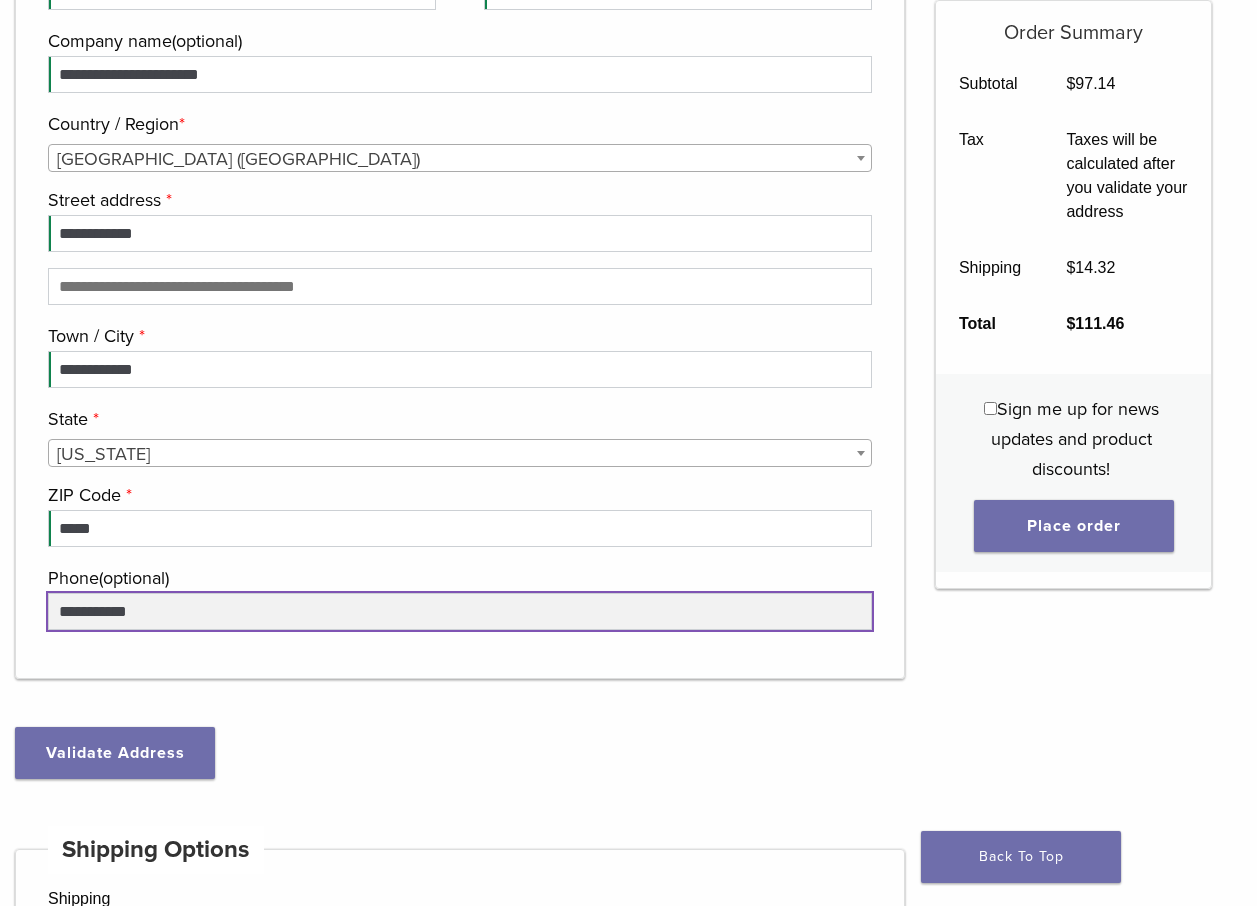 click on "**********" at bounding box center [460, 611] 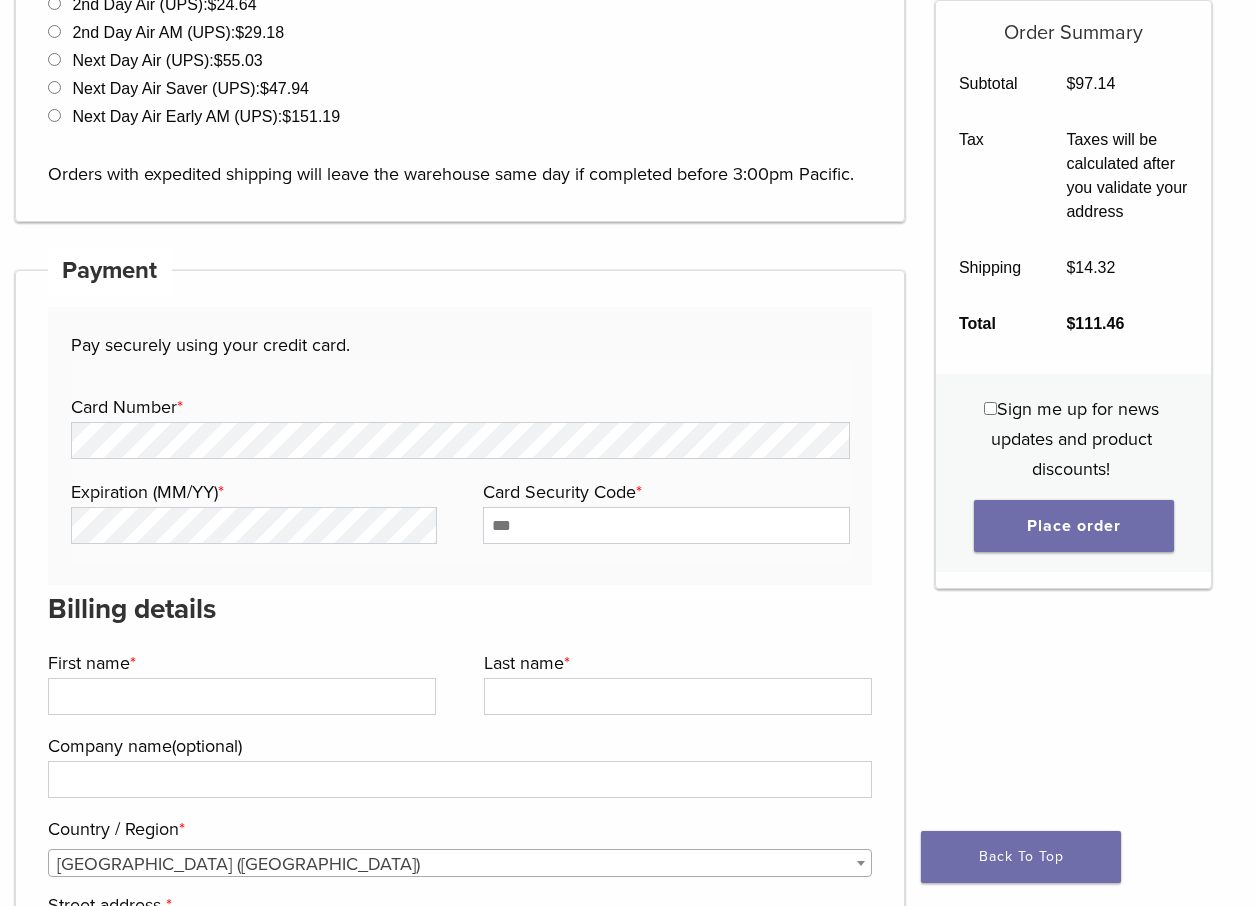 scroll, scrollTop: 1600, scrollLeft: 0, axis: vertical 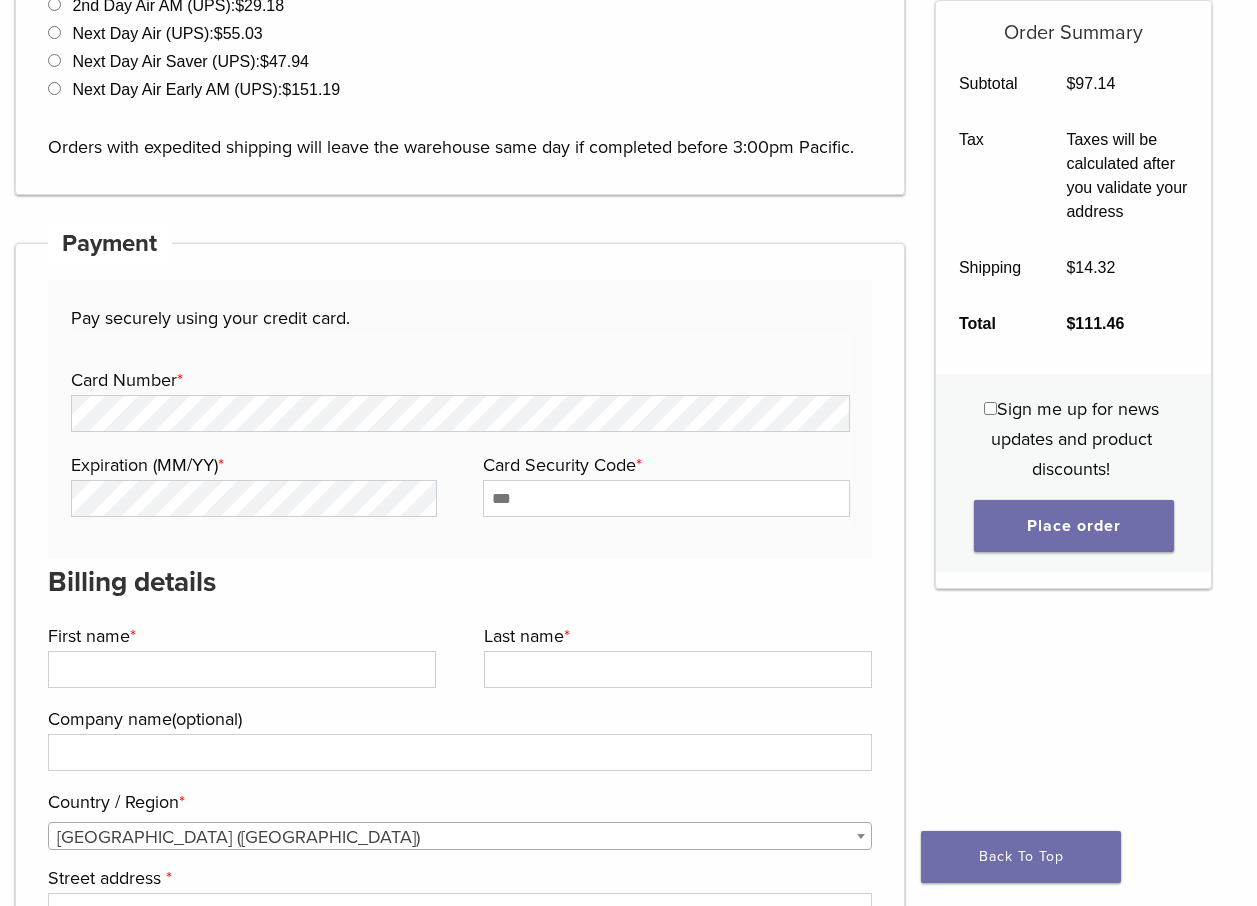 type on "**********" 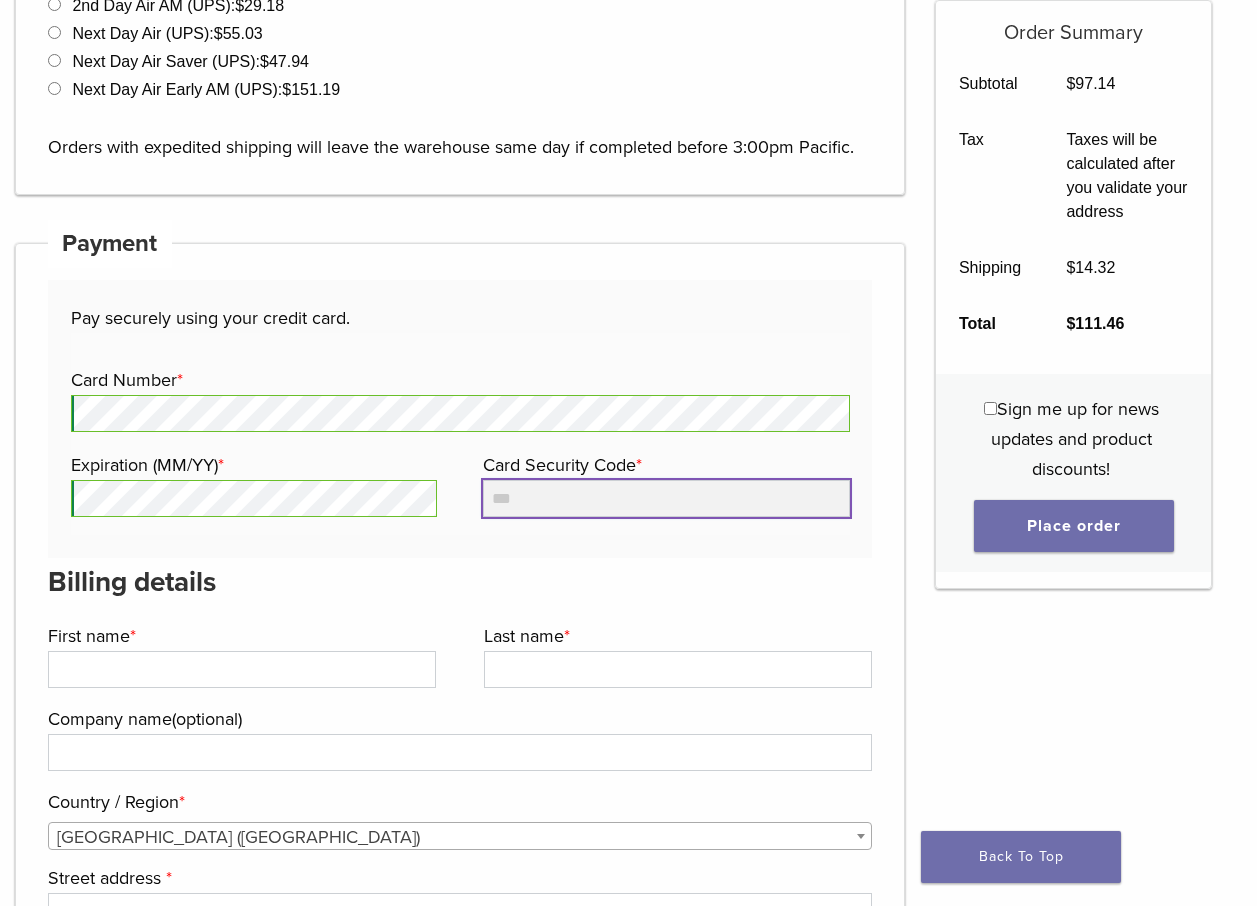 click on "Card Security Code  *" at bounding box center (666, 498) 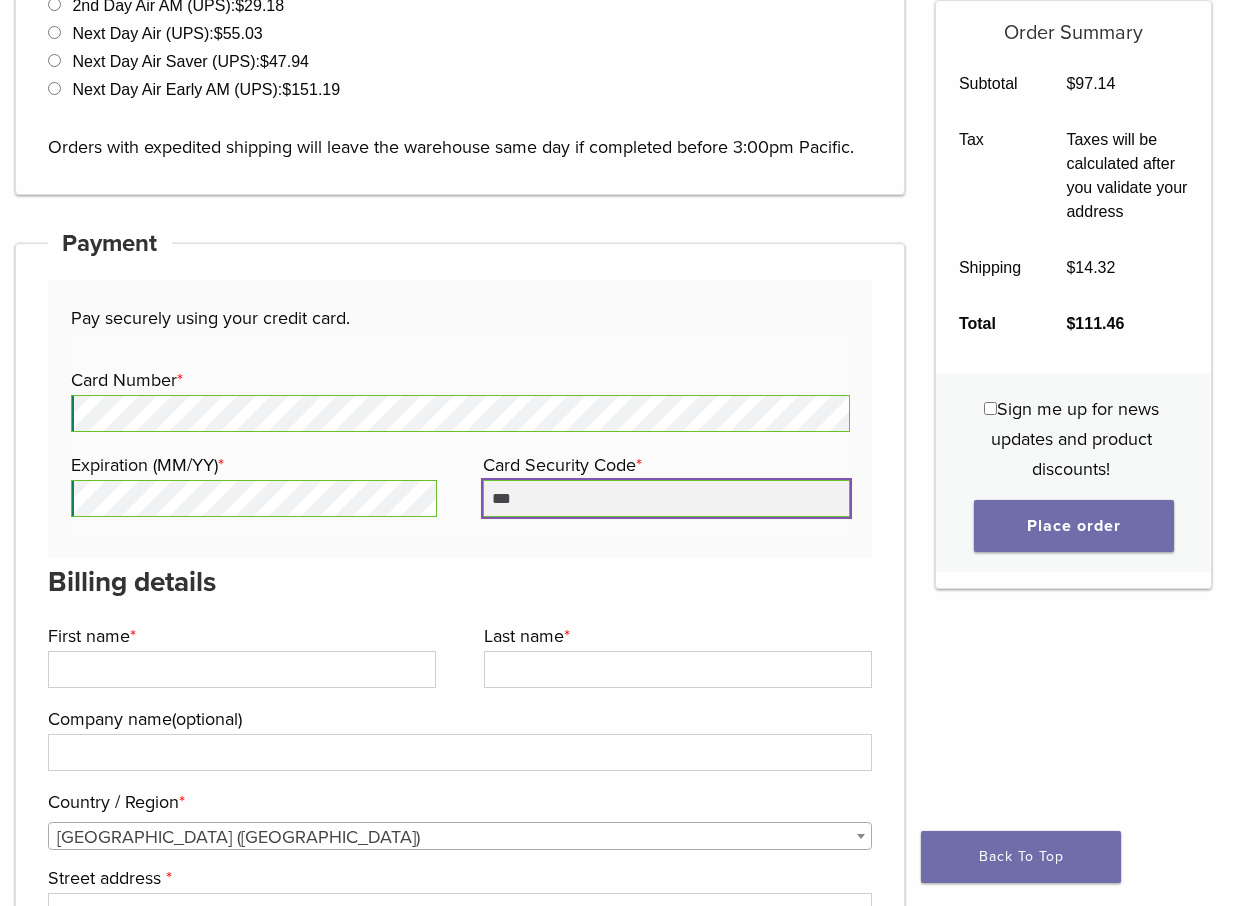 type on "***" 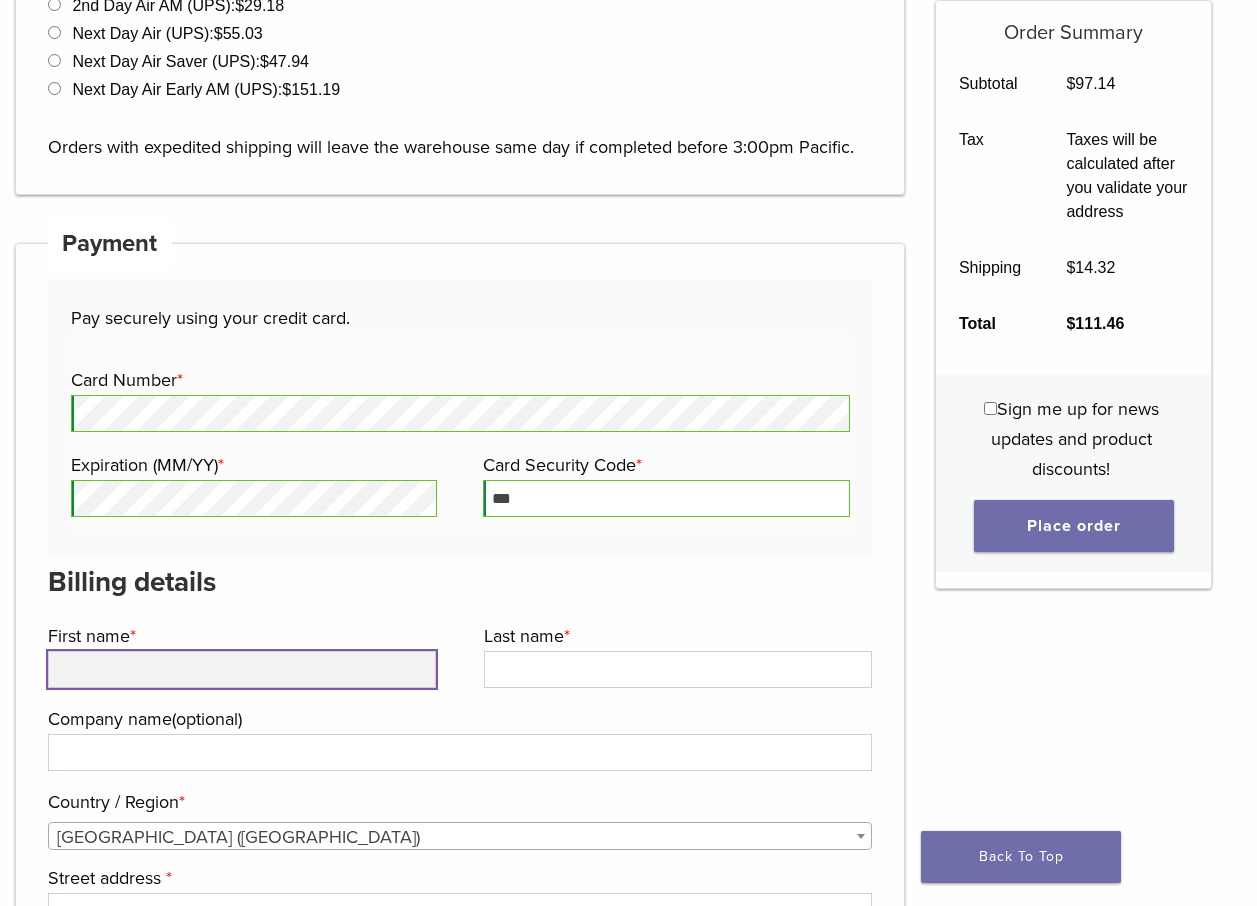 click on "First name  *" at bounding box center (242, 669) 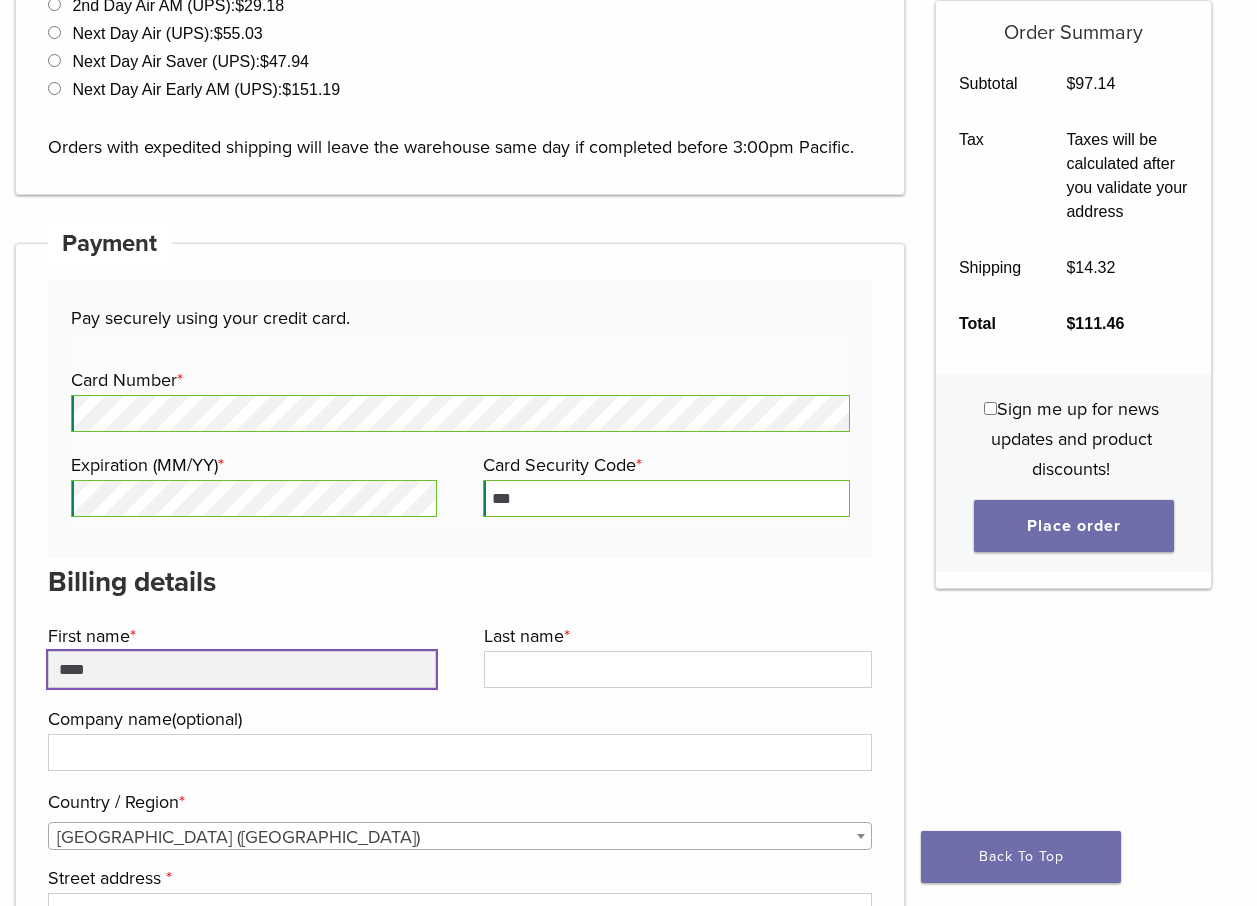 type on "****" 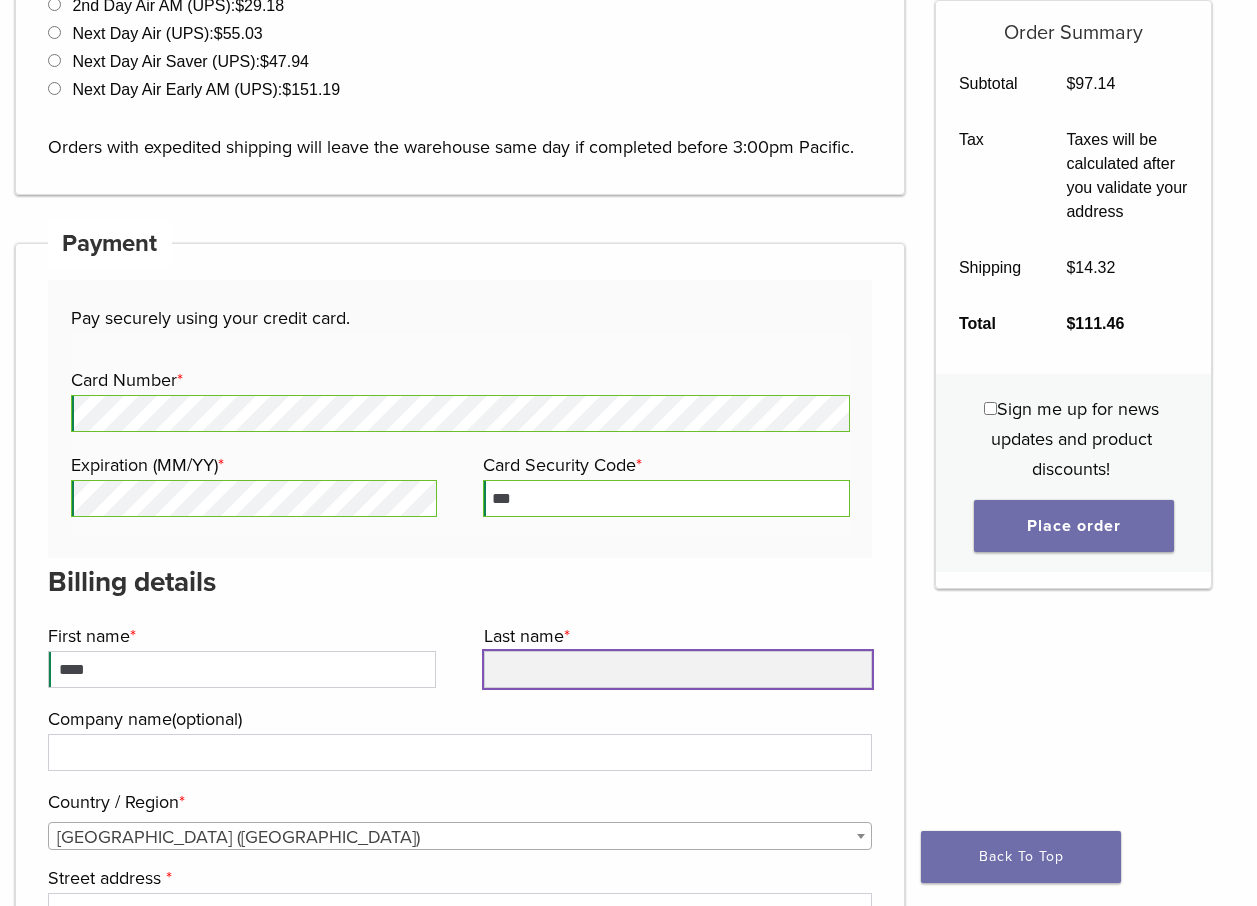 click on "Last name  *" at bounding box center (678, 669) 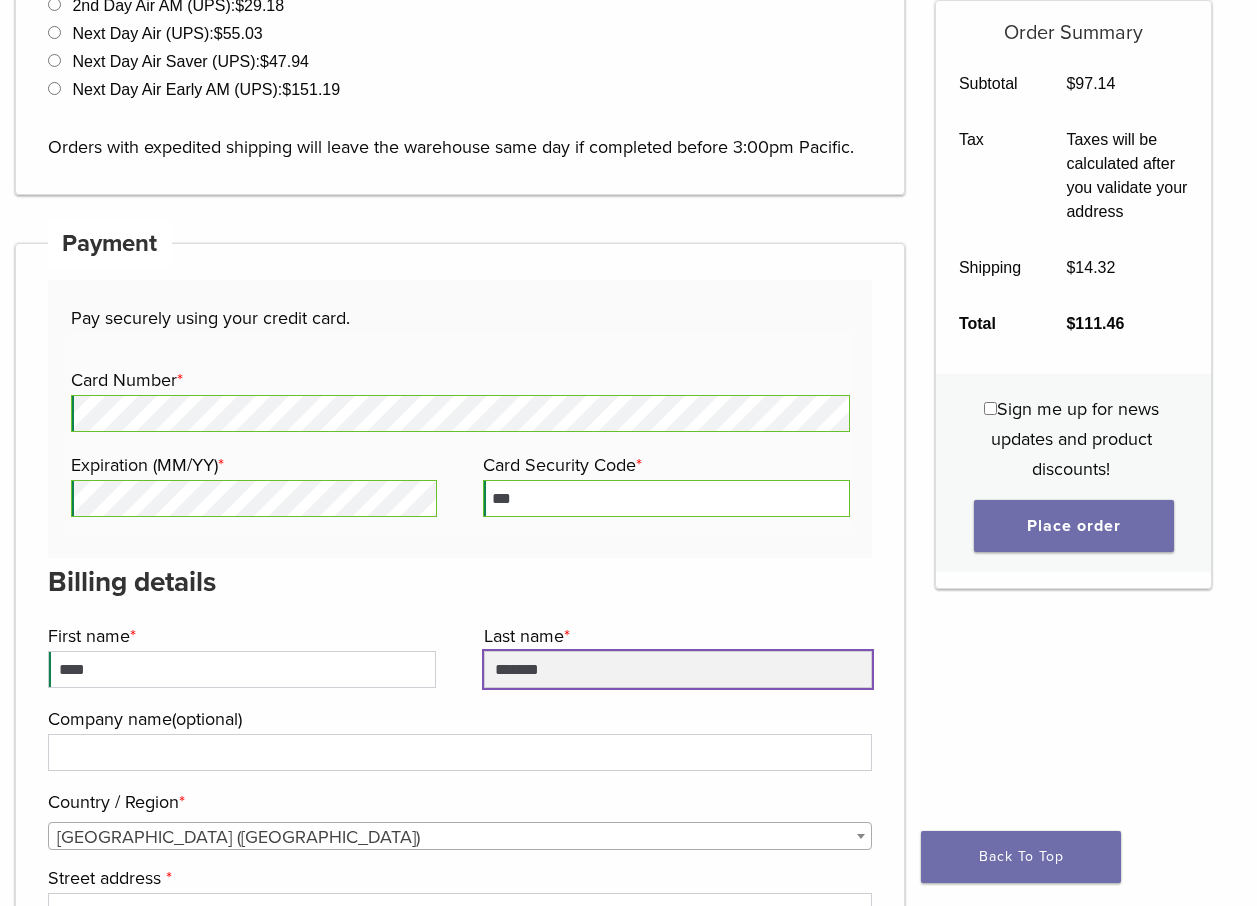 type on "*******" 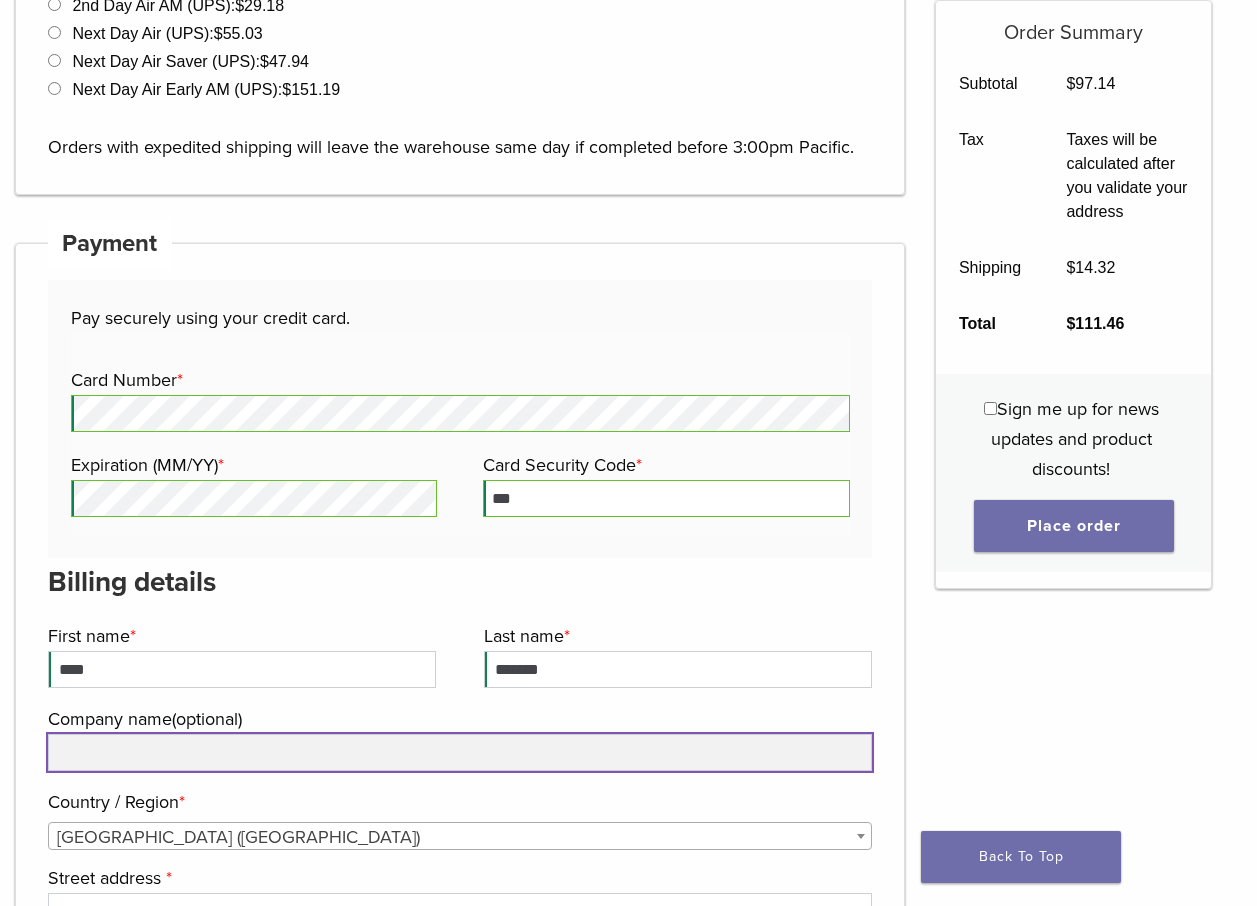 click on "Company name  (optional)" at bounding box center [460, 752] 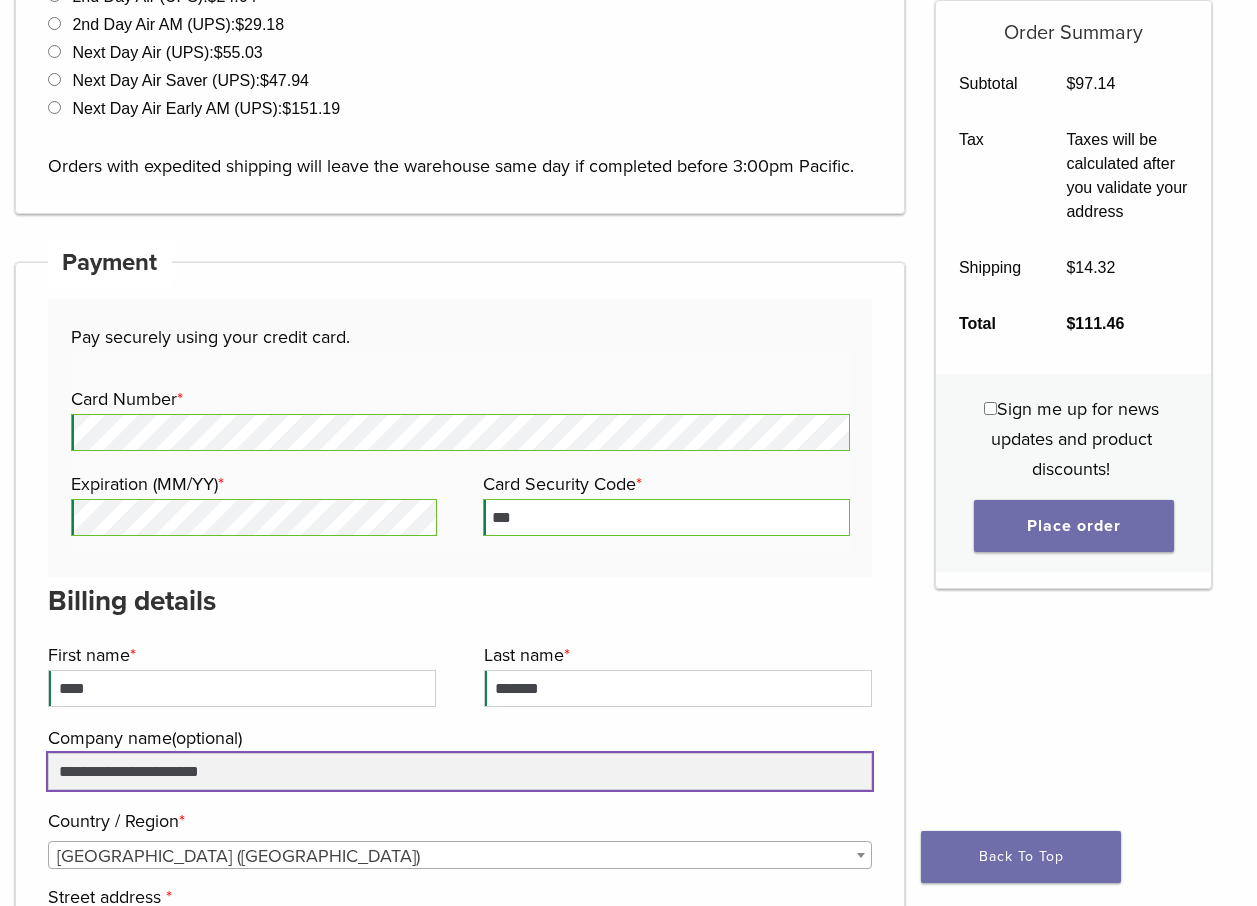 scroll, scrollTop: 1900, scrollLeft: 0, axis: vertical 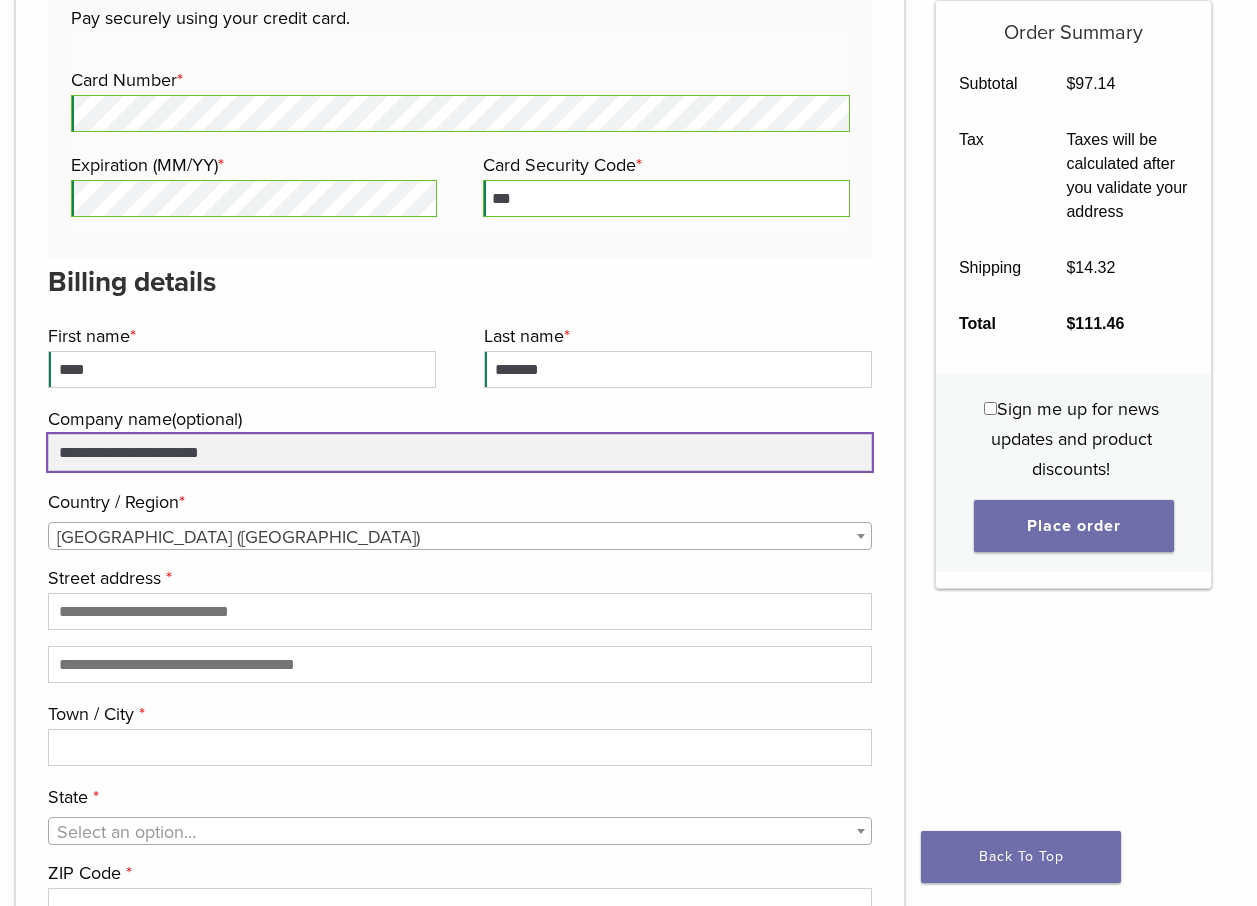 type on "**********" 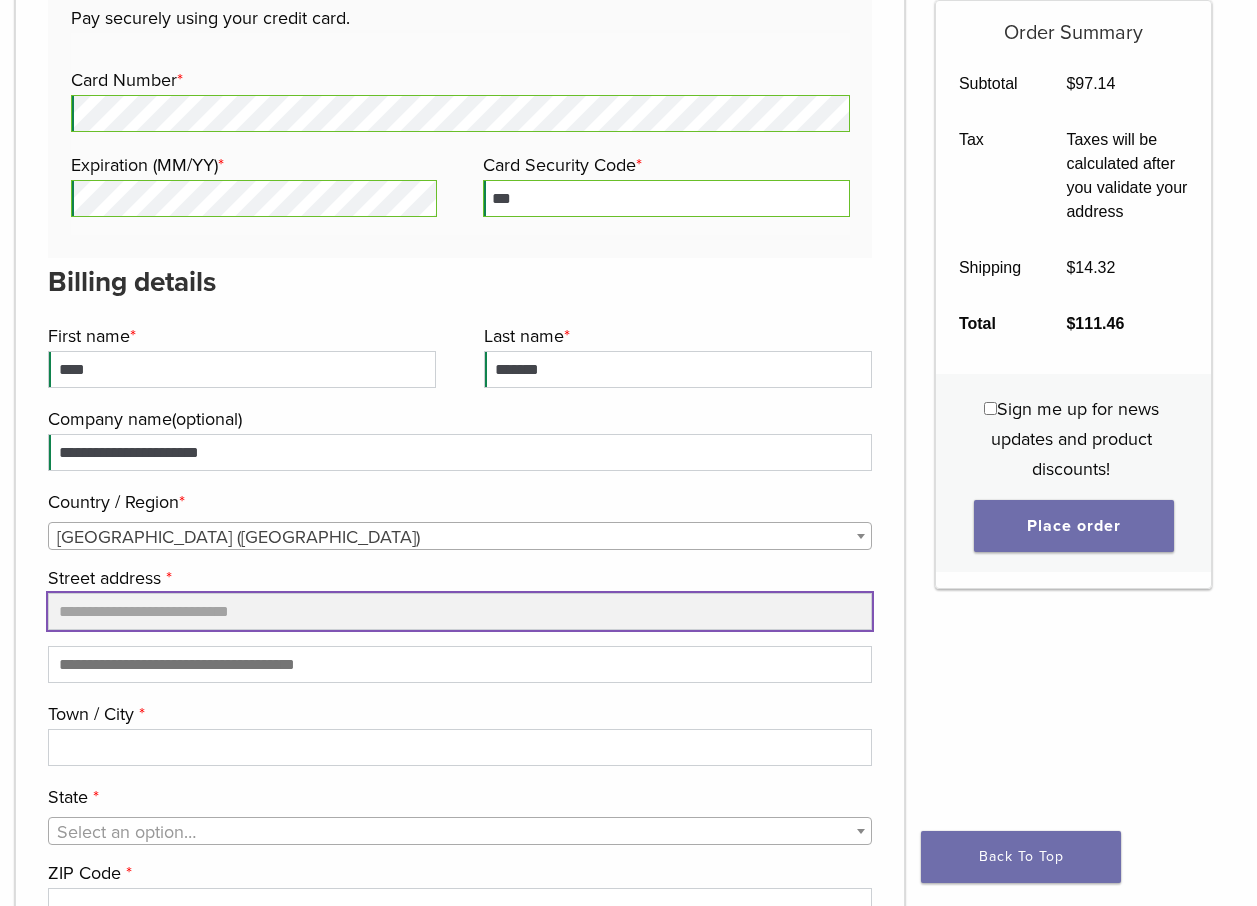 click on "Street address   *" at bounding box center (460, 611) 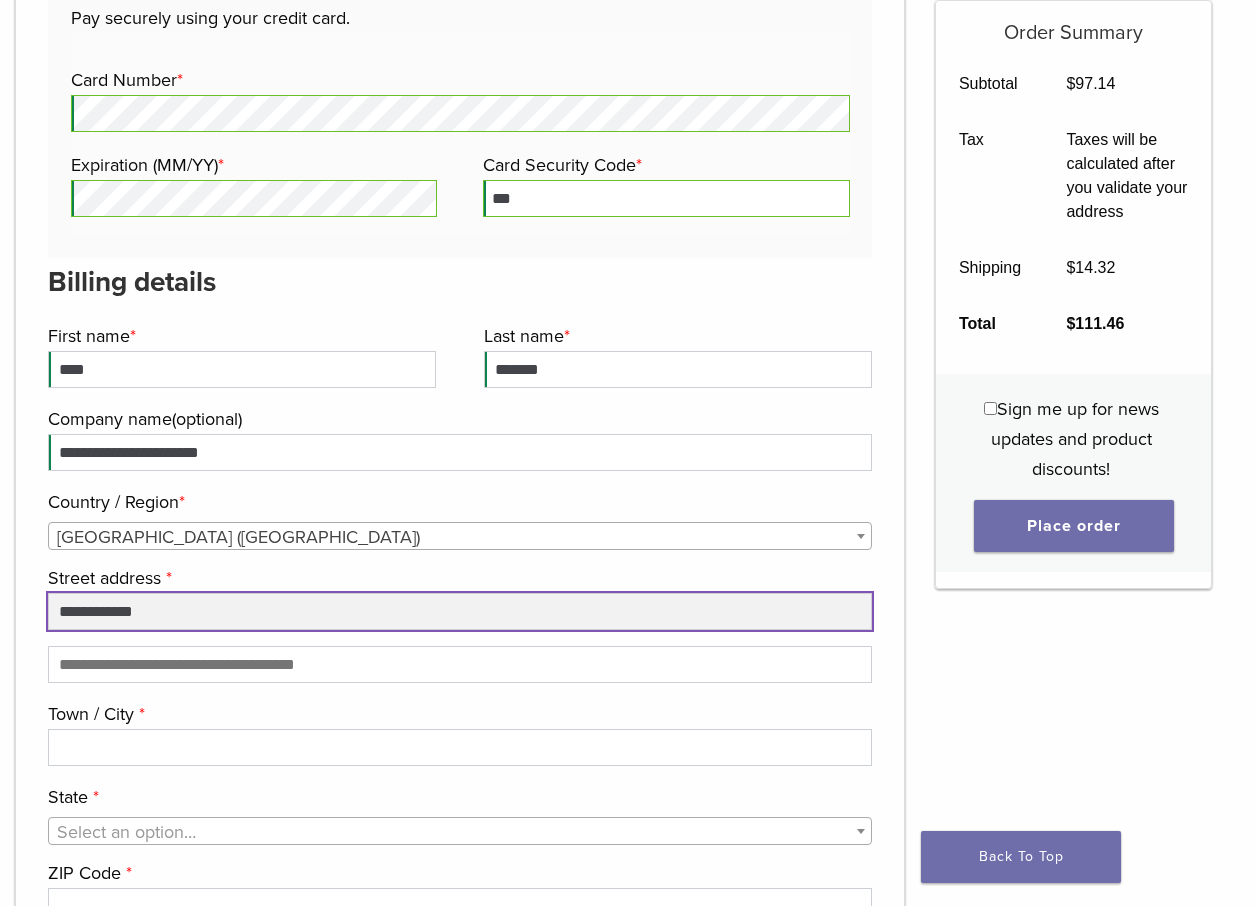 type on "**********" 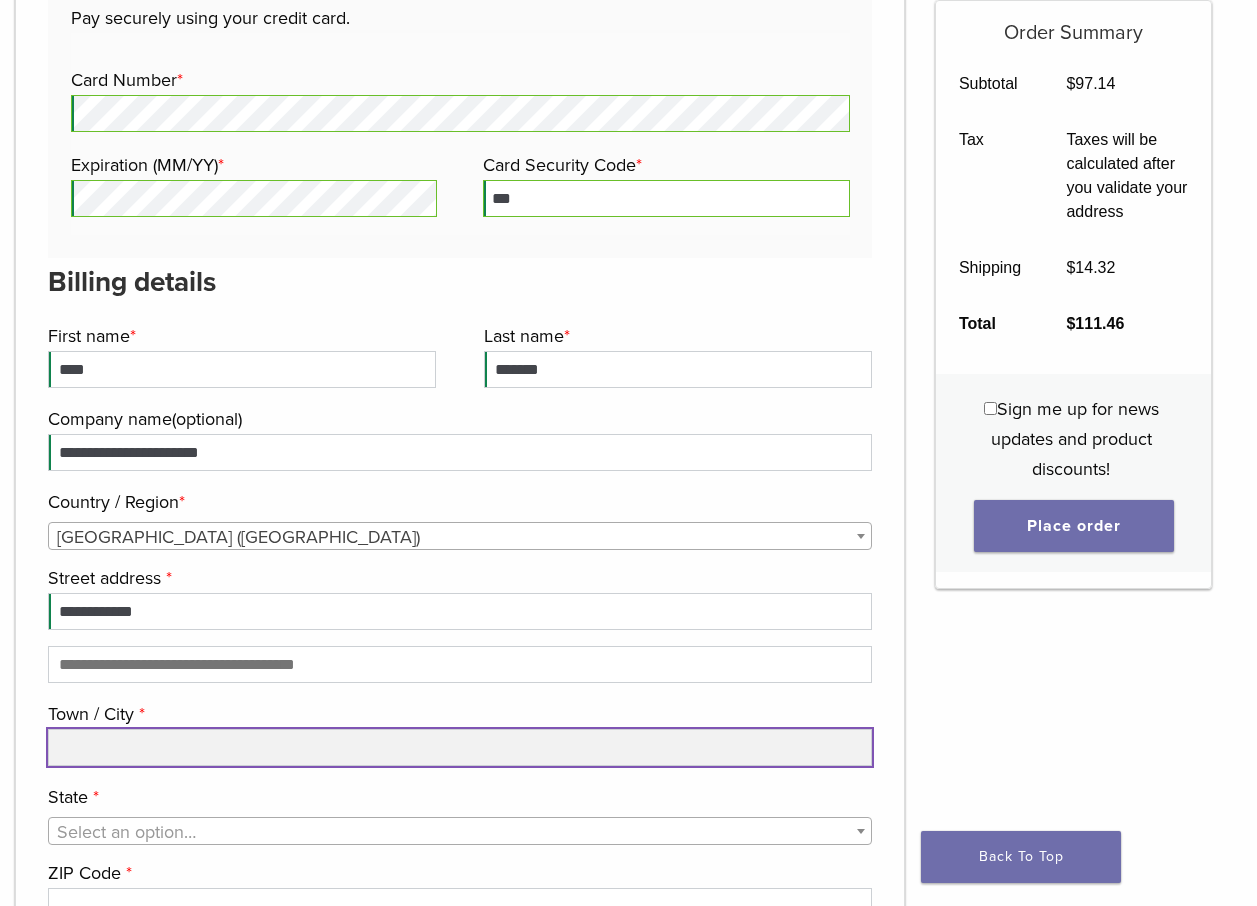 click on "Town / City   *" at bounding box center [460, 747] 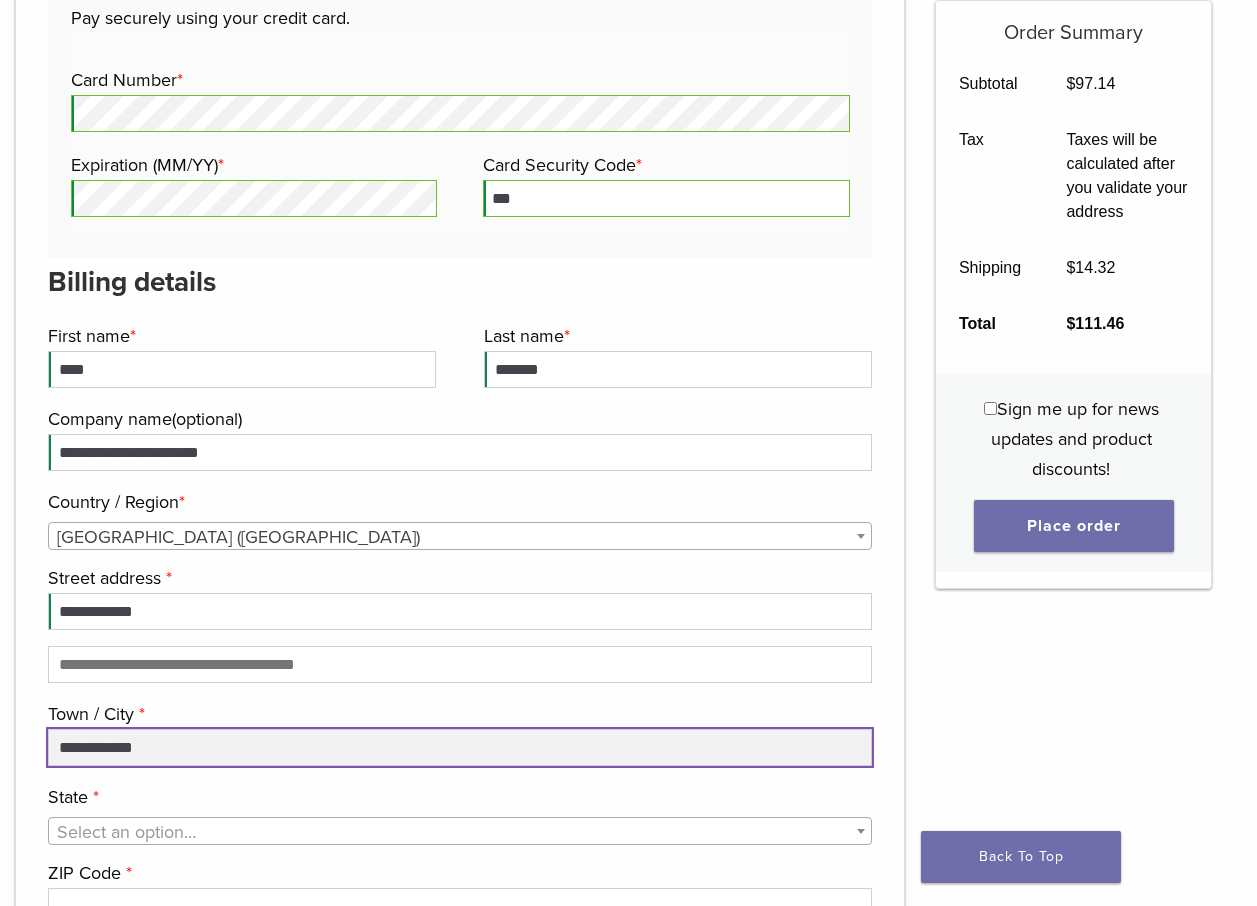 type on "**********" 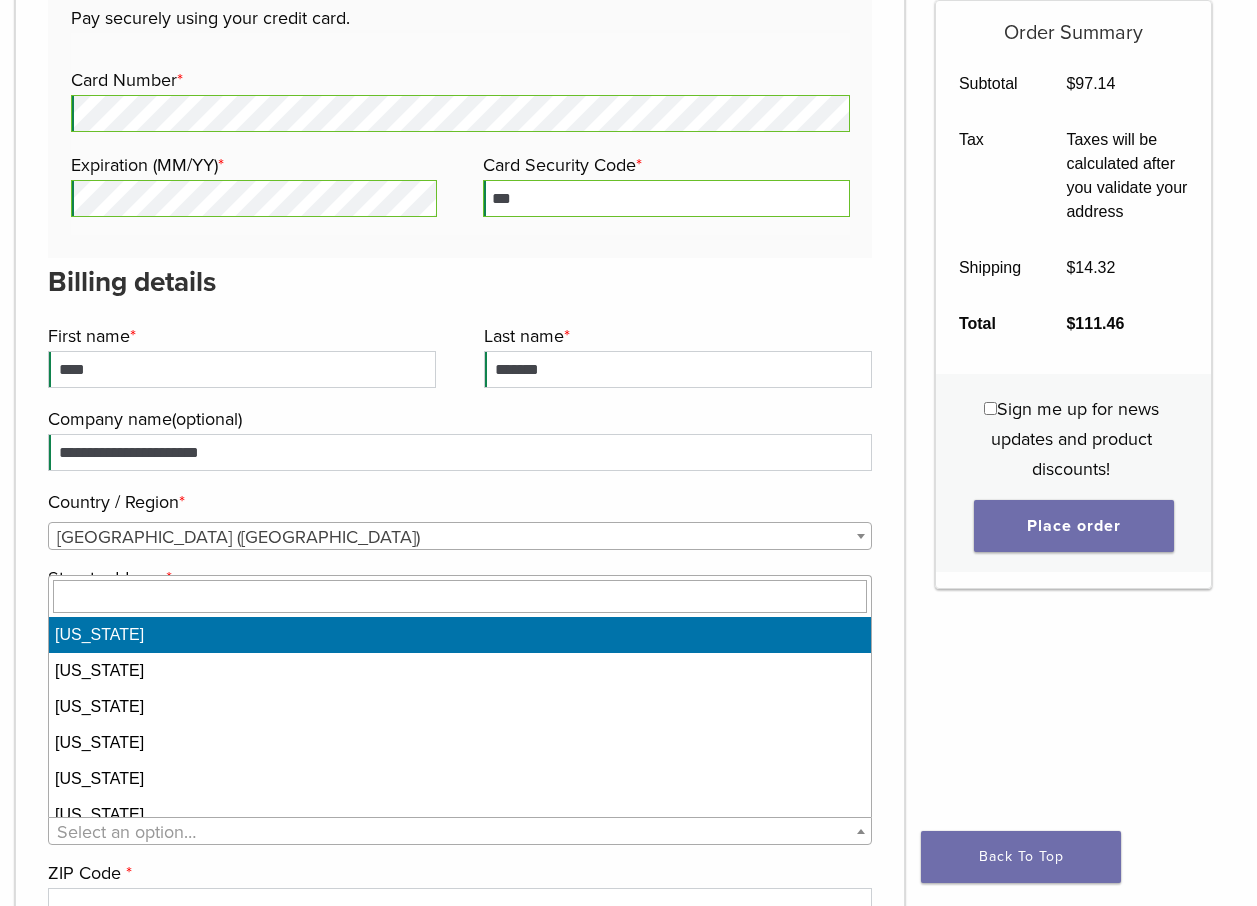 click on "Select an option…" at bounding box center [126, 832] 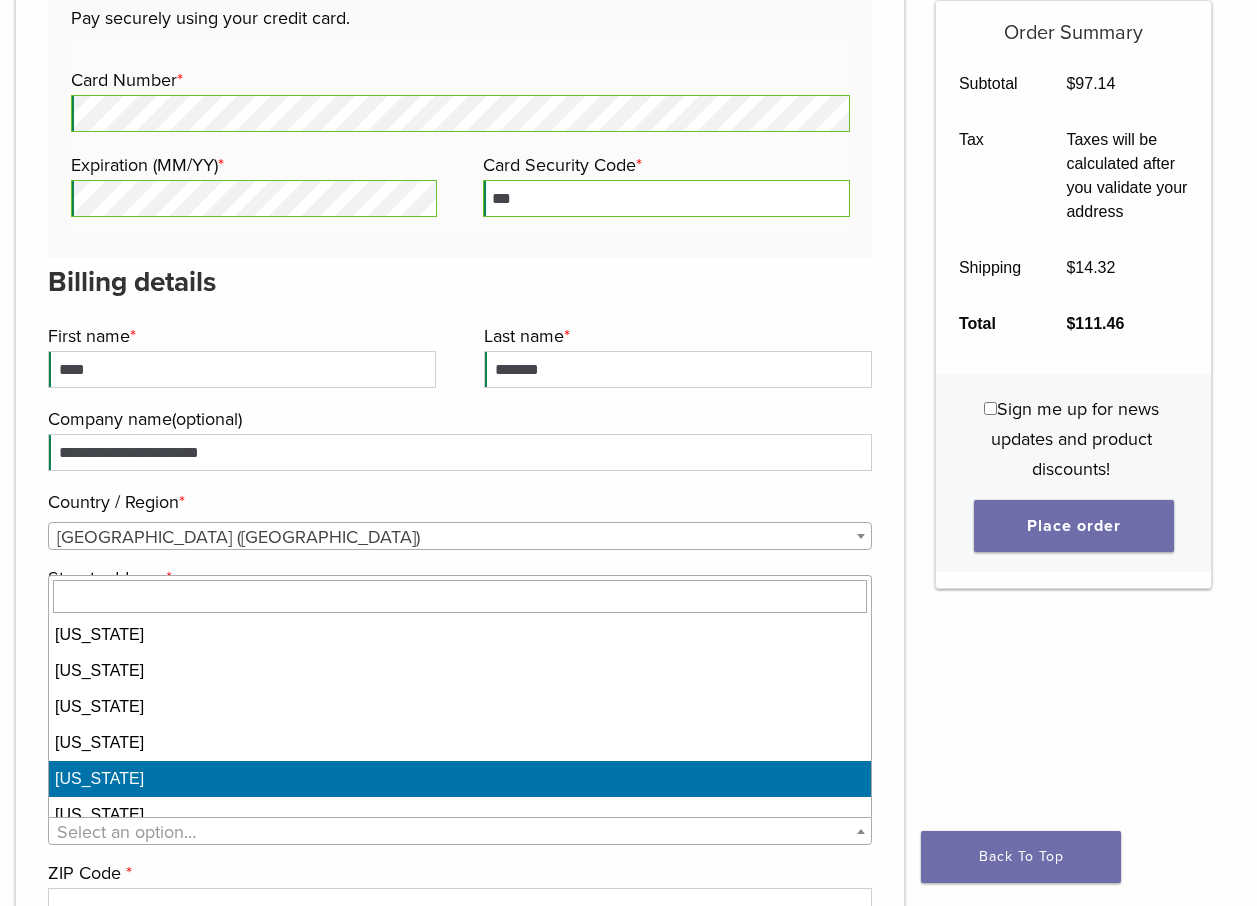 select on "**" 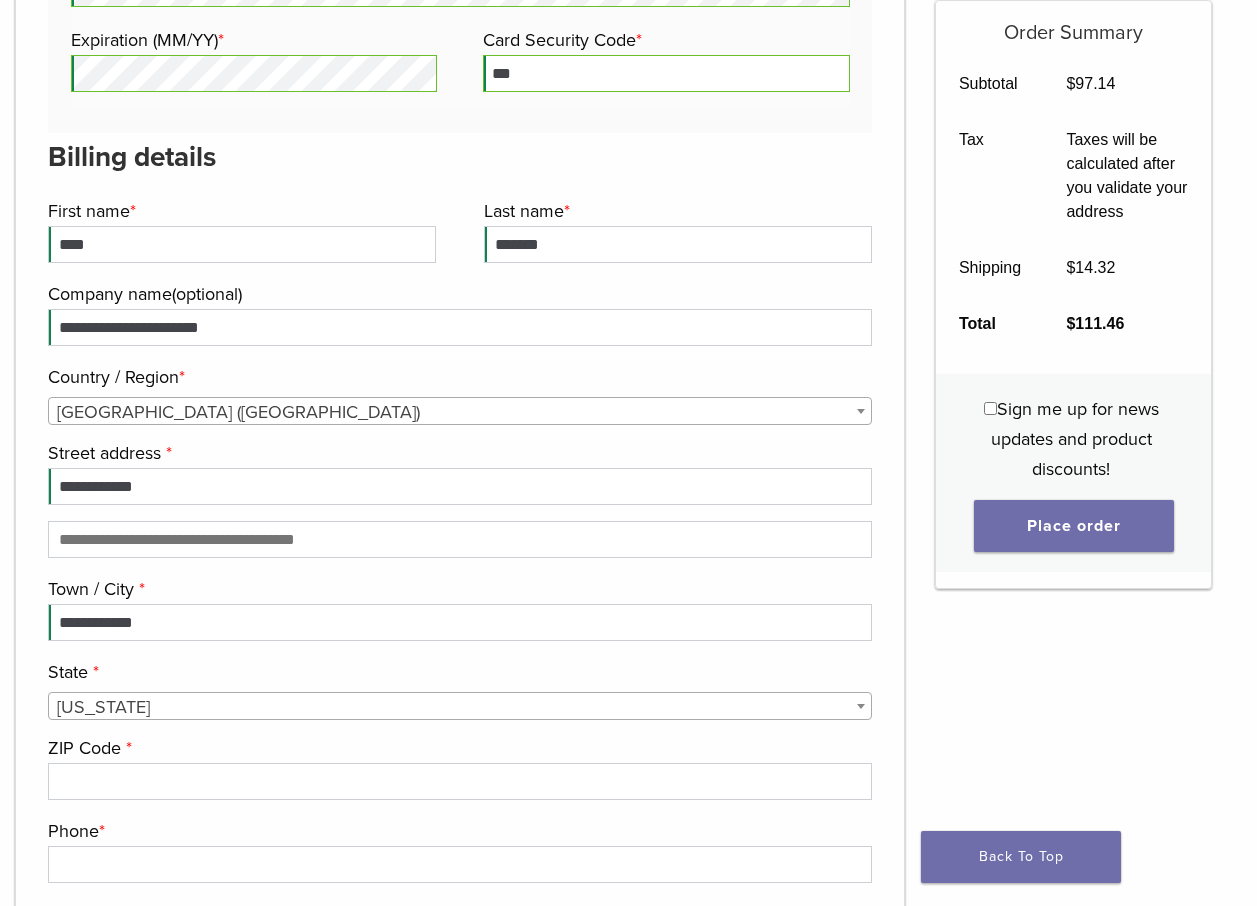 scroll, scrollTop: 2300, scrollLeft: 0, axis: vertical 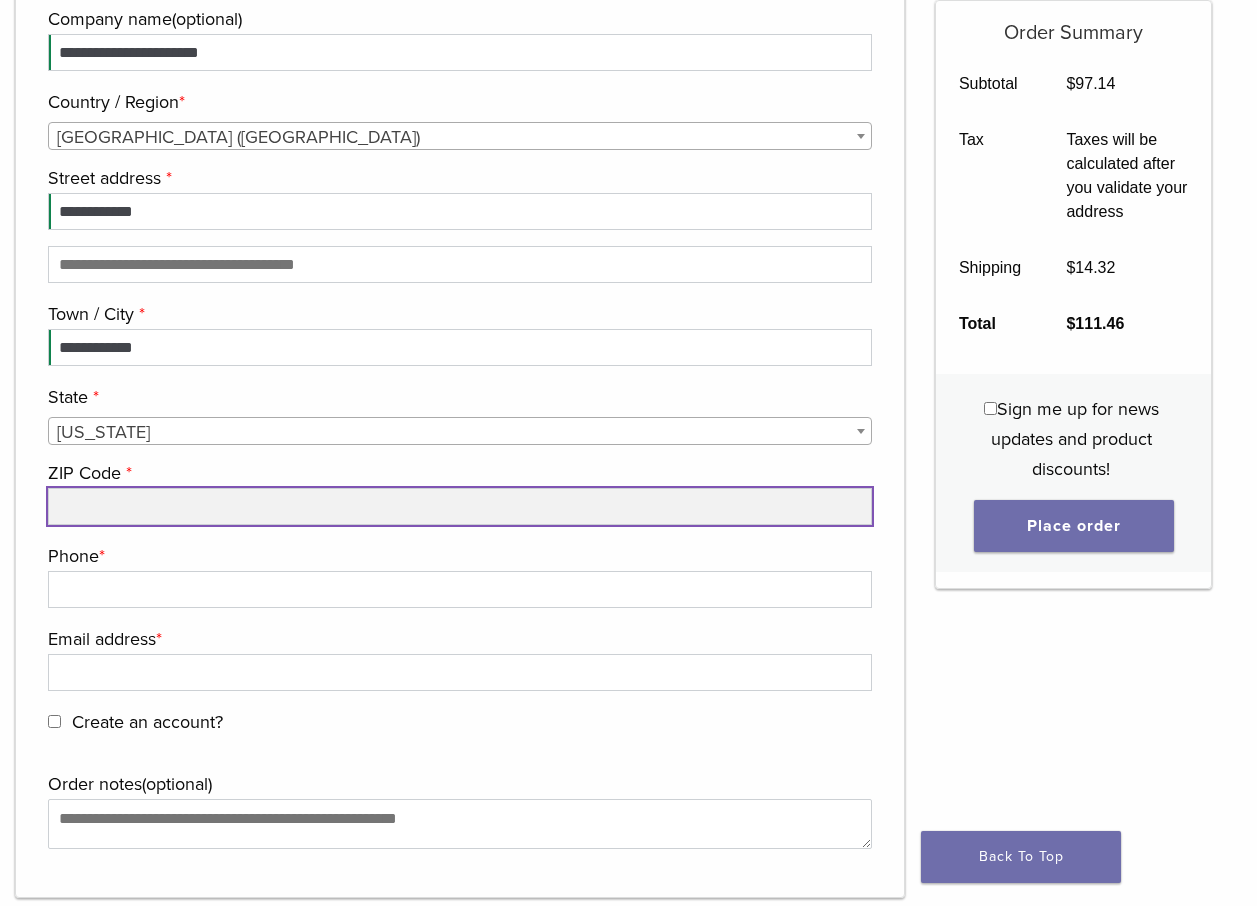 click on "ZIP Code   *" at bounding box center (460, 506) 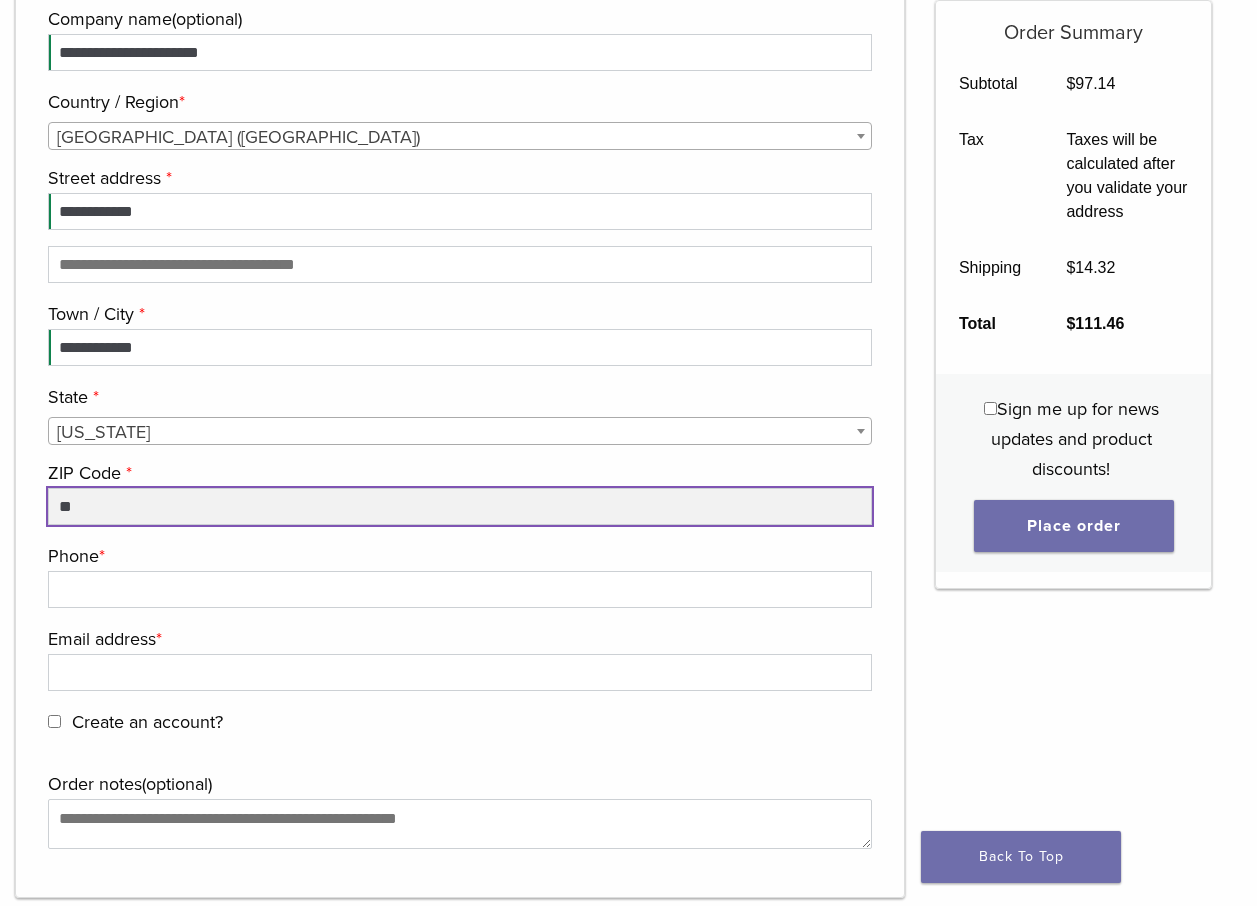 type on "*" 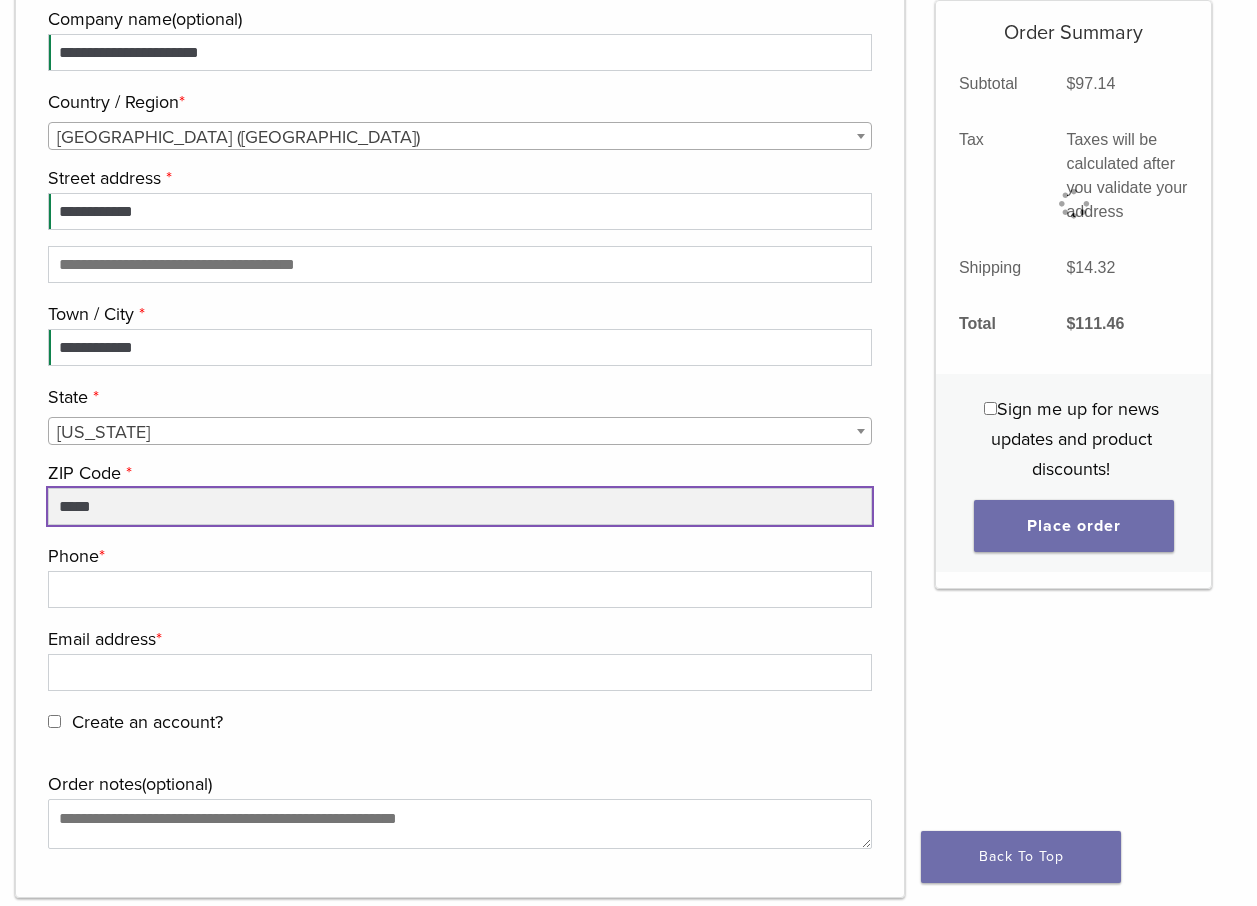 type on "*****" 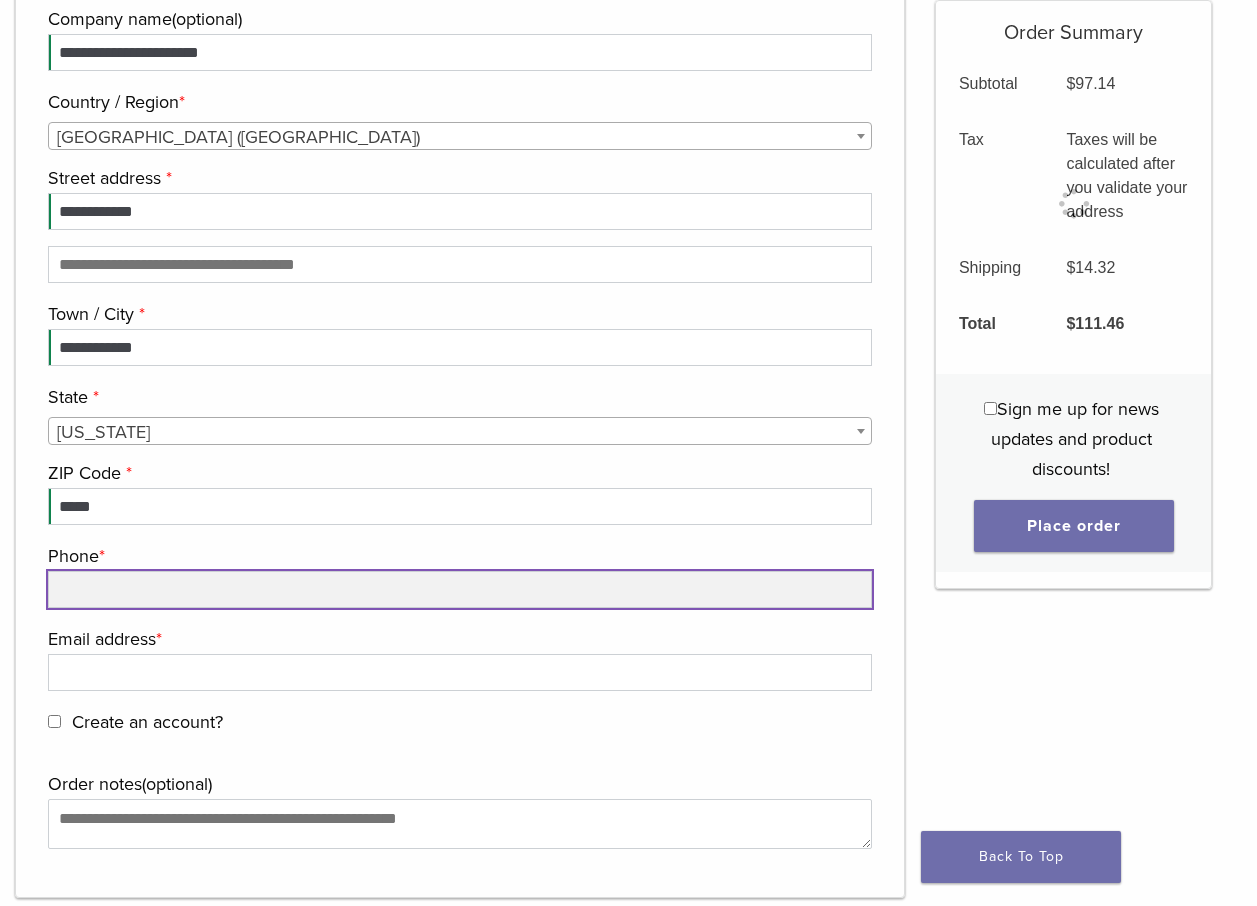 click on "Phone  *" at bounding box center [460, 589] 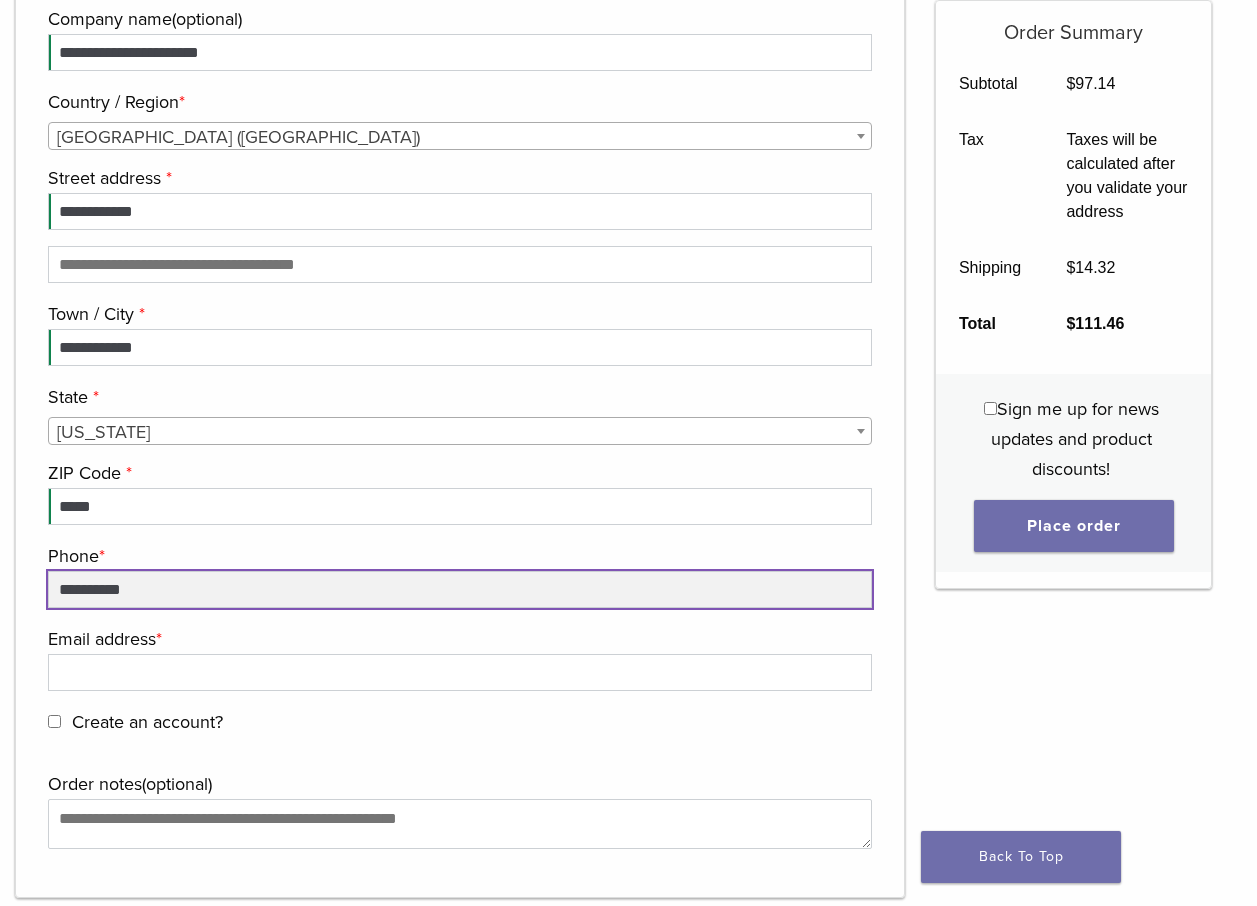 type on "**********" 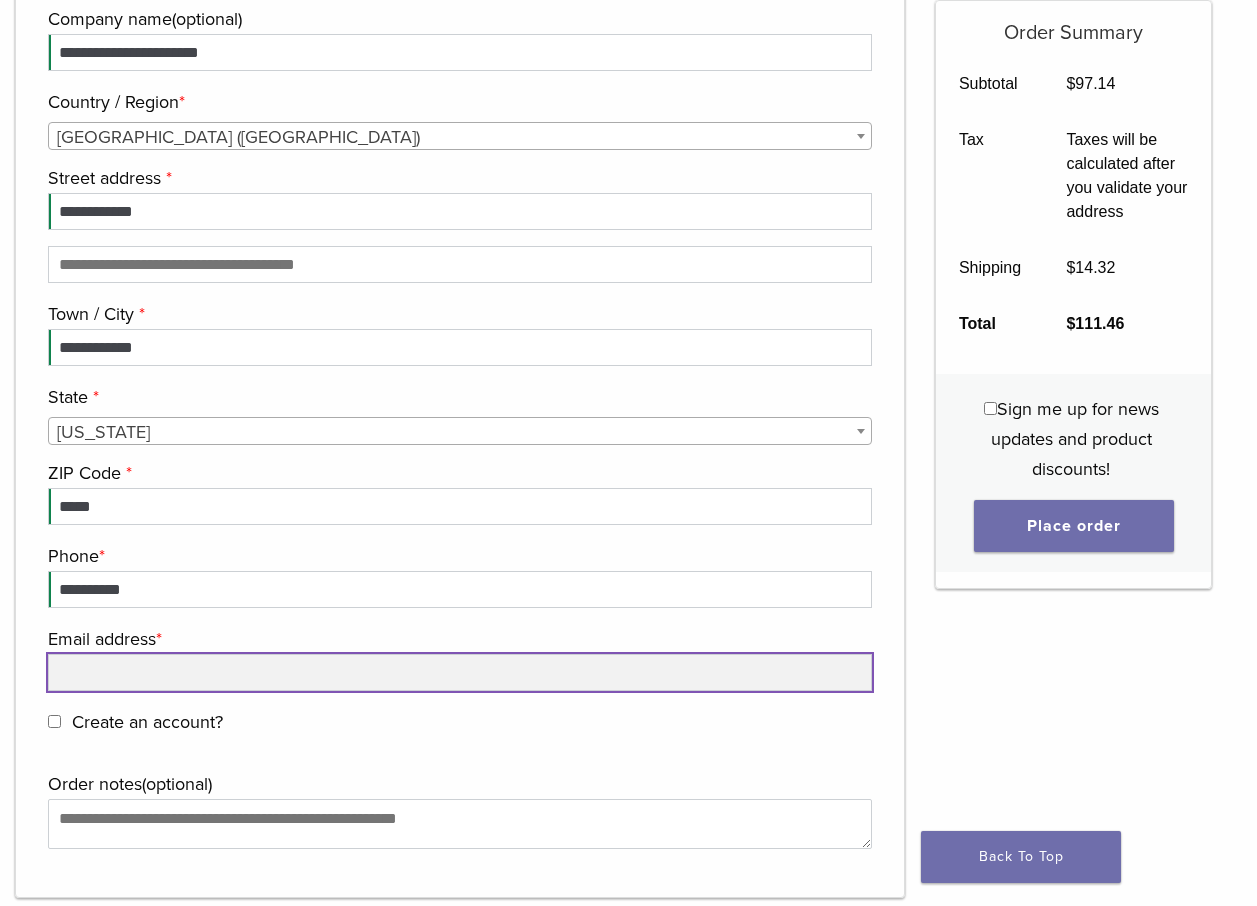 click on "Email address  *" at bounding box center (460, 672) 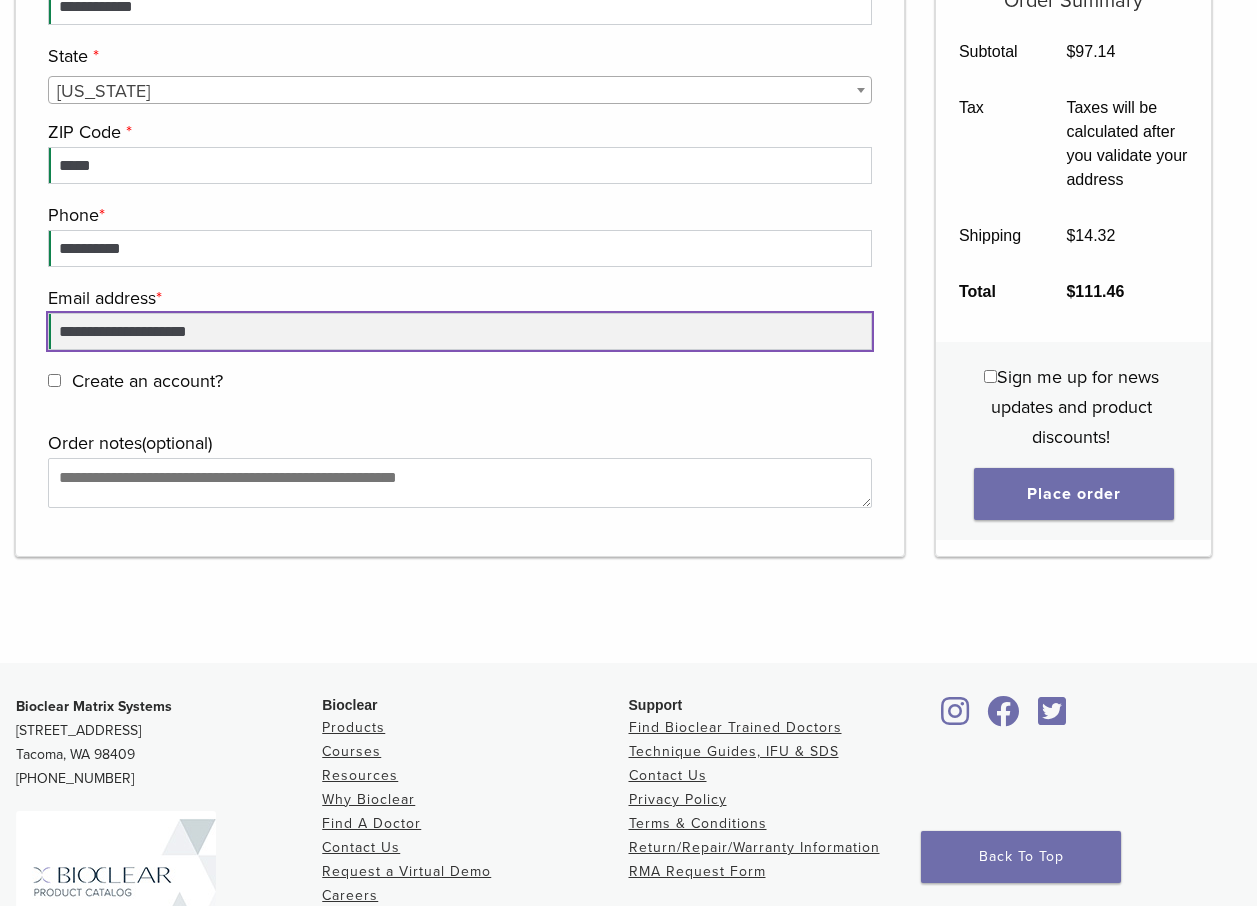 scroll, scrollTop: 2700, scrollLeft: 0, axis: vertical 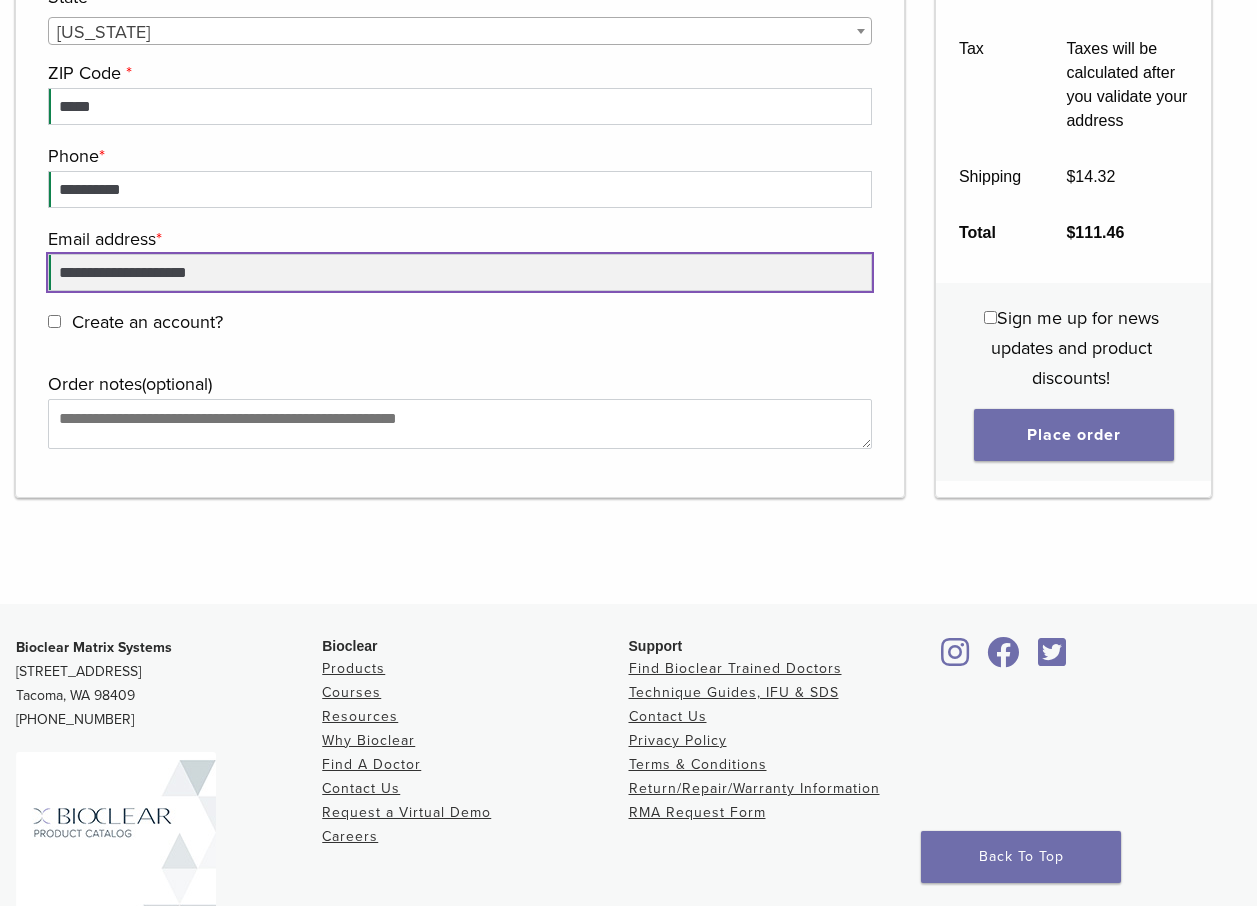 click on "**********" at bounding box center (460, 272) 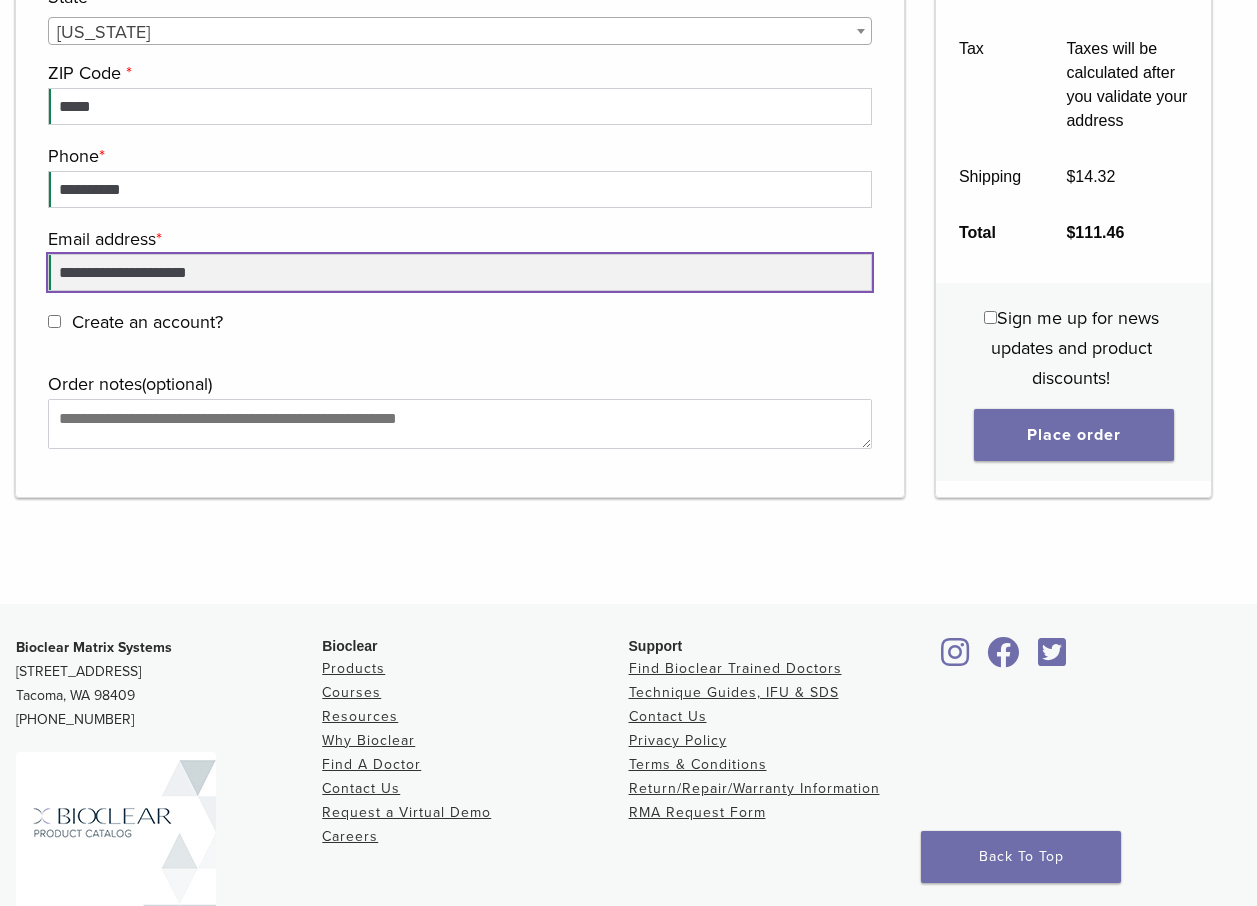 scroll, scrollTop: 2500, scrollLeft: 0, axis: vertical 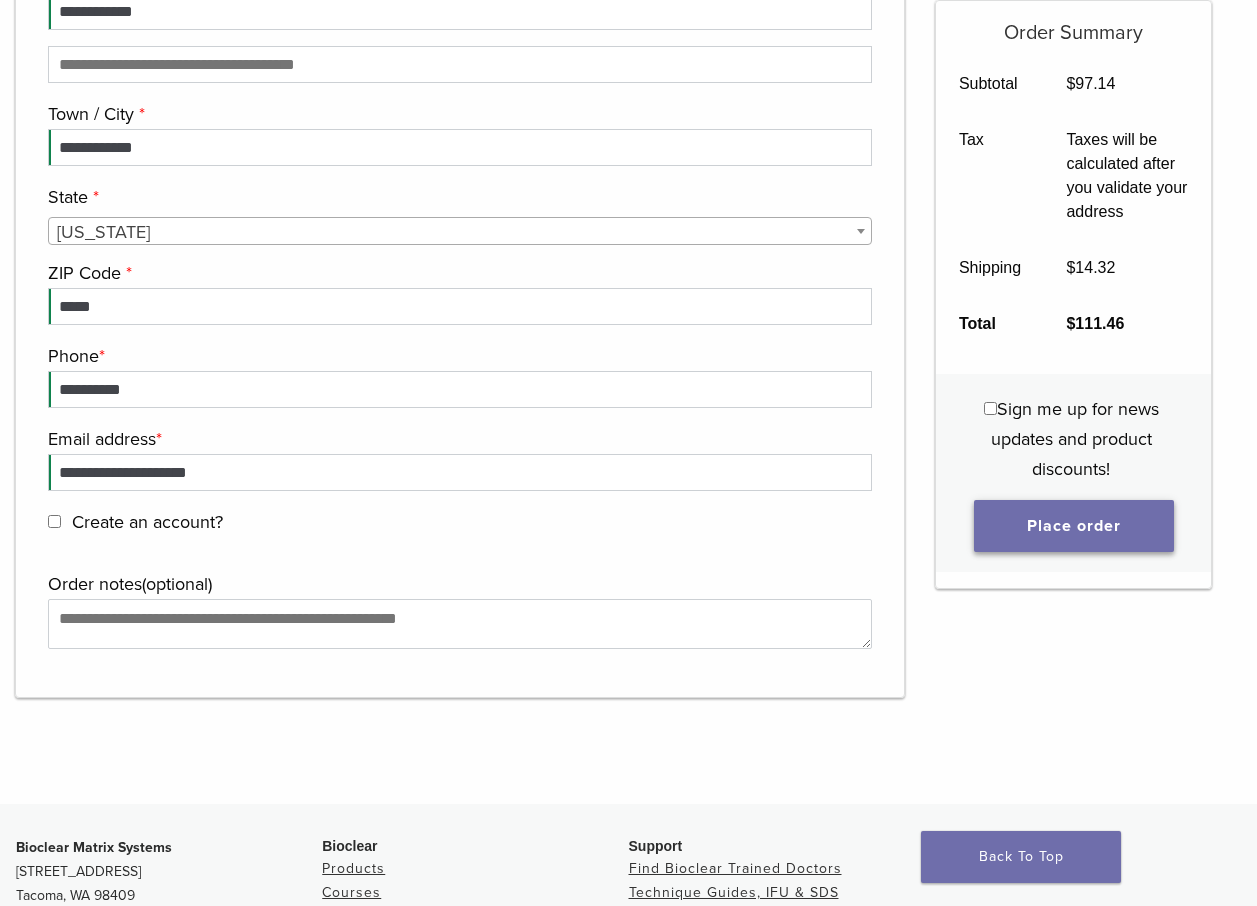 click on "Place order" at bounding box center (1074, 526) 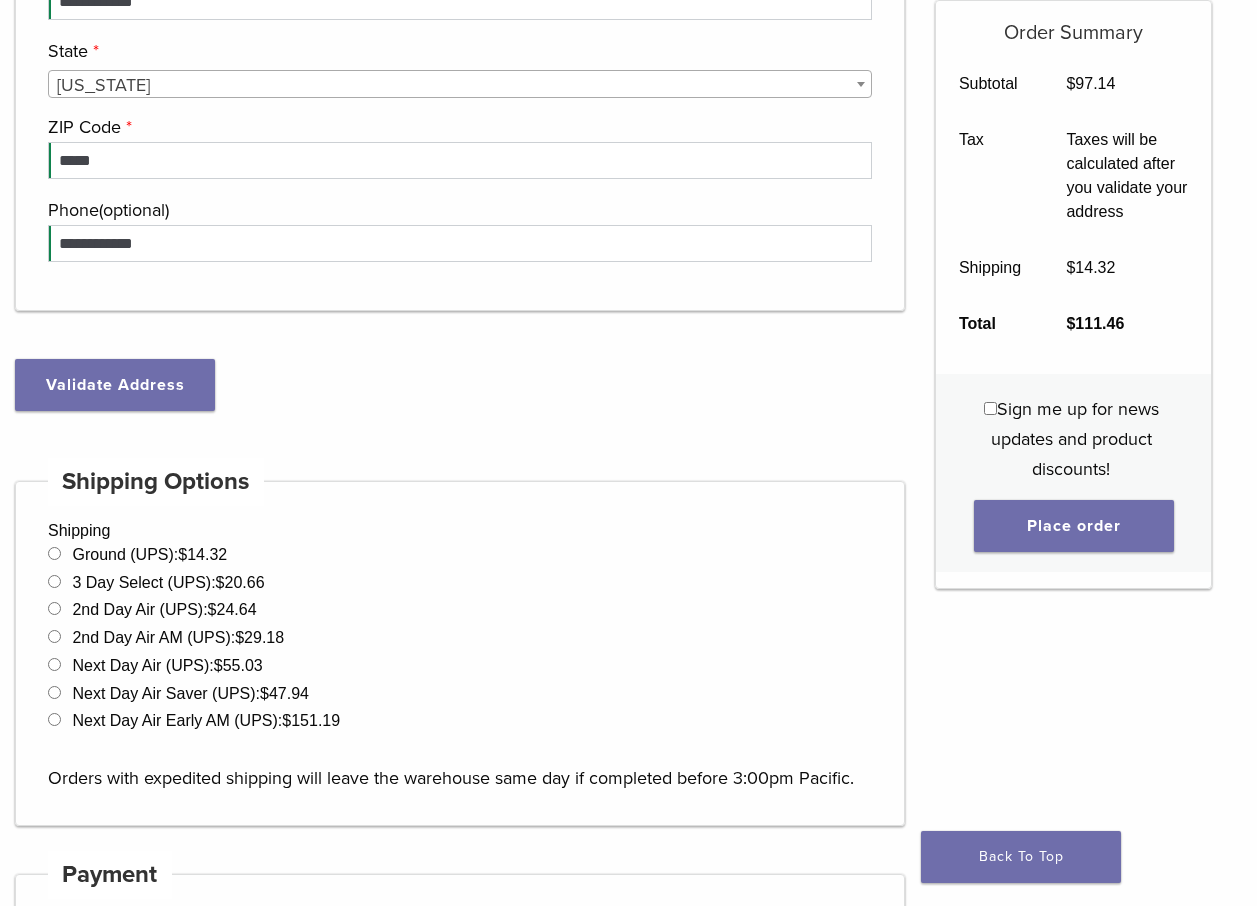 scroll, scrollTop: 1100, scrollLeft: 0, axis: vertical 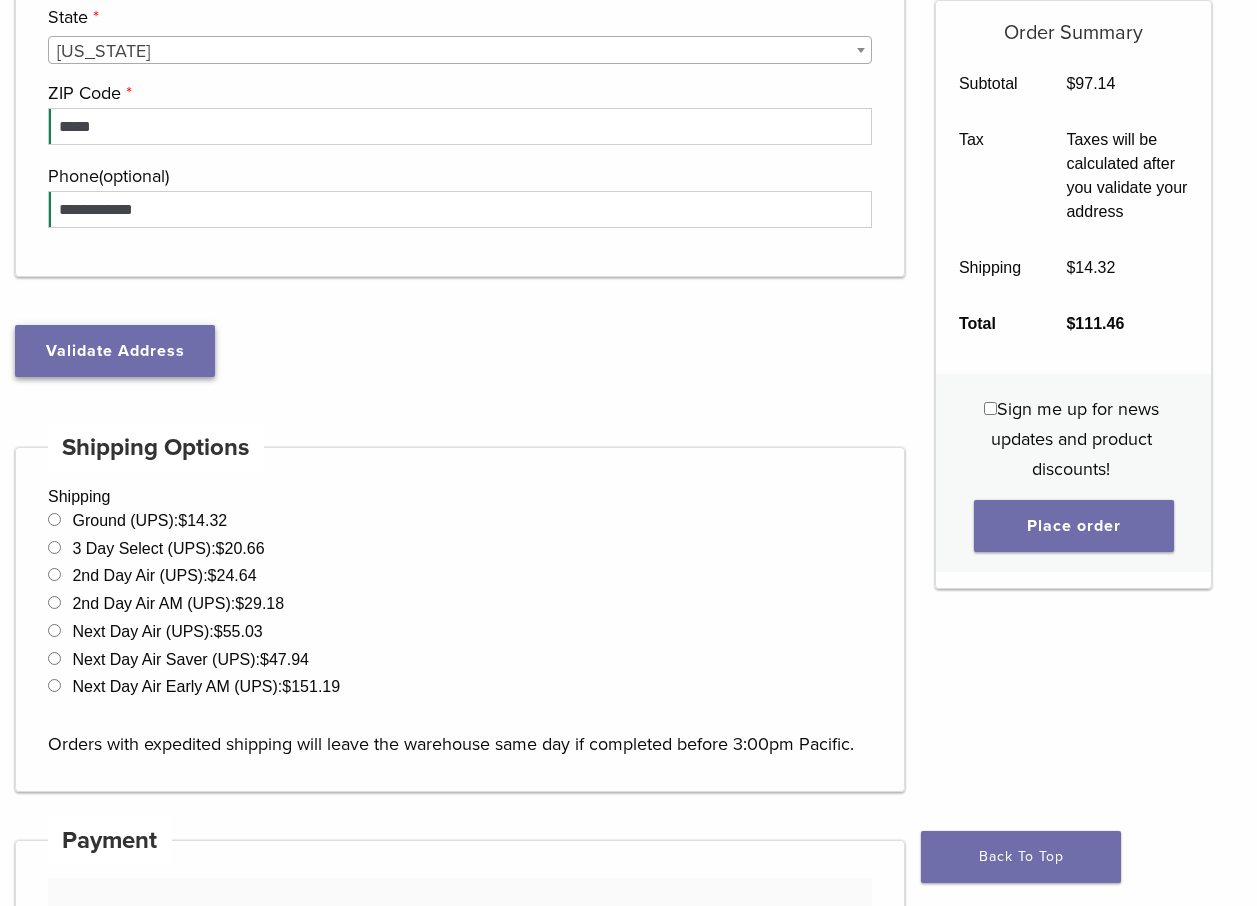 click on "Validate Address" at bounding box center [115, 351] 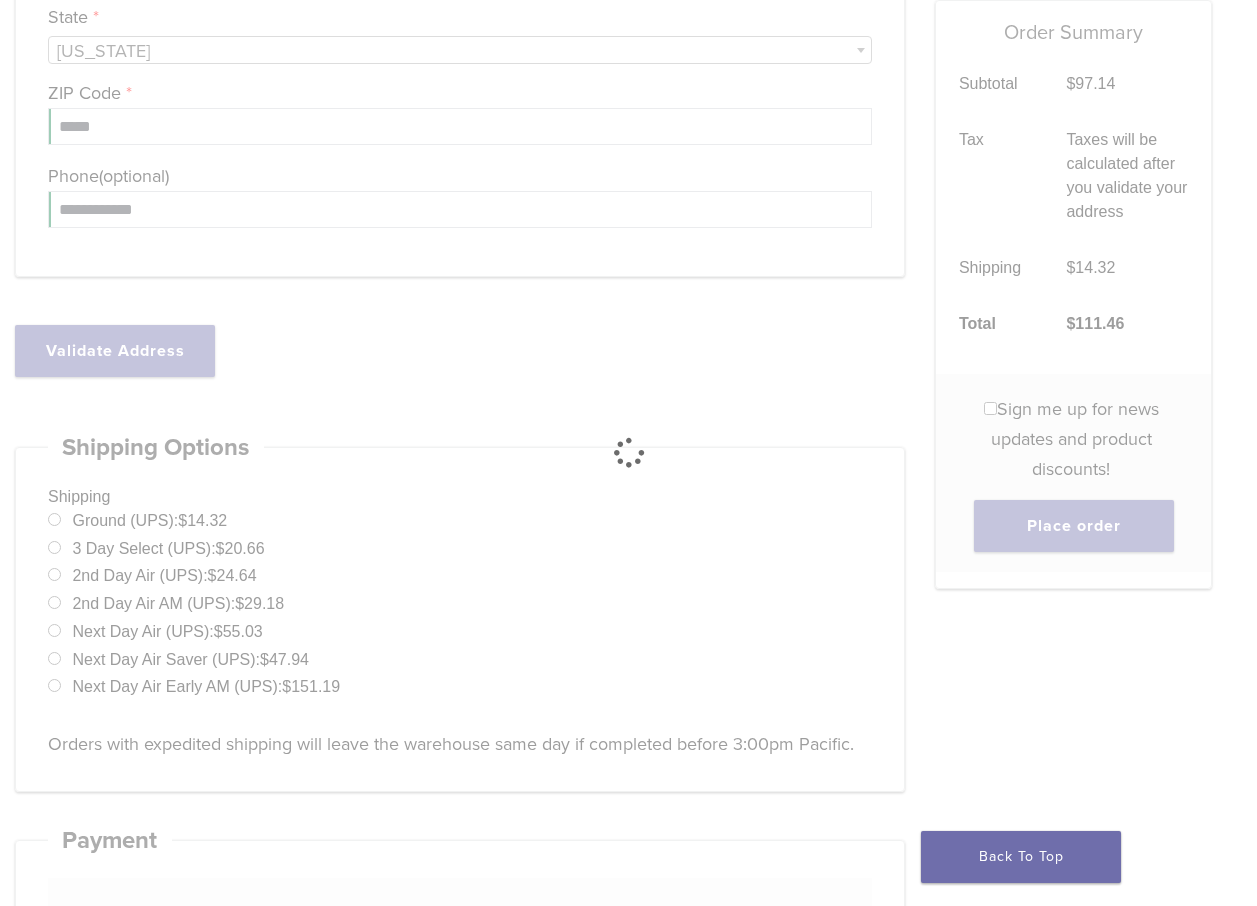 type on "**********" 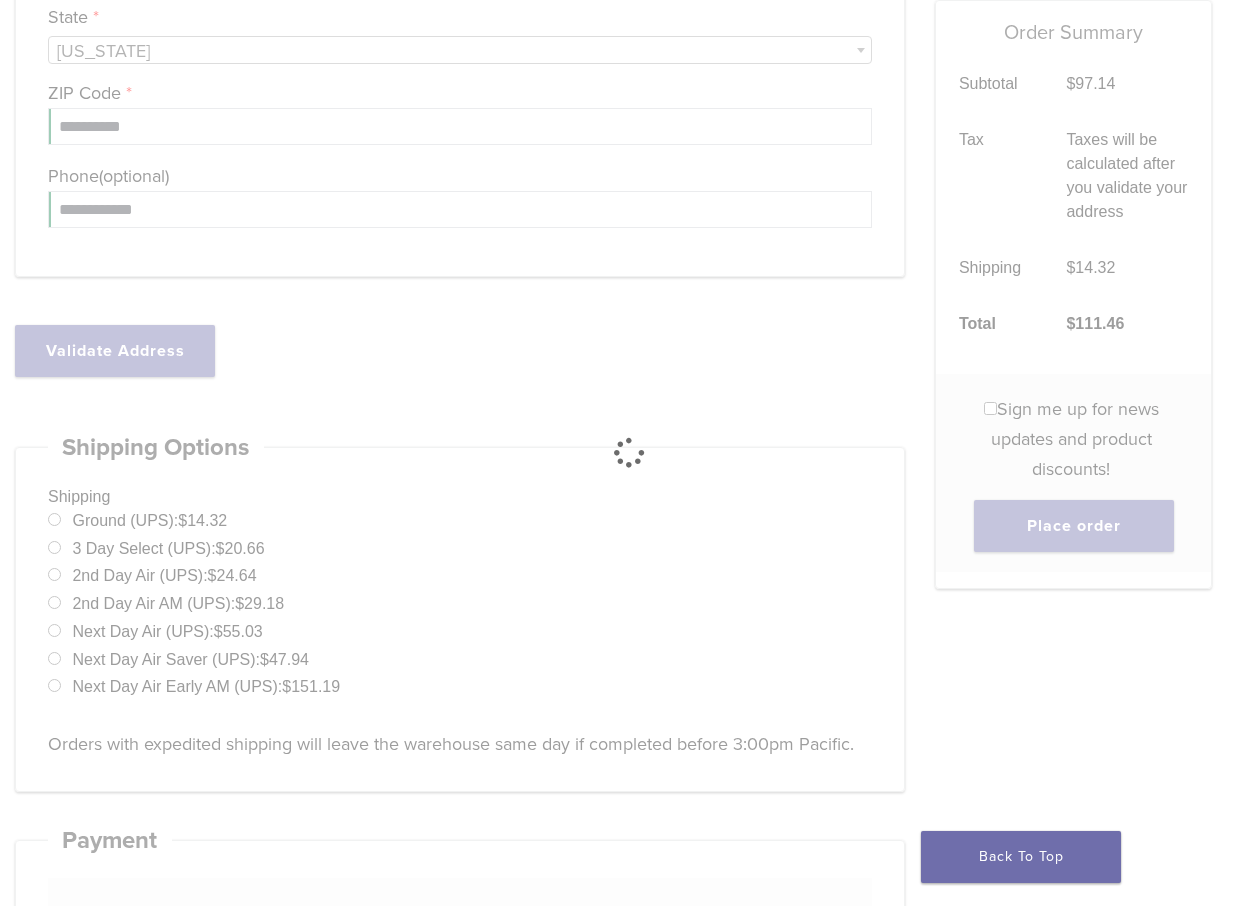 select on "**" 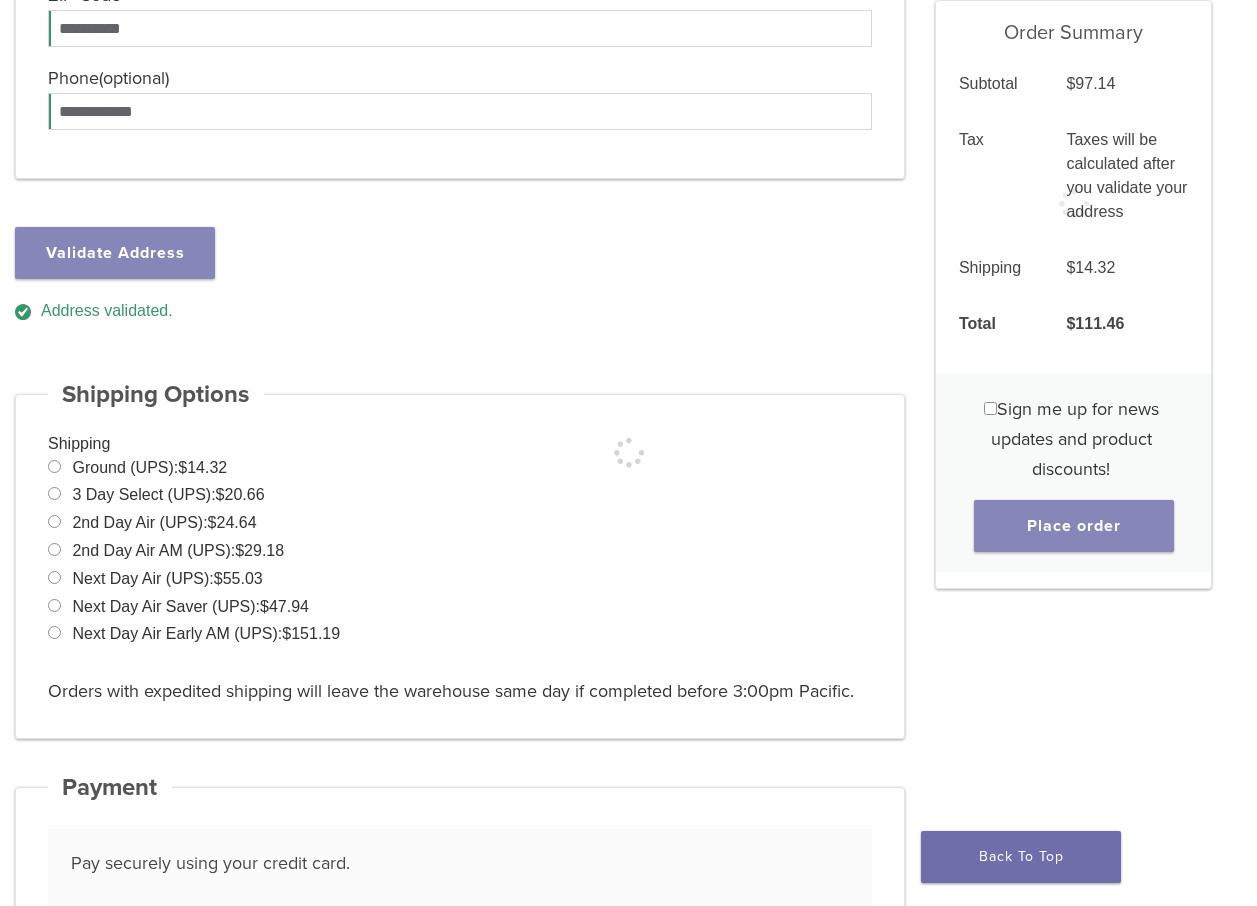 scroll, scrollTop: 1002, scrollLeft: 0, axis: vertical 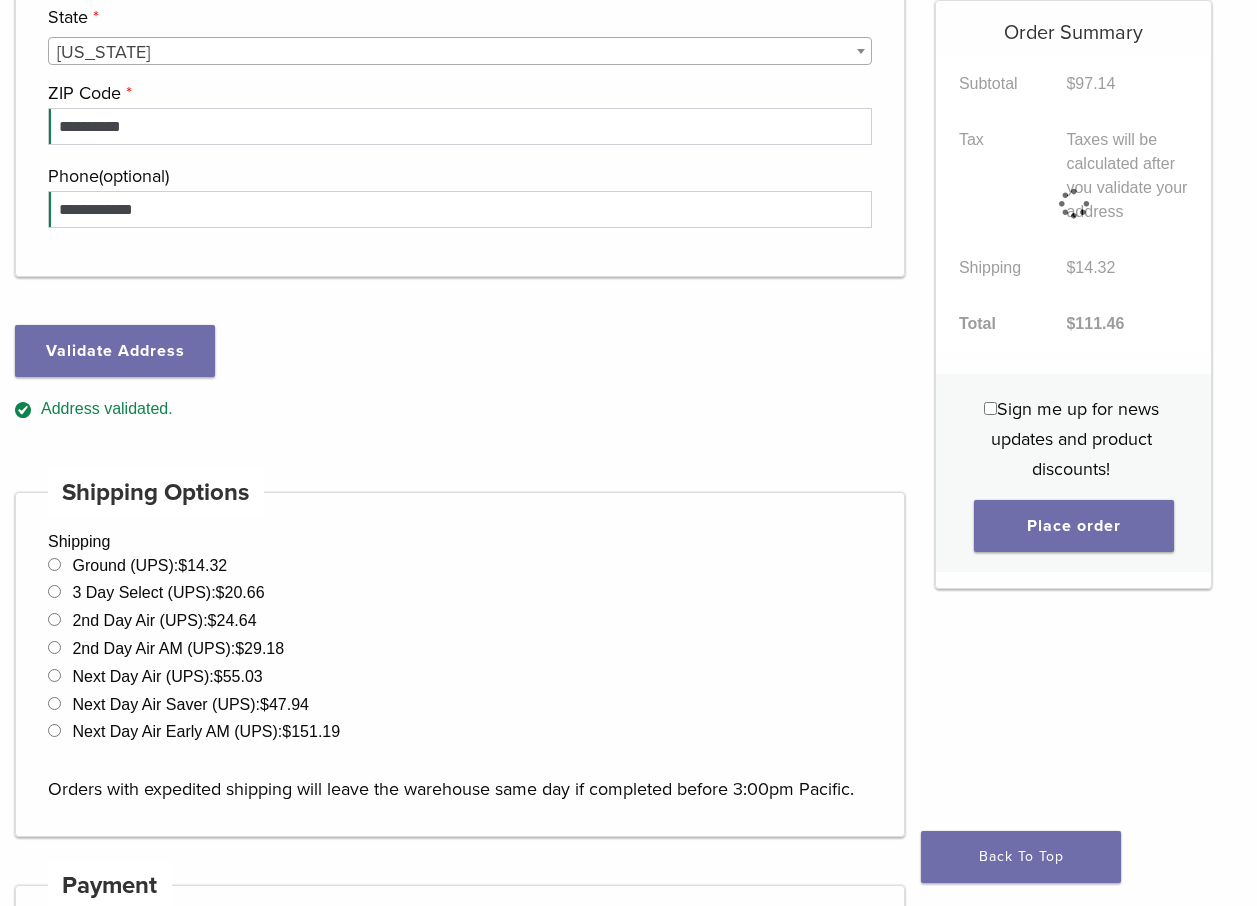 click on "**********" at bounding box center (460, -112) 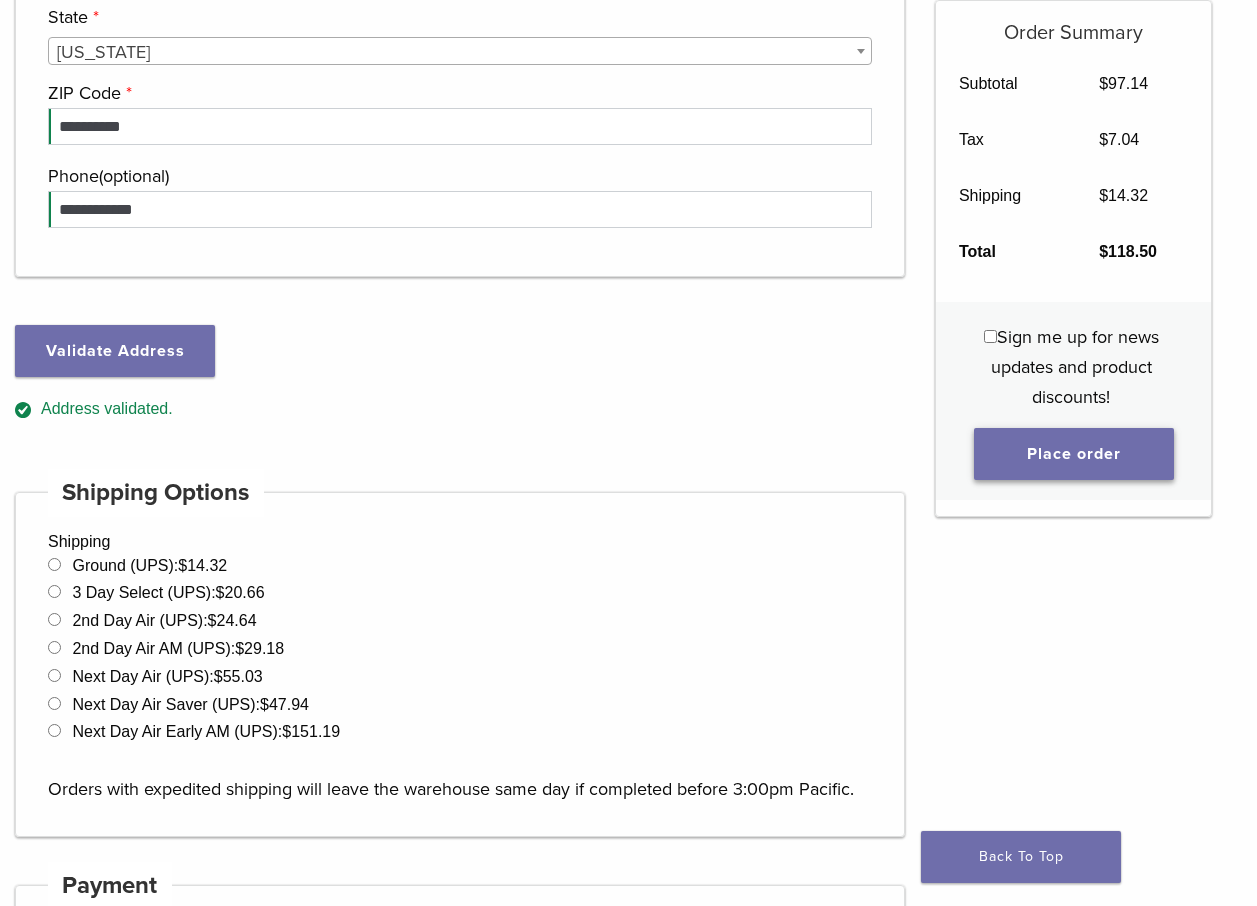 click on "Place order" at bounding box center [1074, 454] 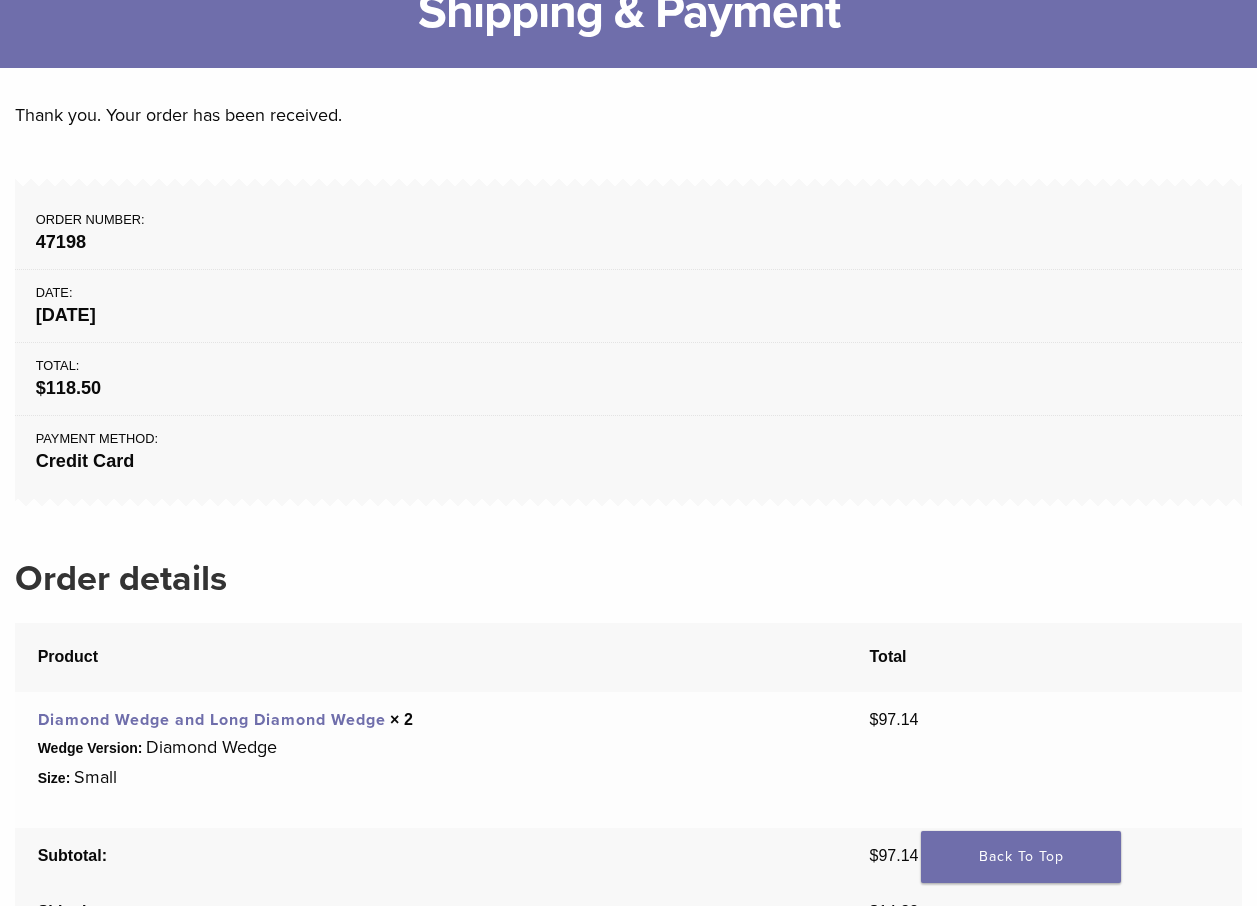 scroll, scrollTop: 0, scrollLeft: 0, axis: both 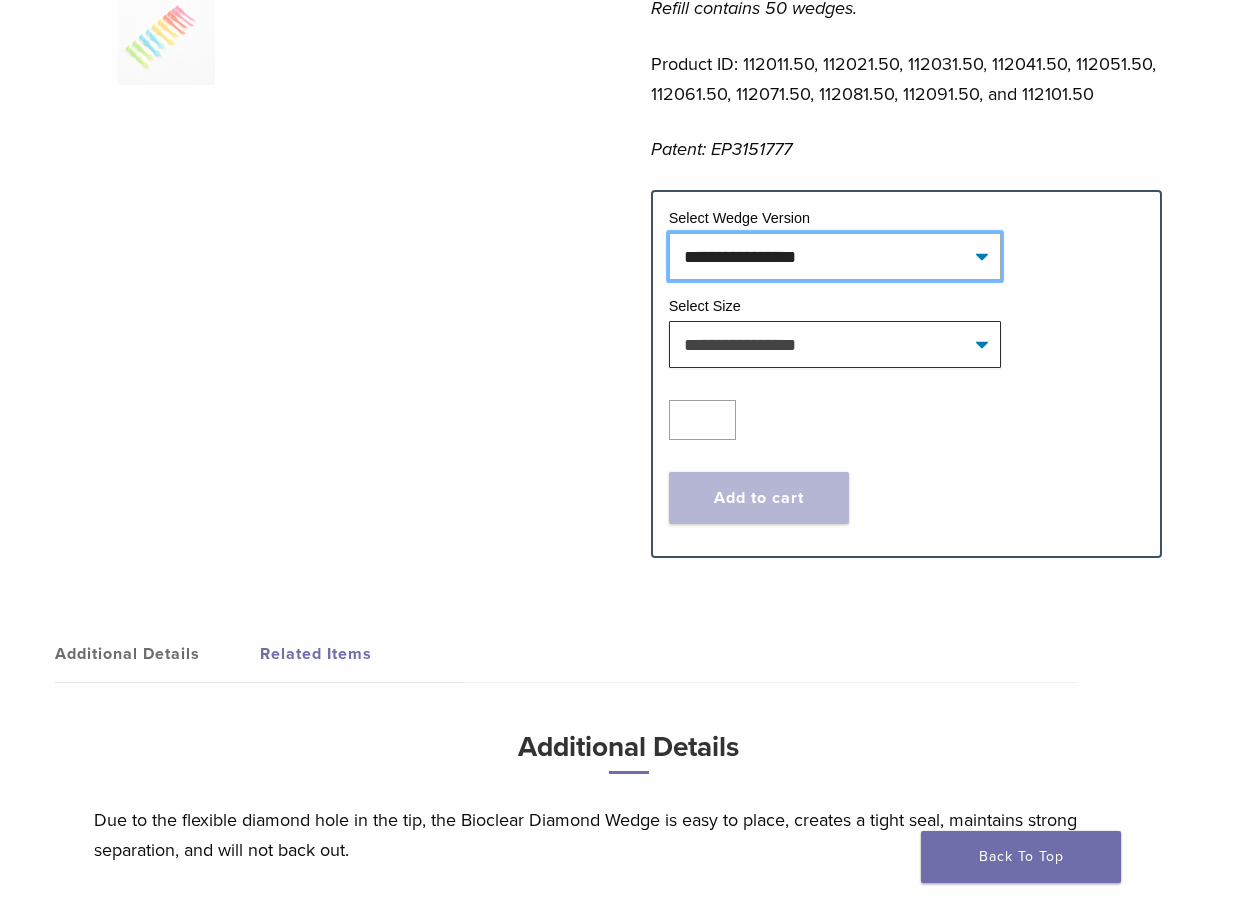 click on "**********" at bounding box center (835, 256) 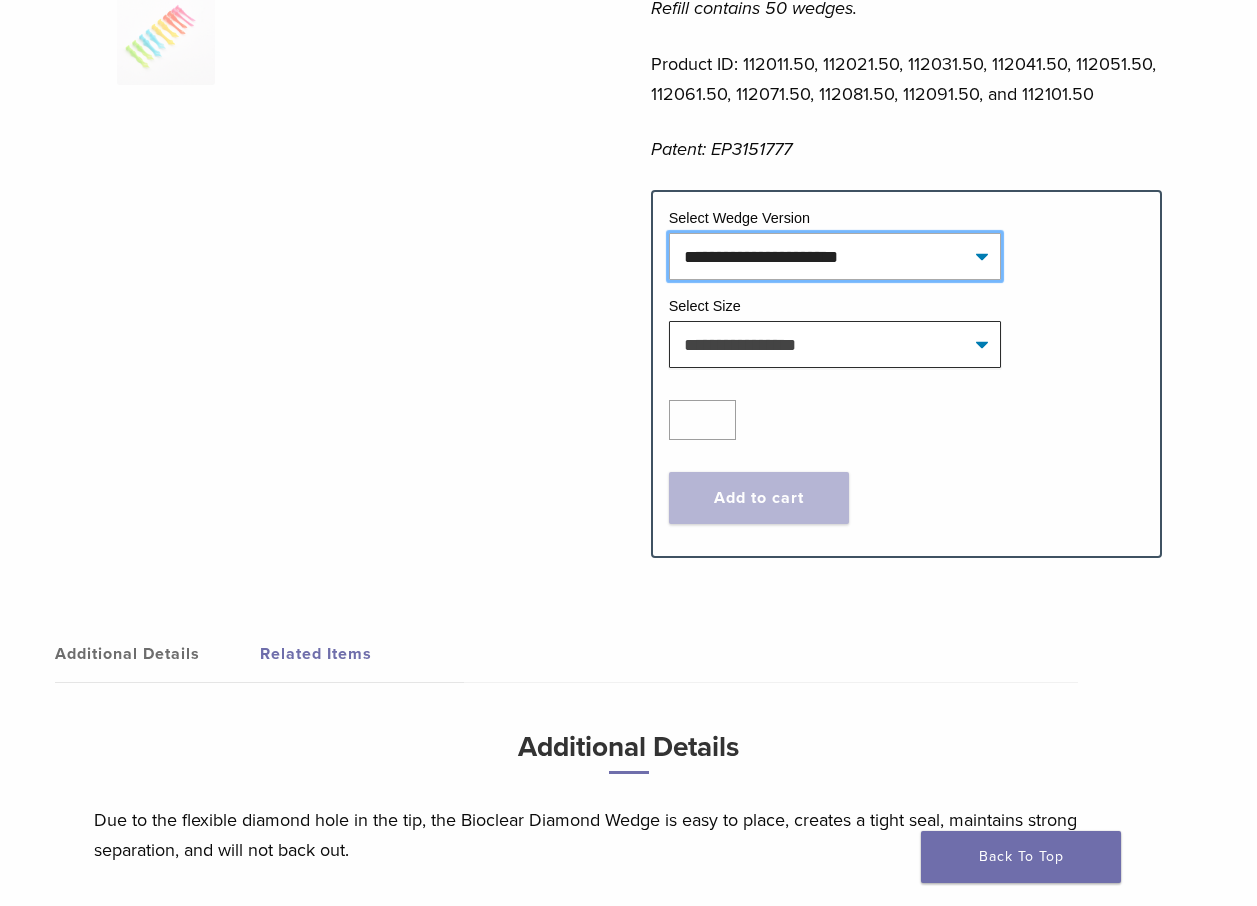 click on "**********" at bounding box center (835, 256) 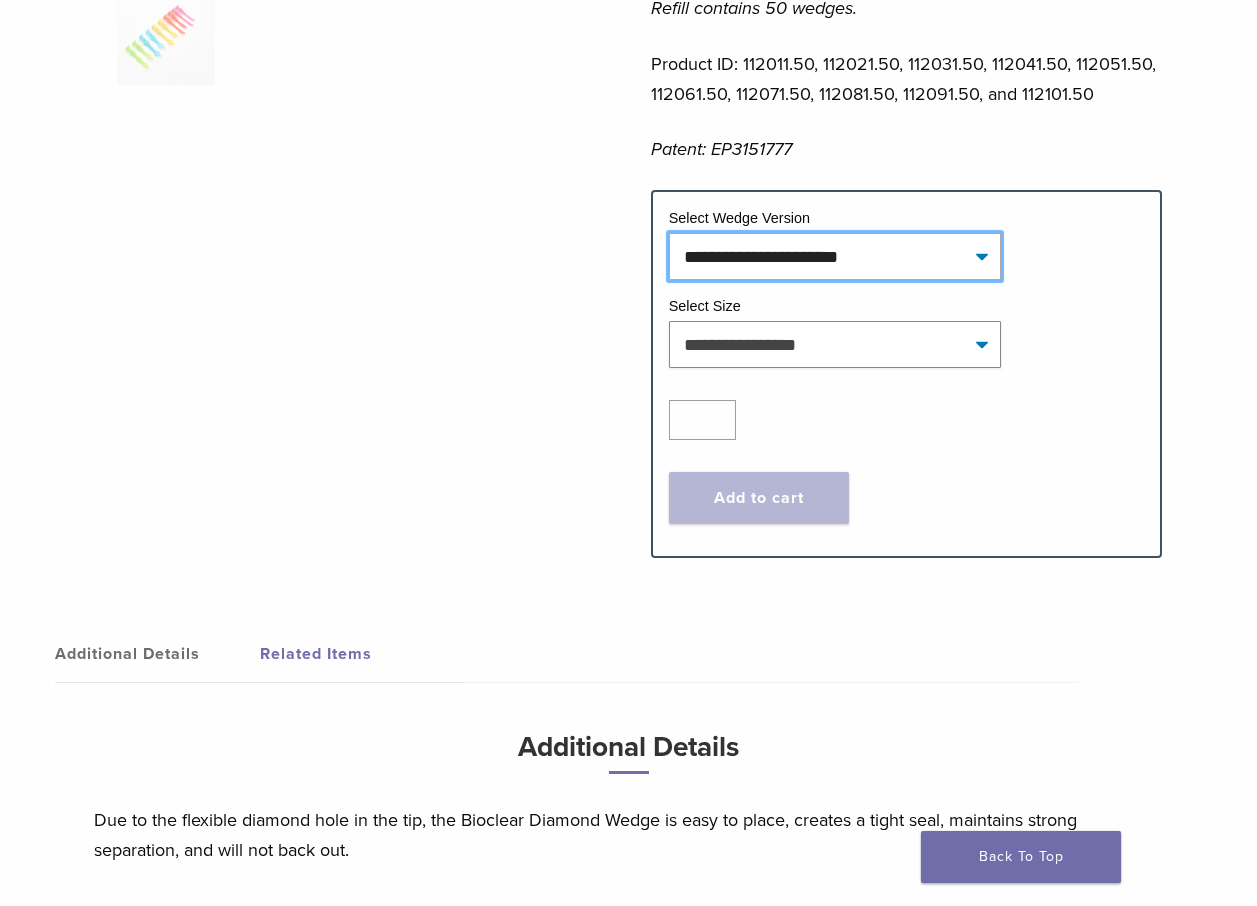 select on "**********" 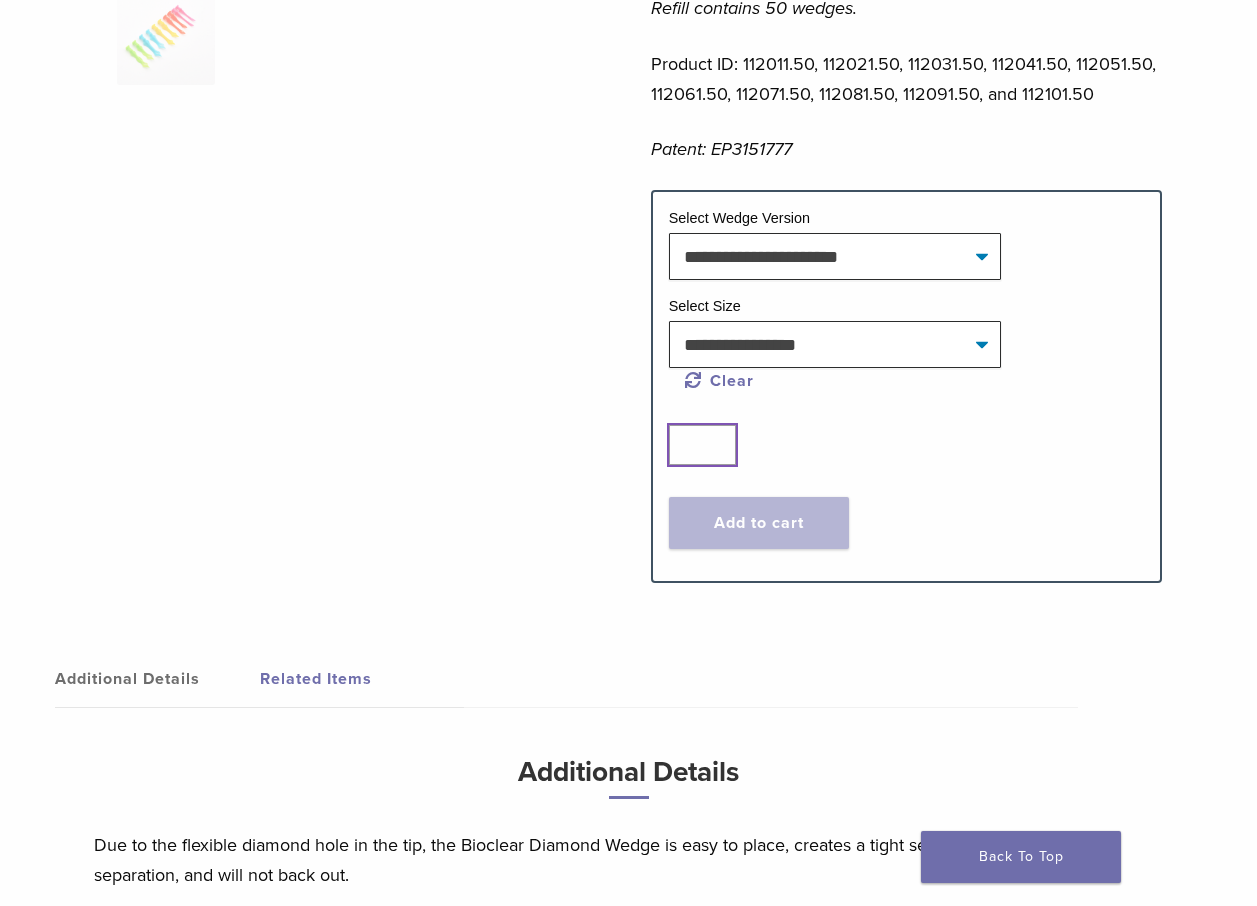 type on "*" 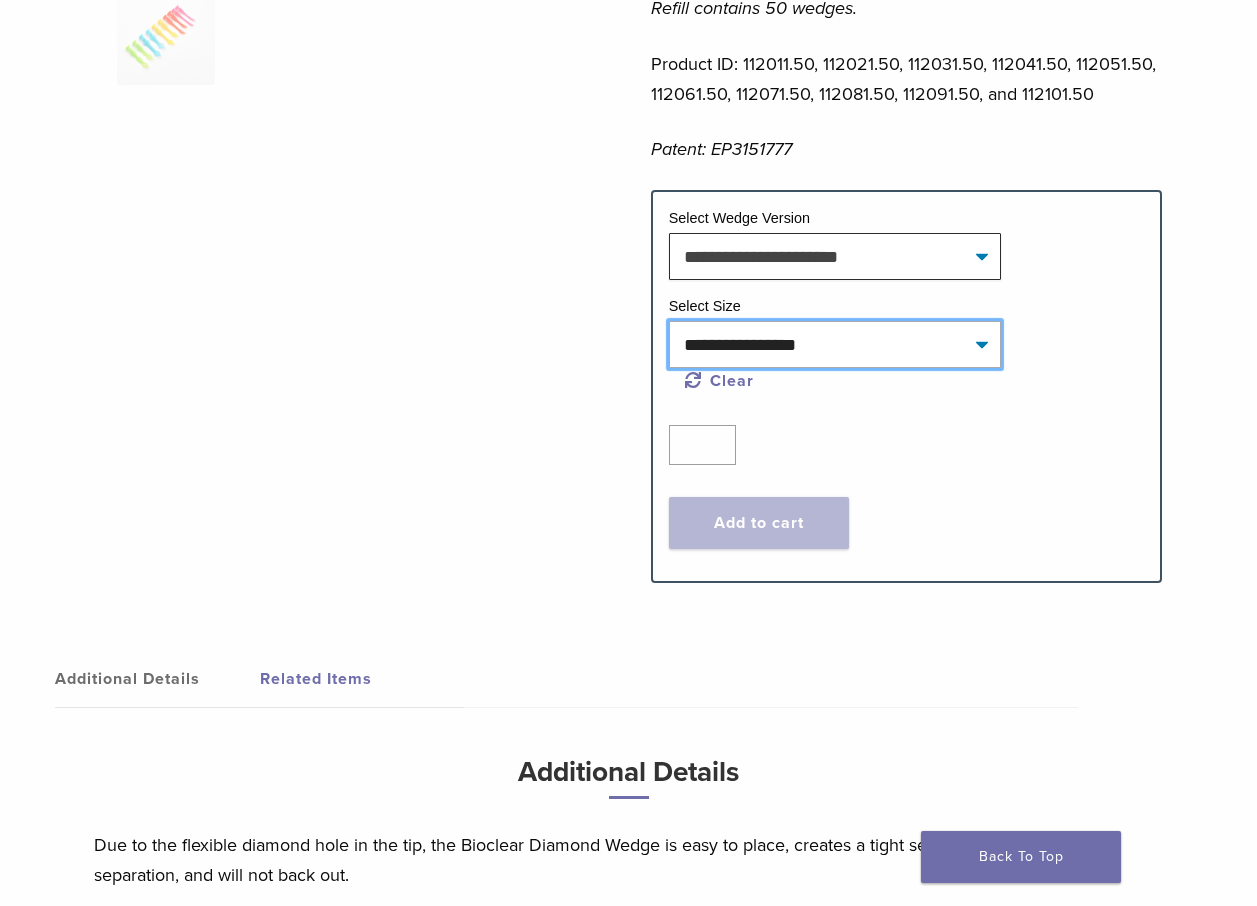 click on "**********" at bounding box center (835, 344) 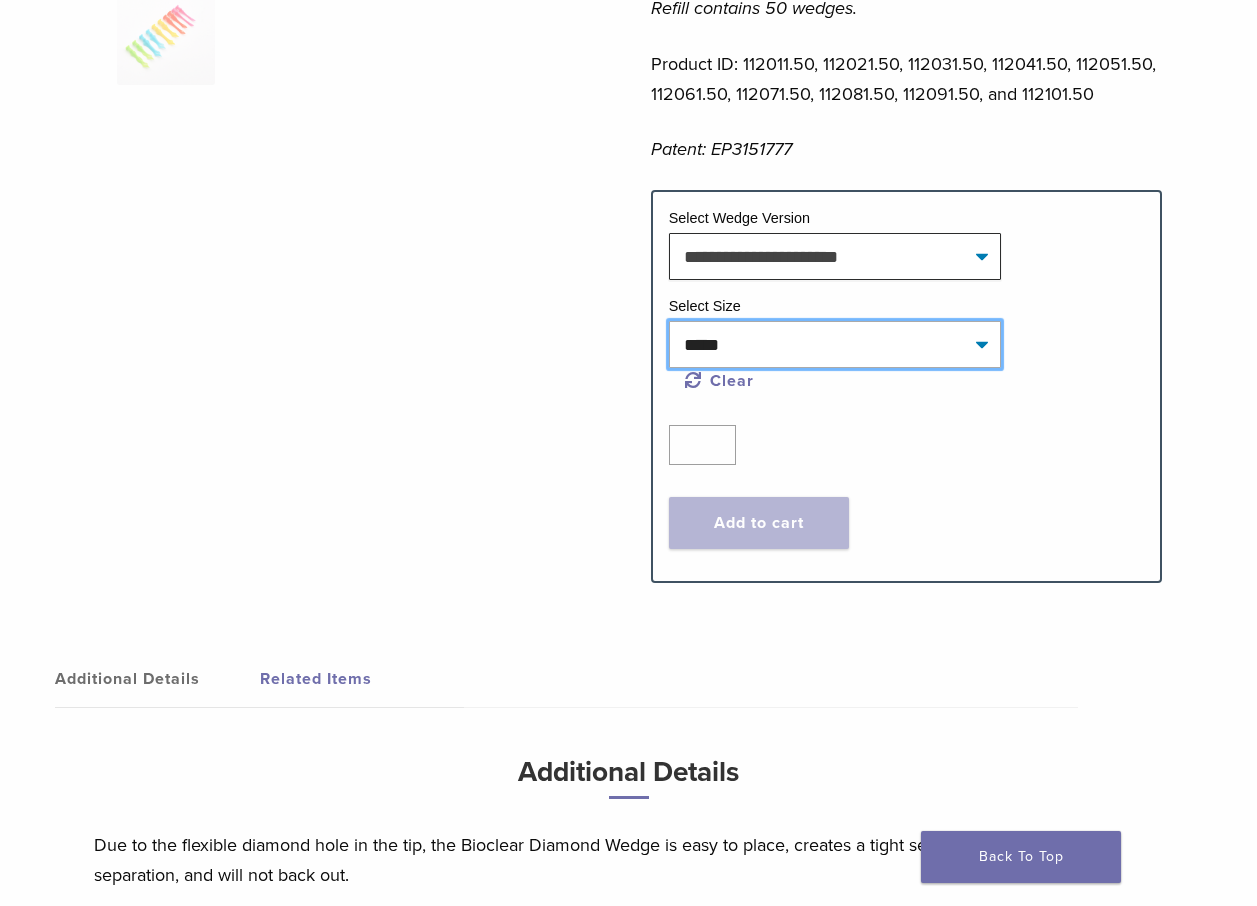 click on "**********" at bounding box center (835, 344) 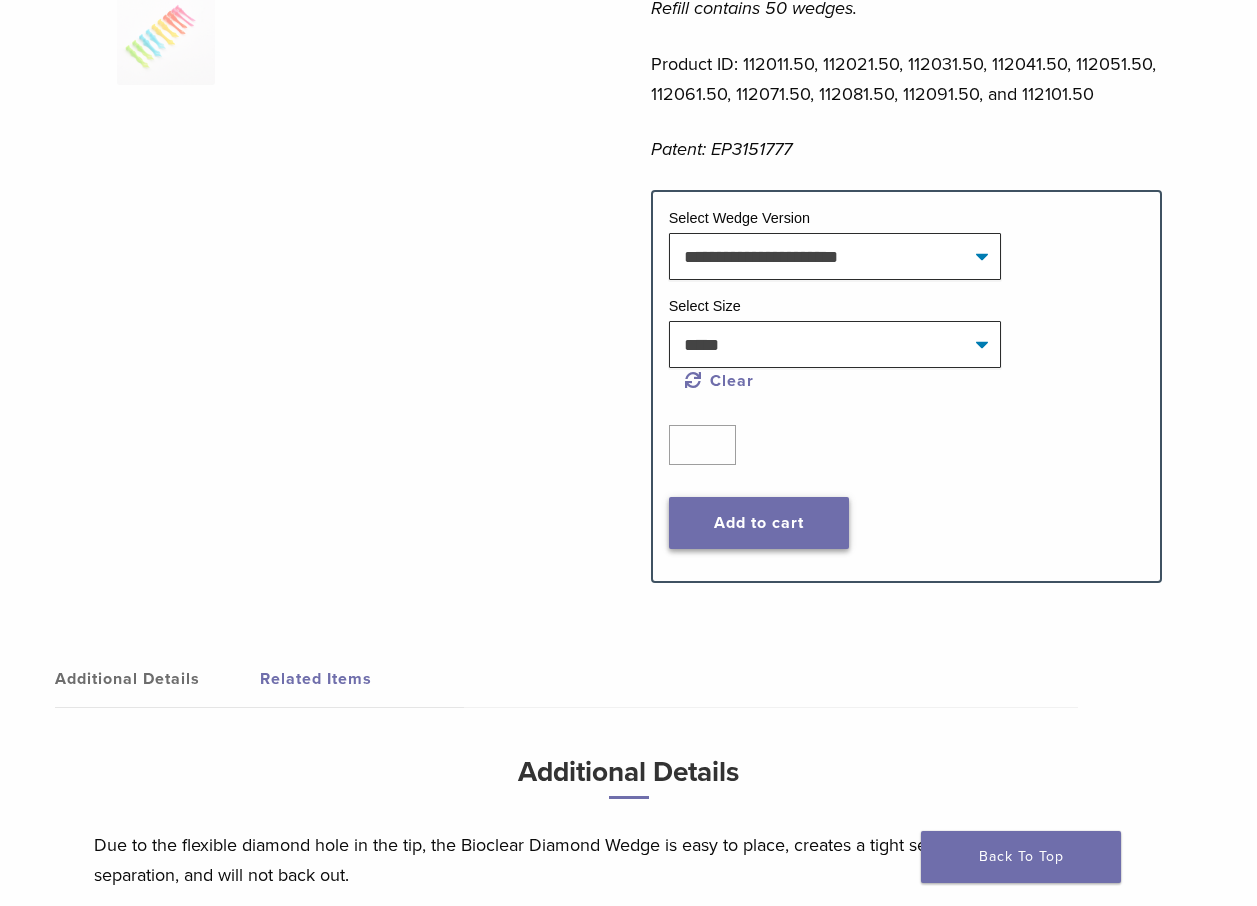 click on "Add to cart" at bounding box center (759, 523) 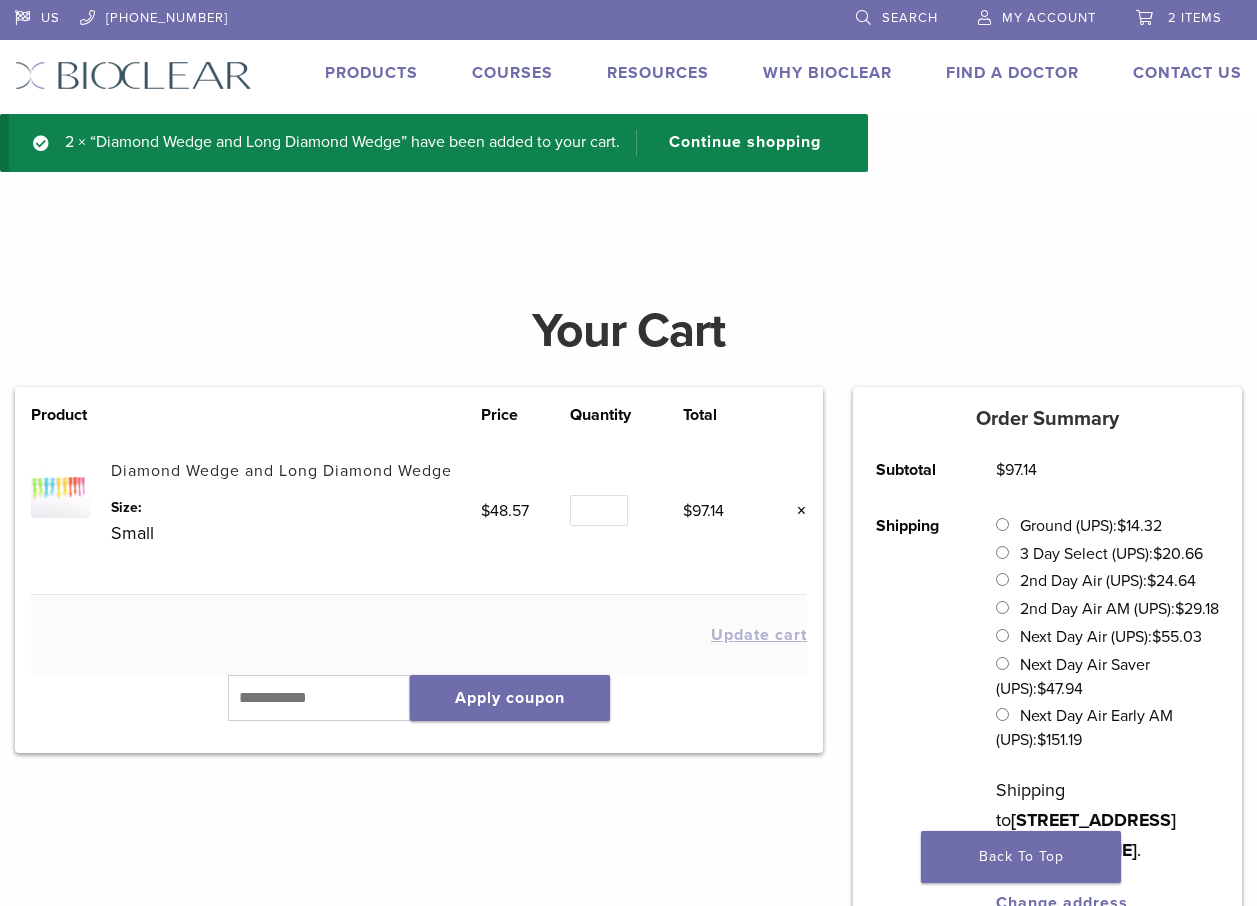 scroll, scrollTop: 0, scrollLeft: 0, axis: both 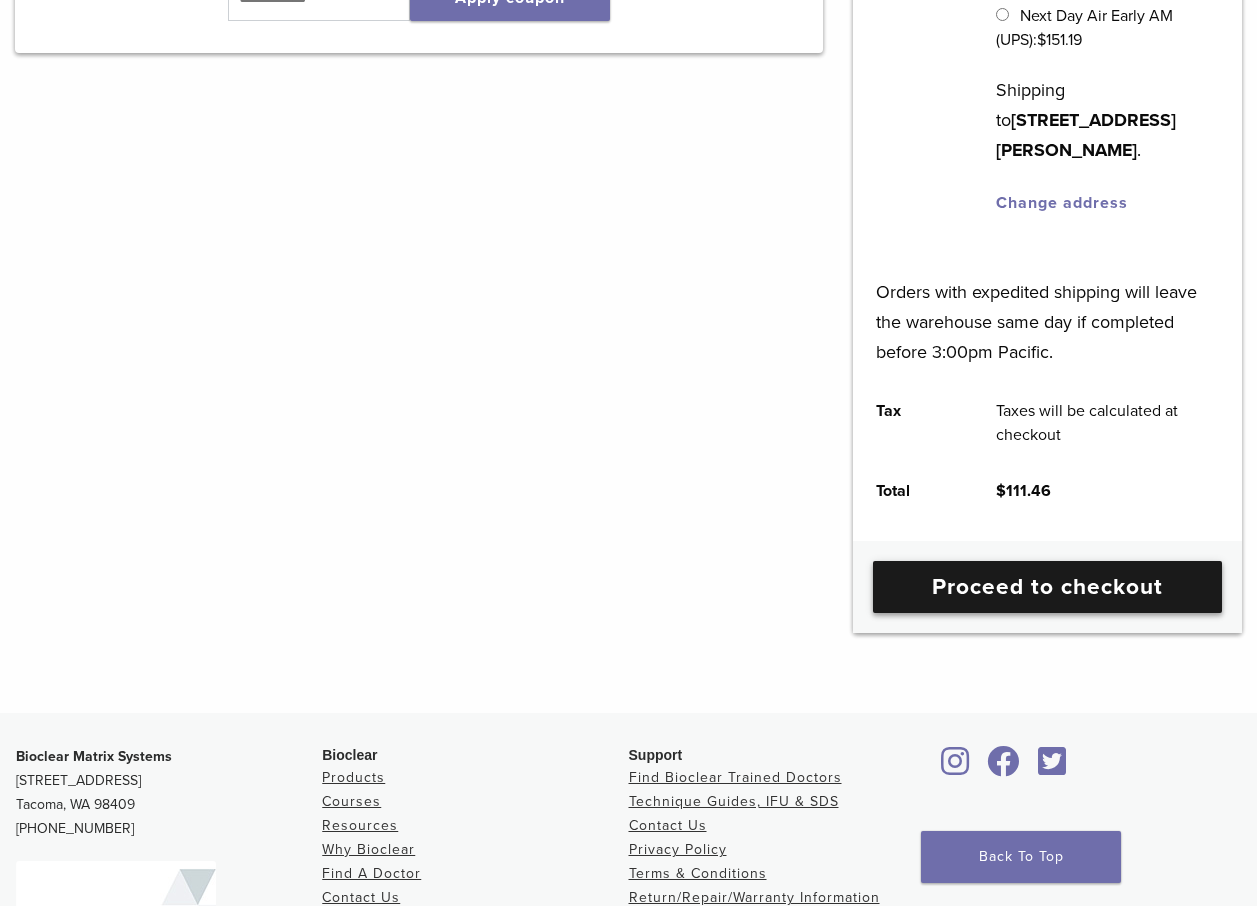 click on "Proceed to checkout" at bounding box center [1047, 587] 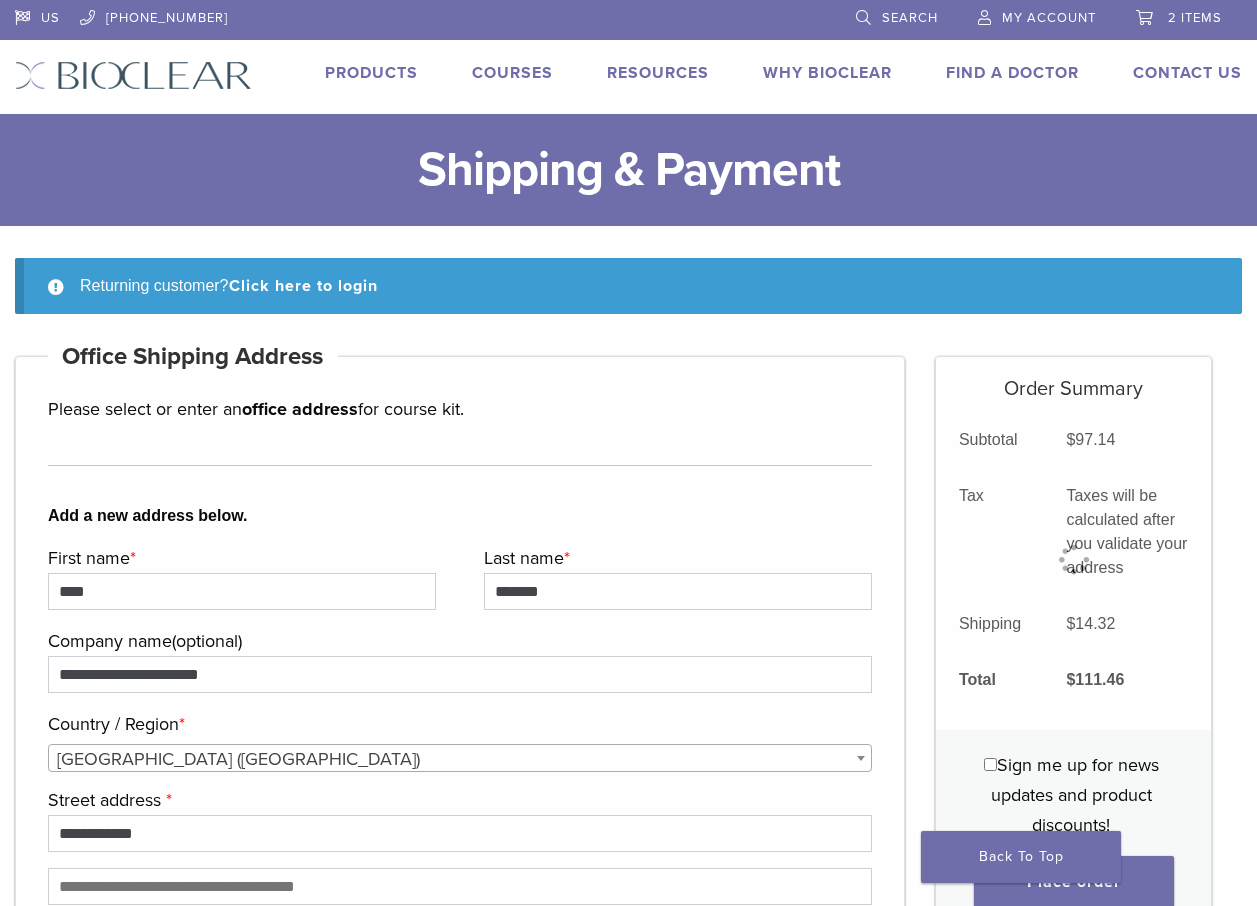 select on "**" 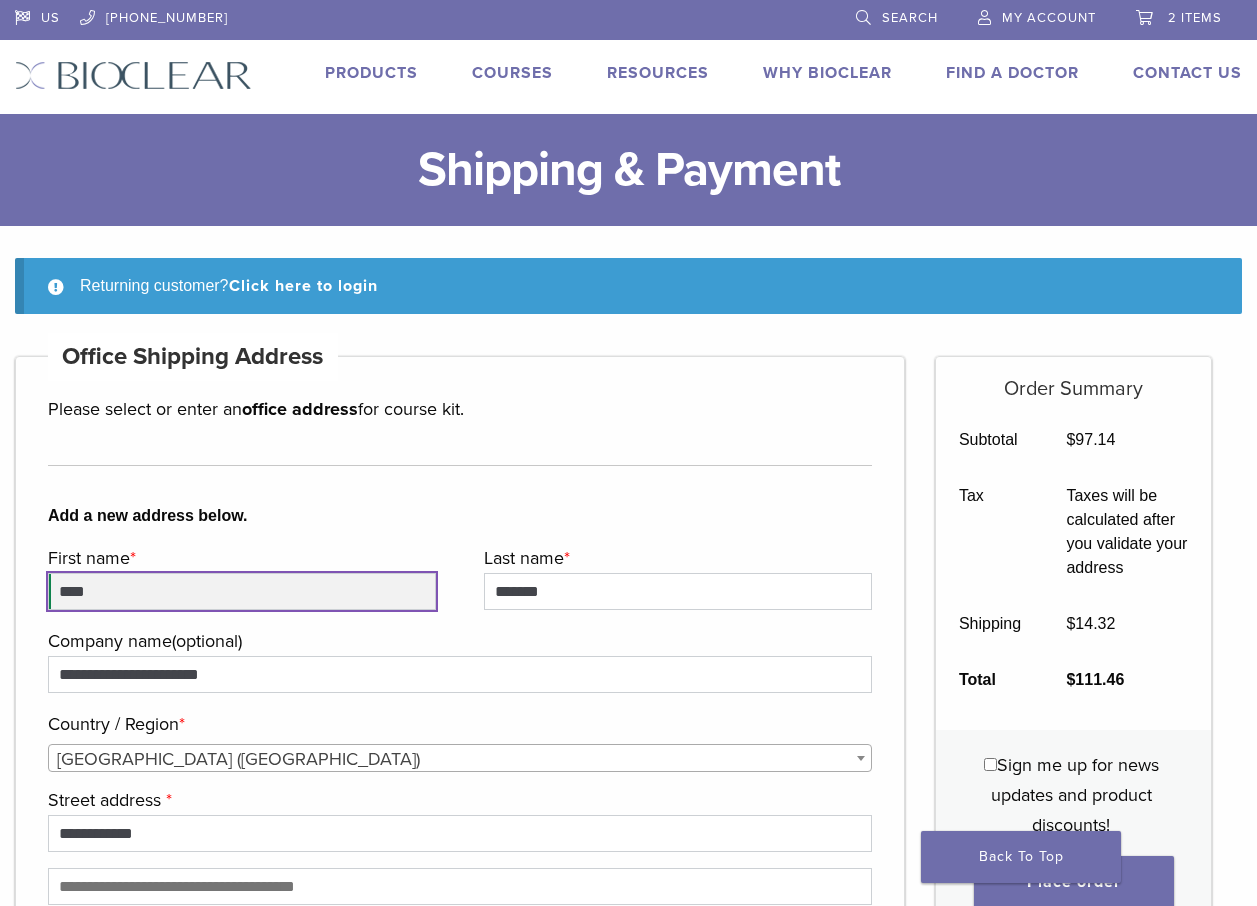 click on "Validate Address" at bounding box center (115, 1353) 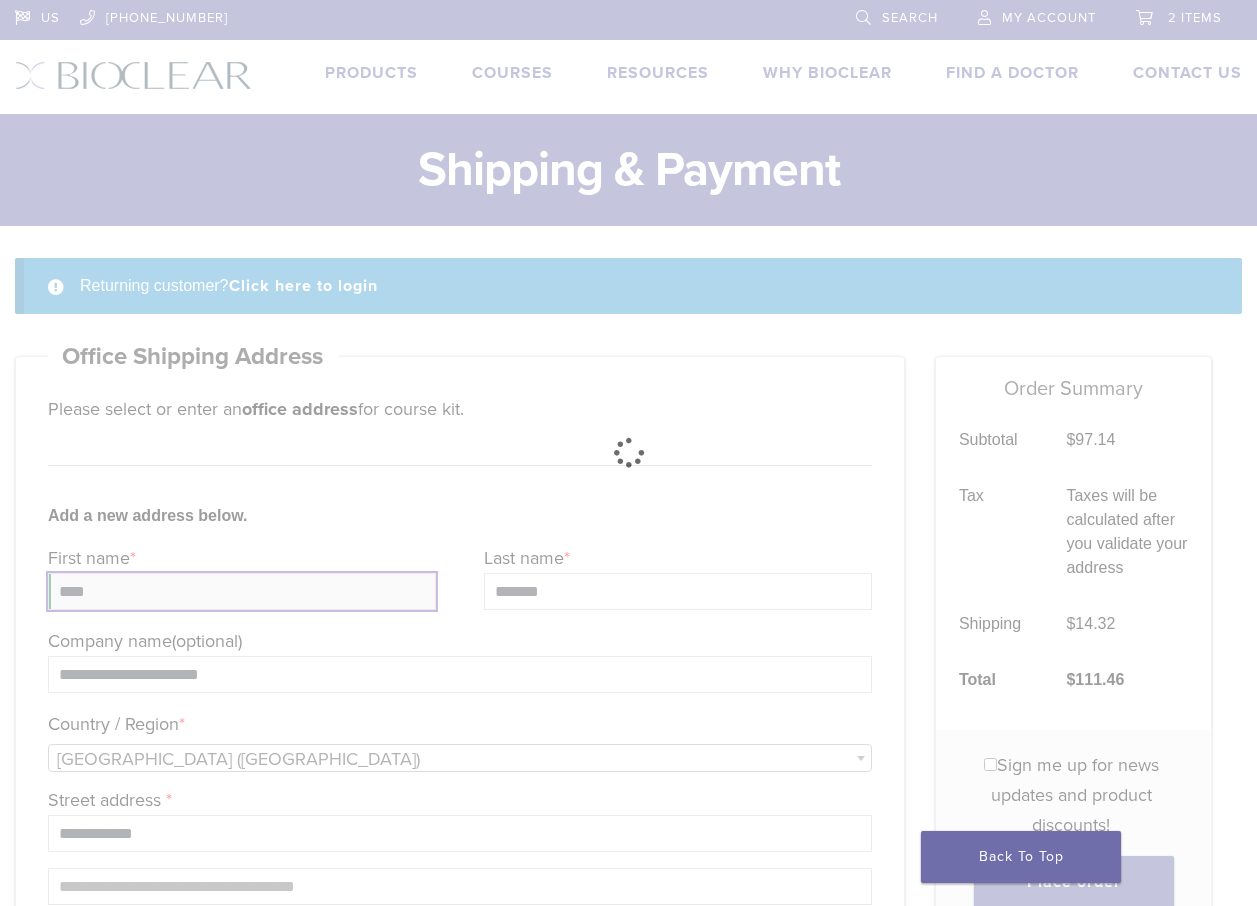 click on "Validate Address" at bounding box center (115, 1353) 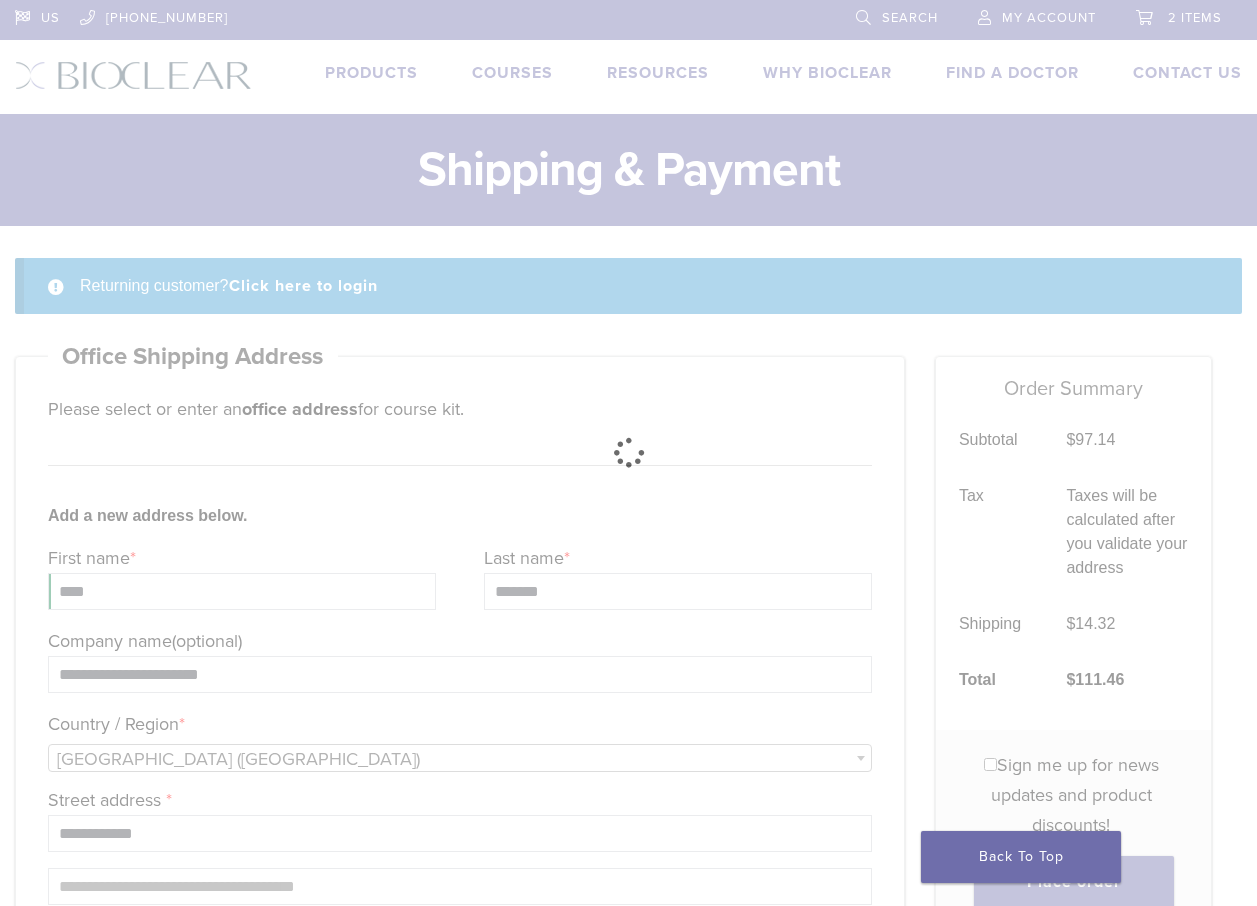 select on "**" 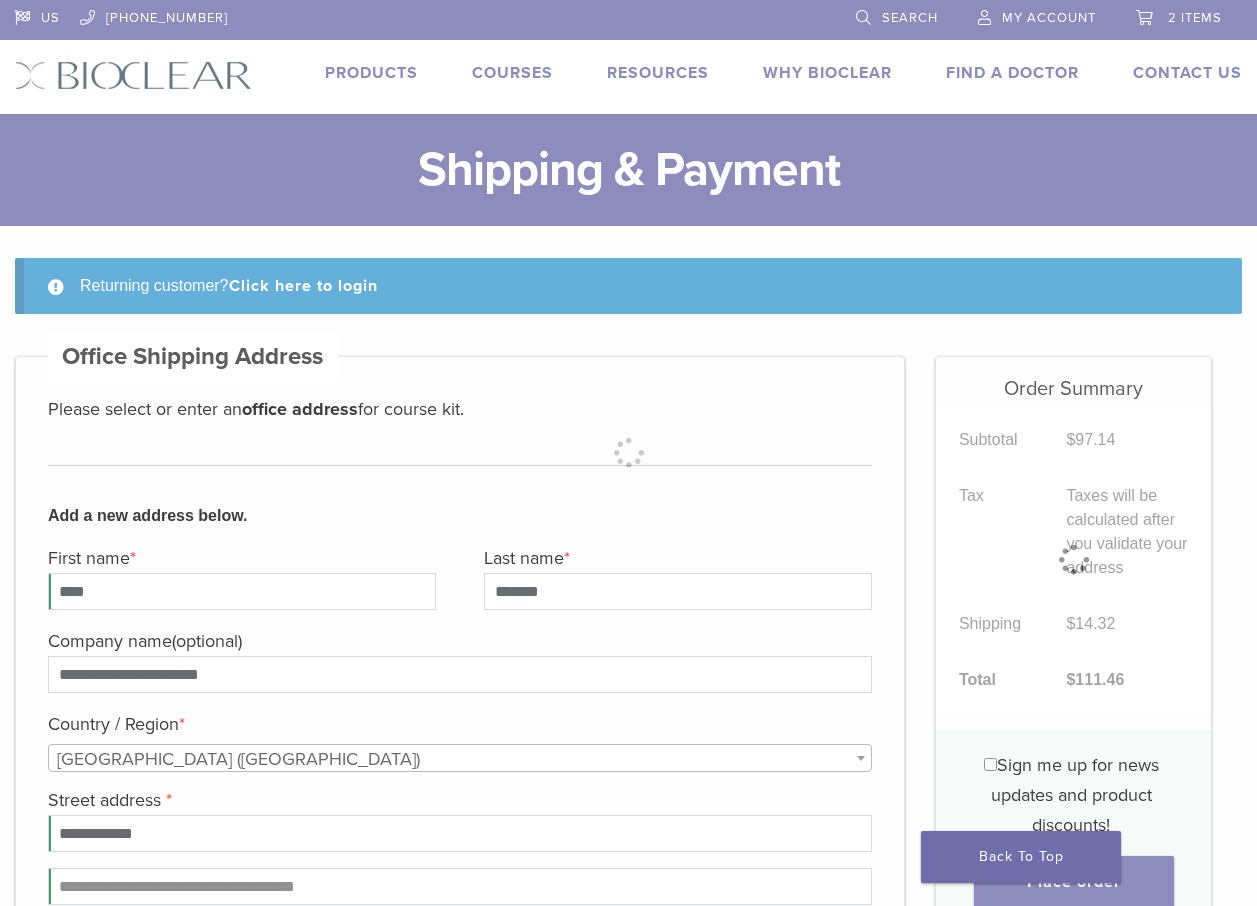 select on "**" 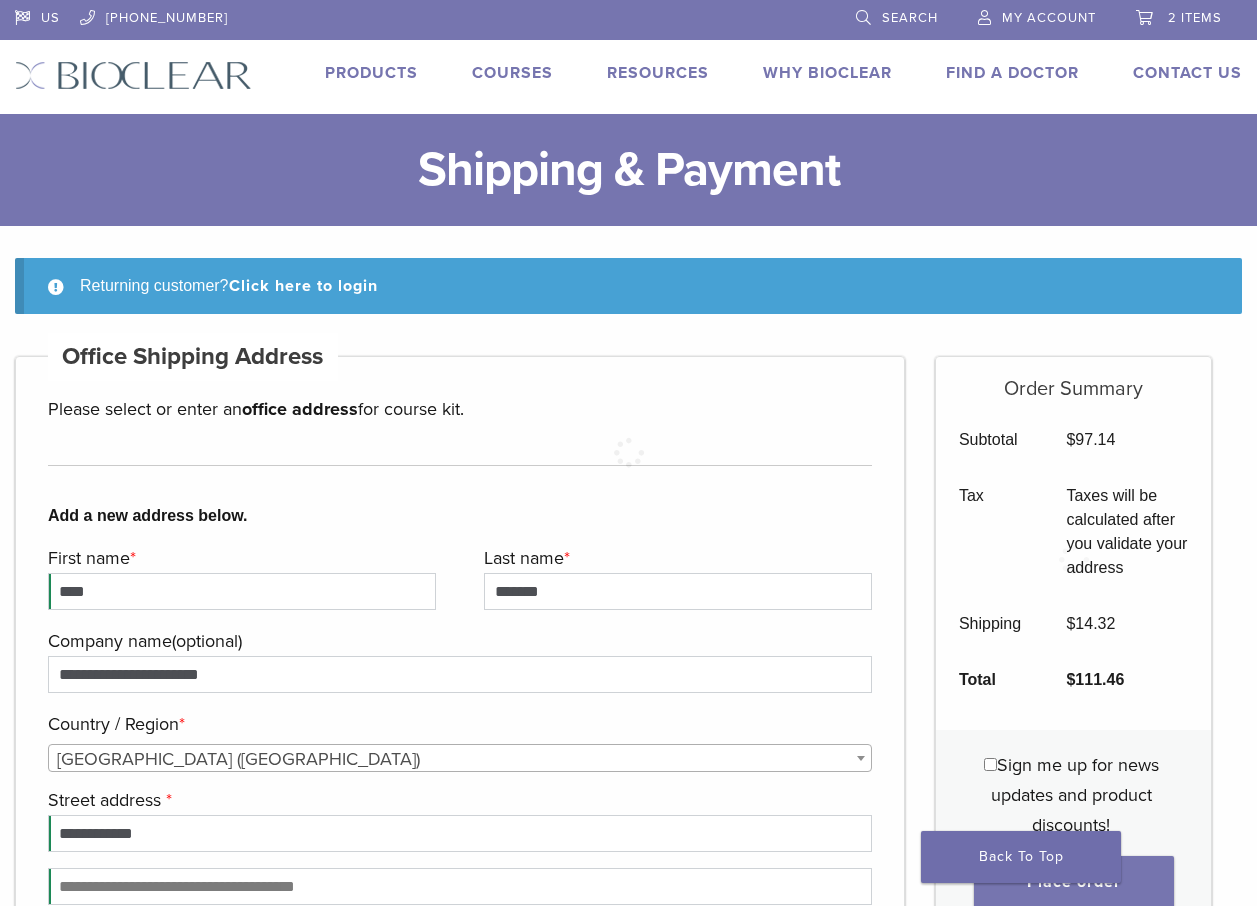 select on "**" 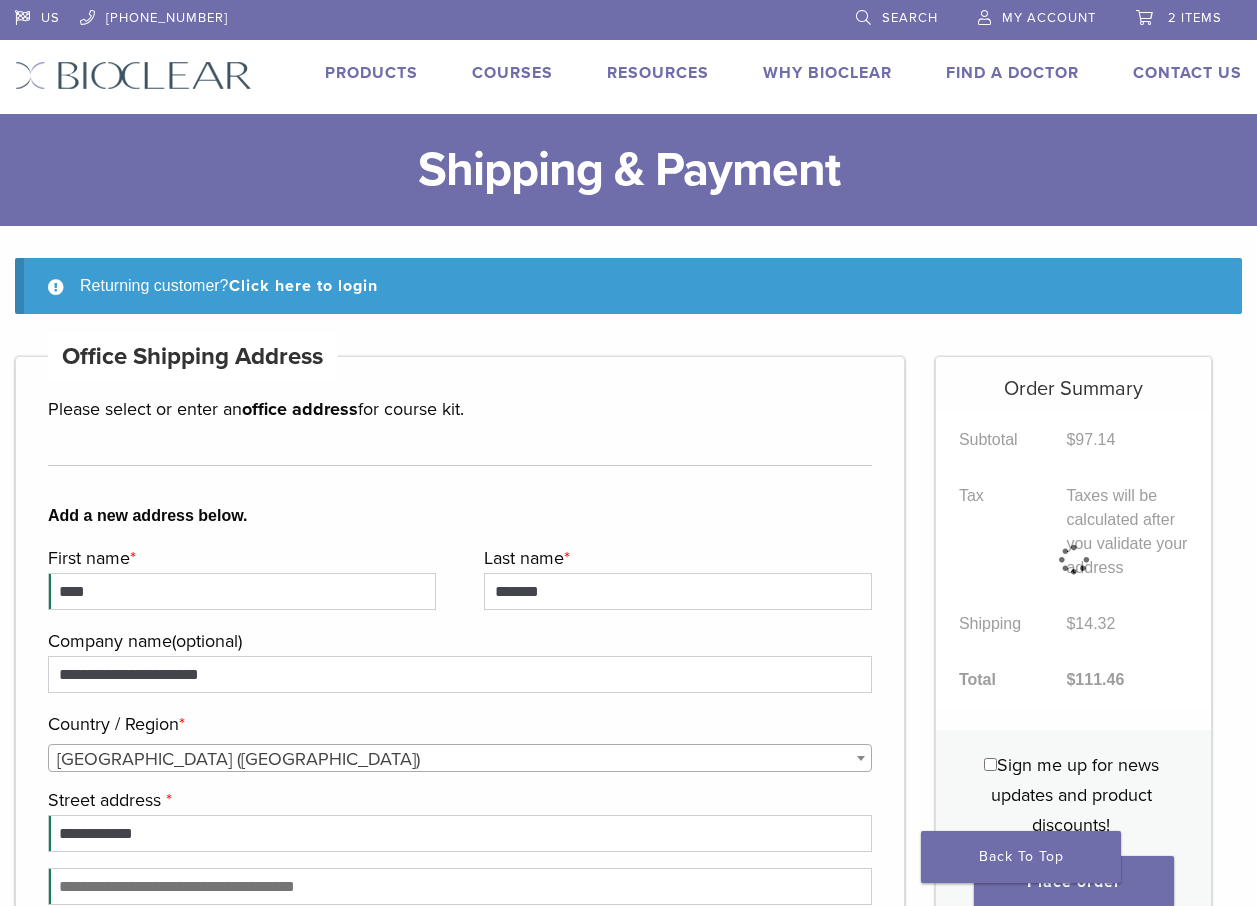 select on "**" 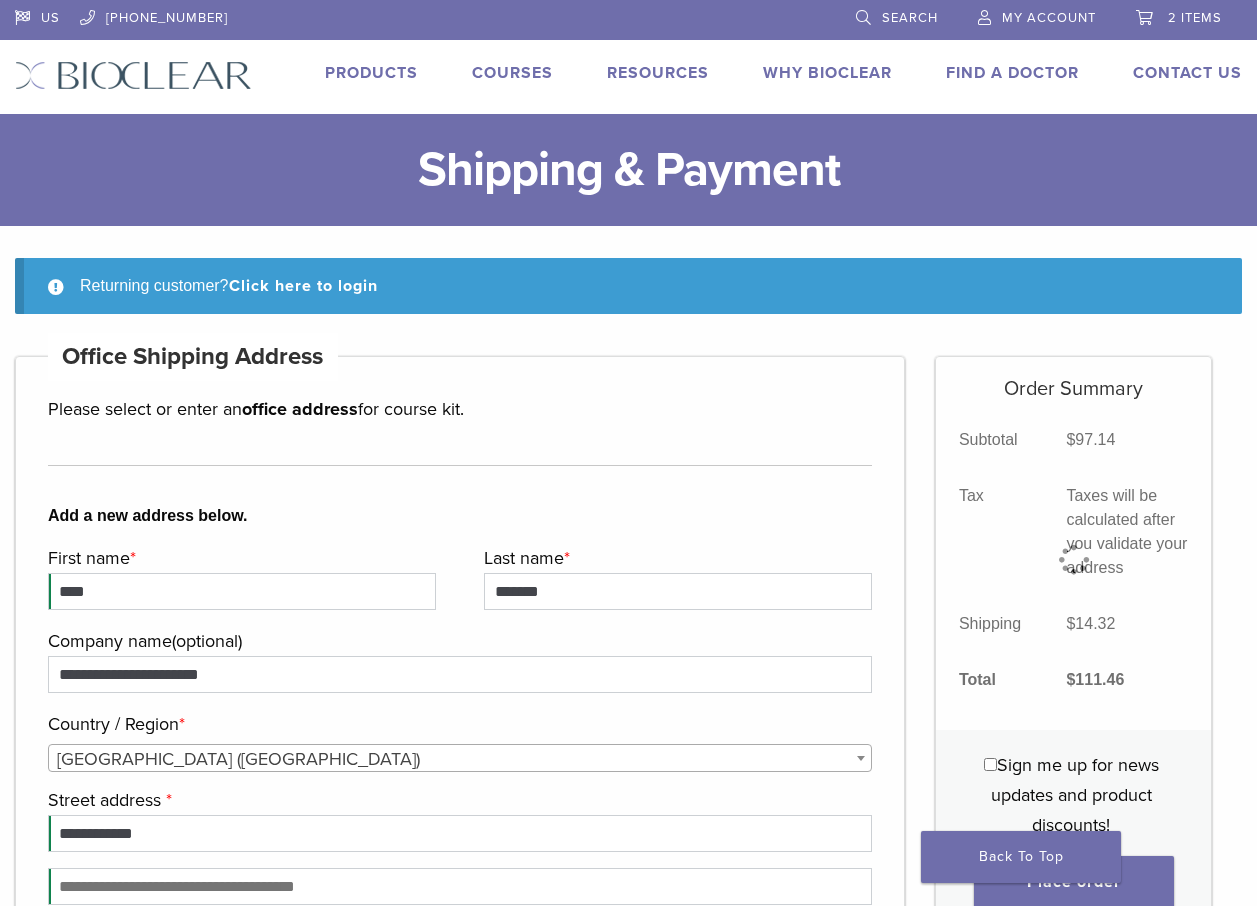select on "**" 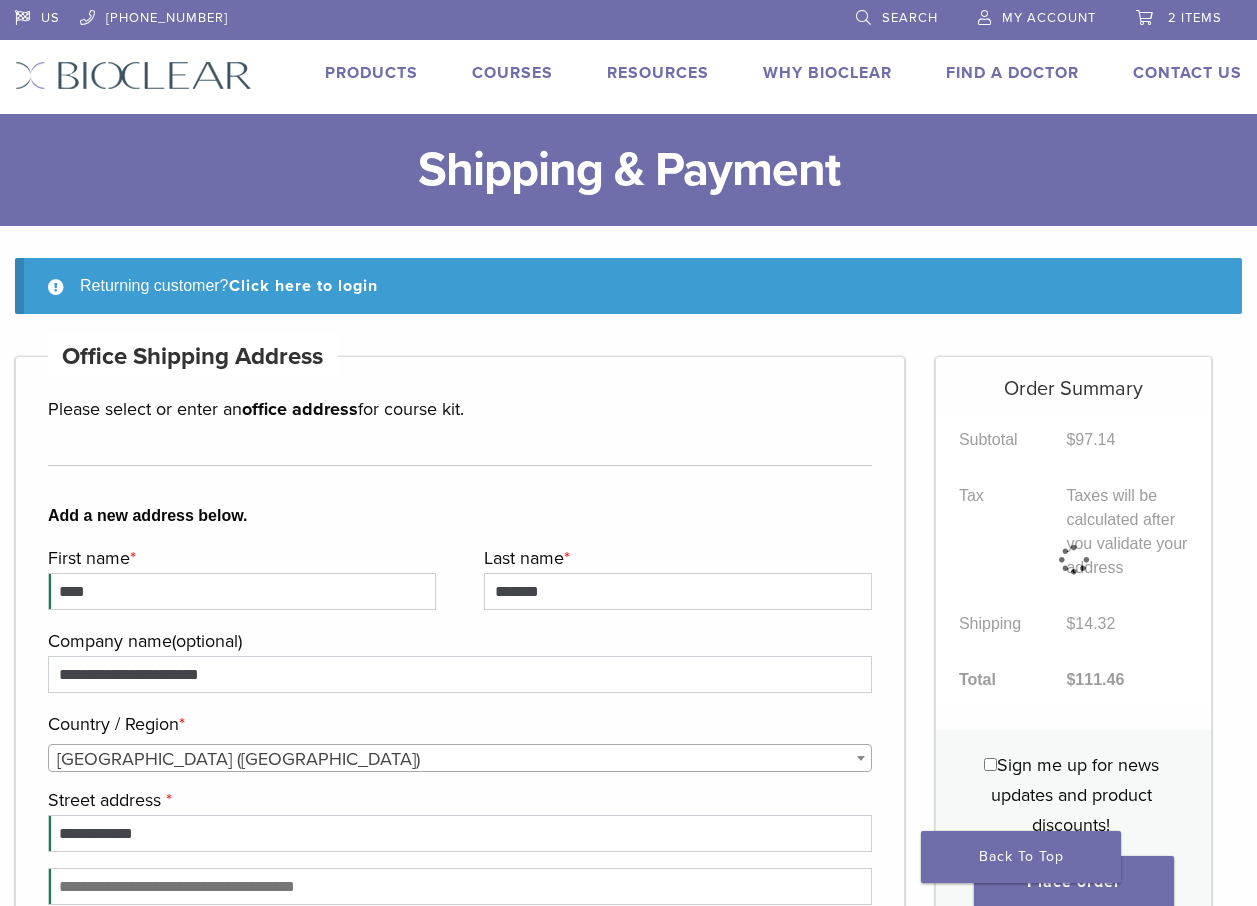 select on "**" 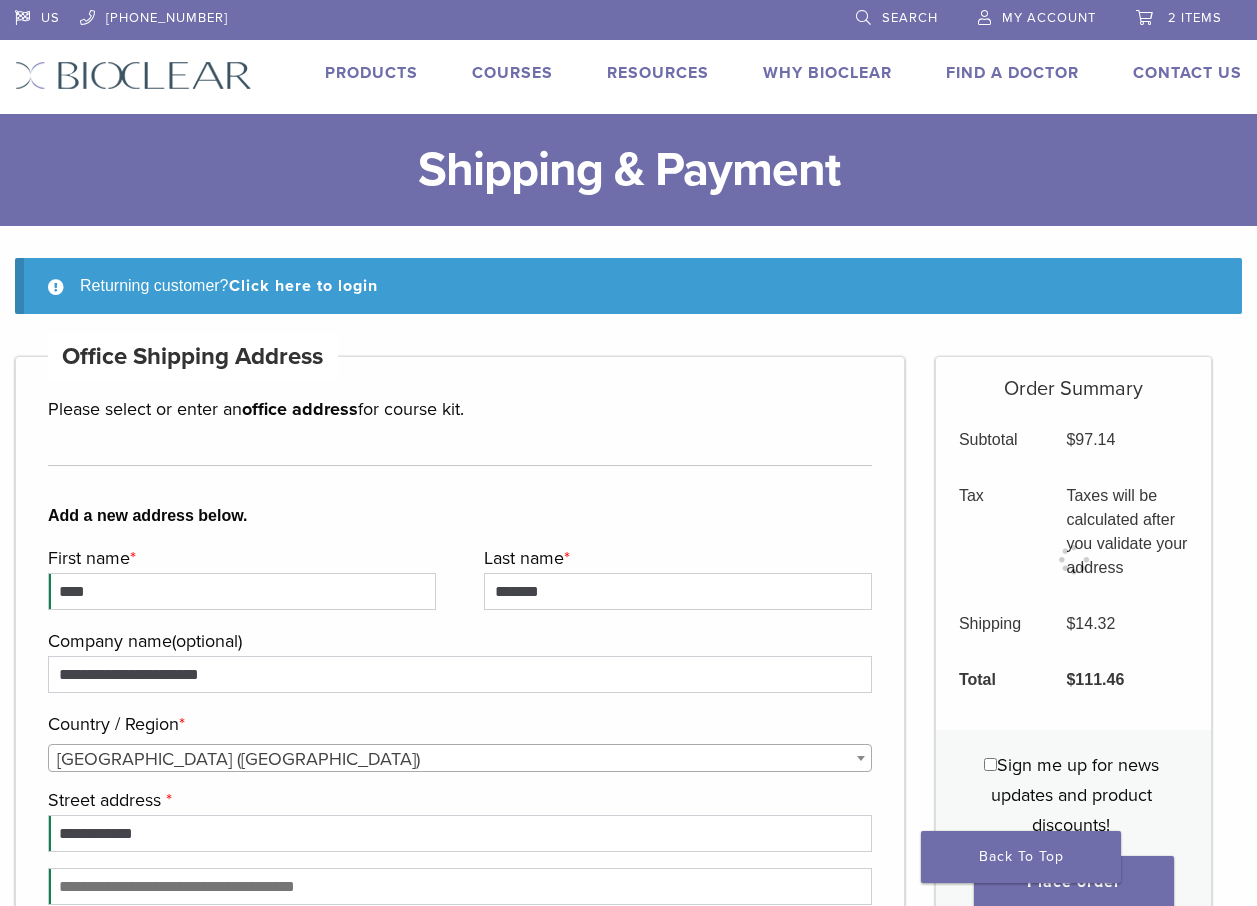 select on "**" 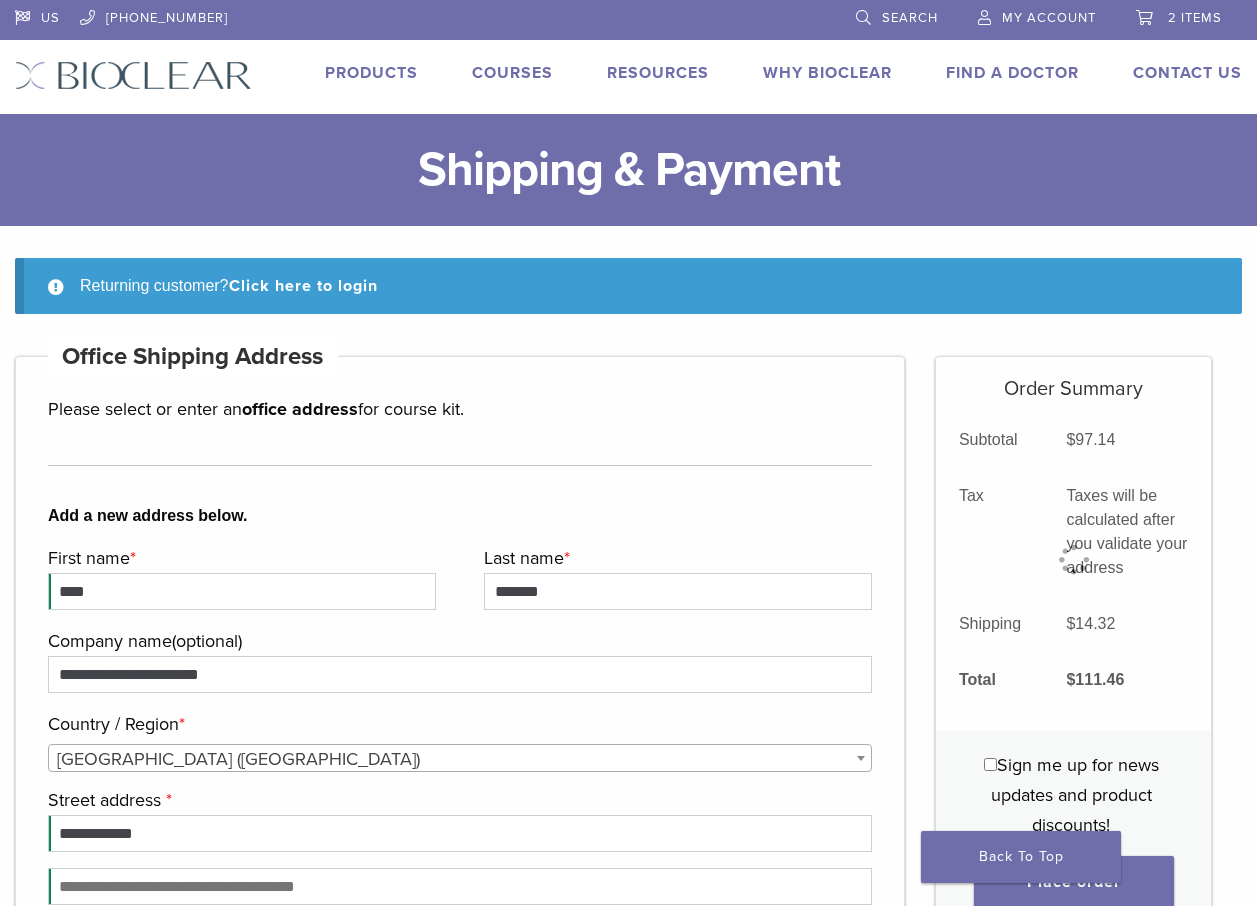 select on "**" 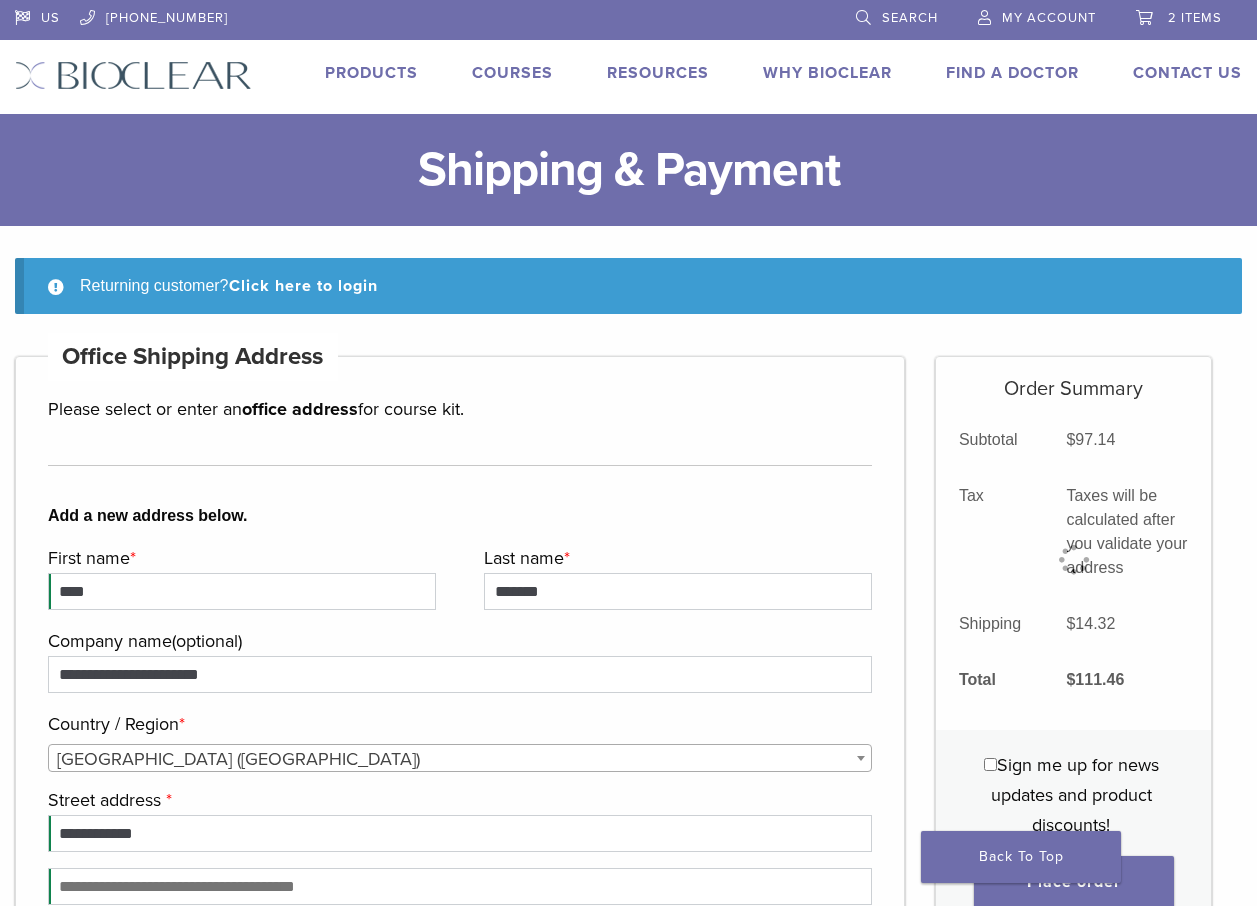 select on "**" 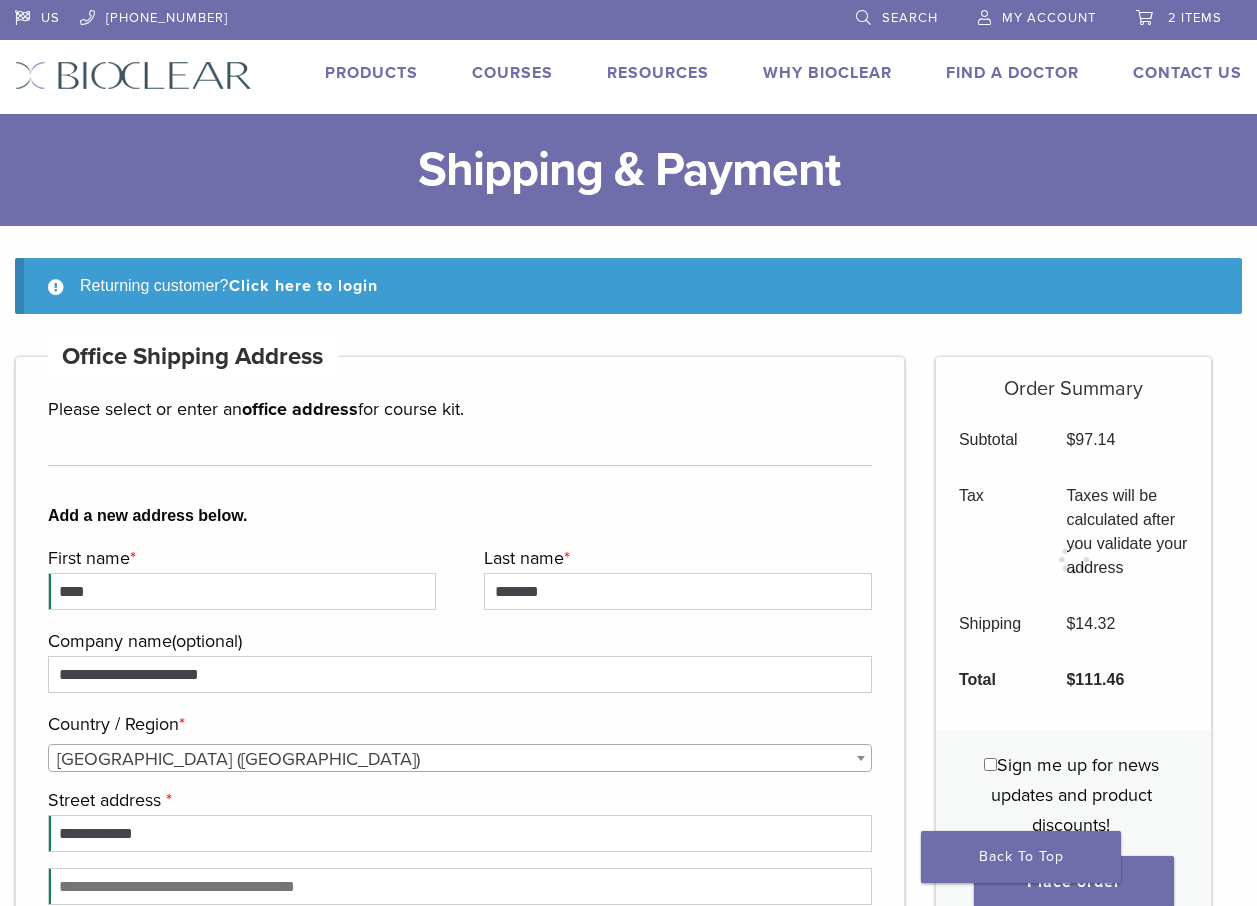 select on "**" 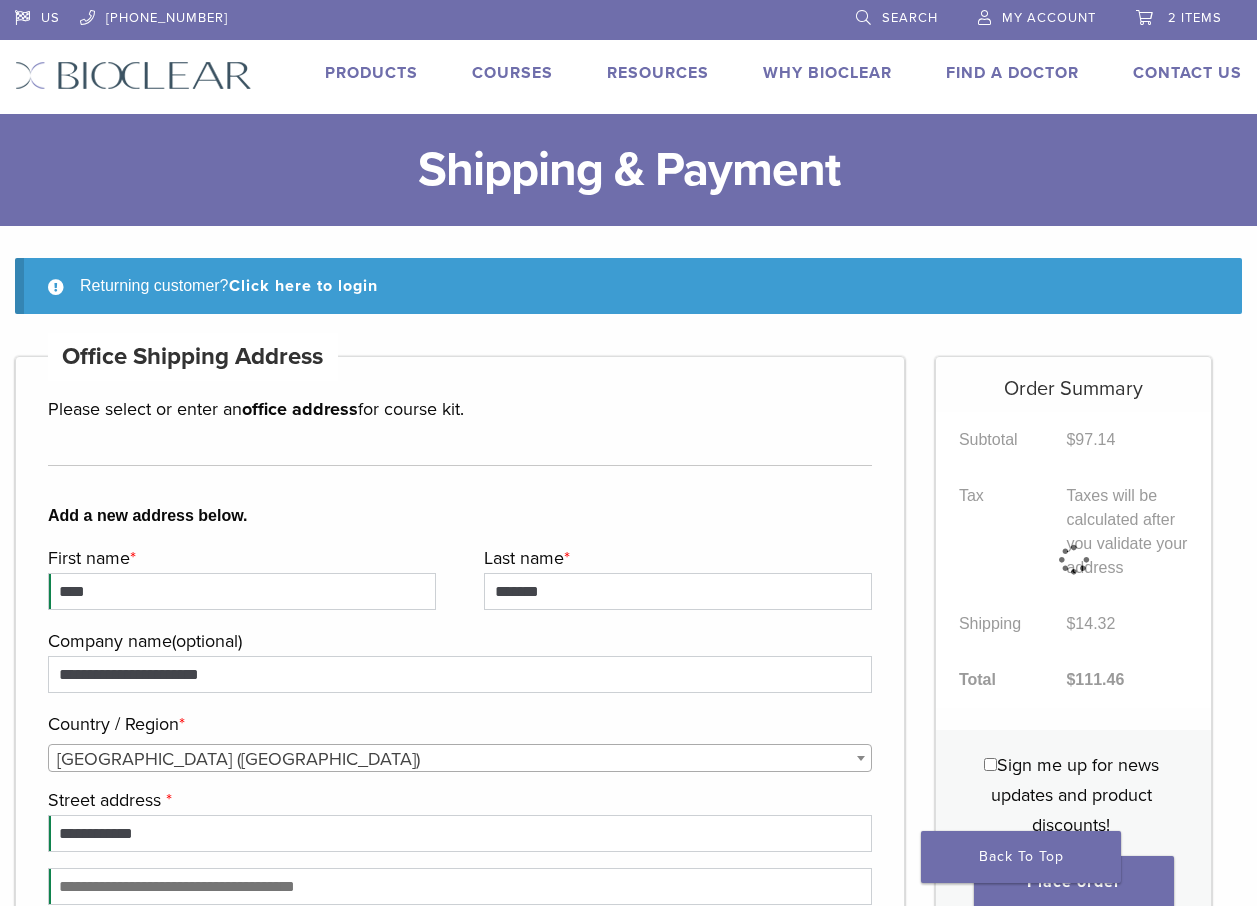 select on "**" 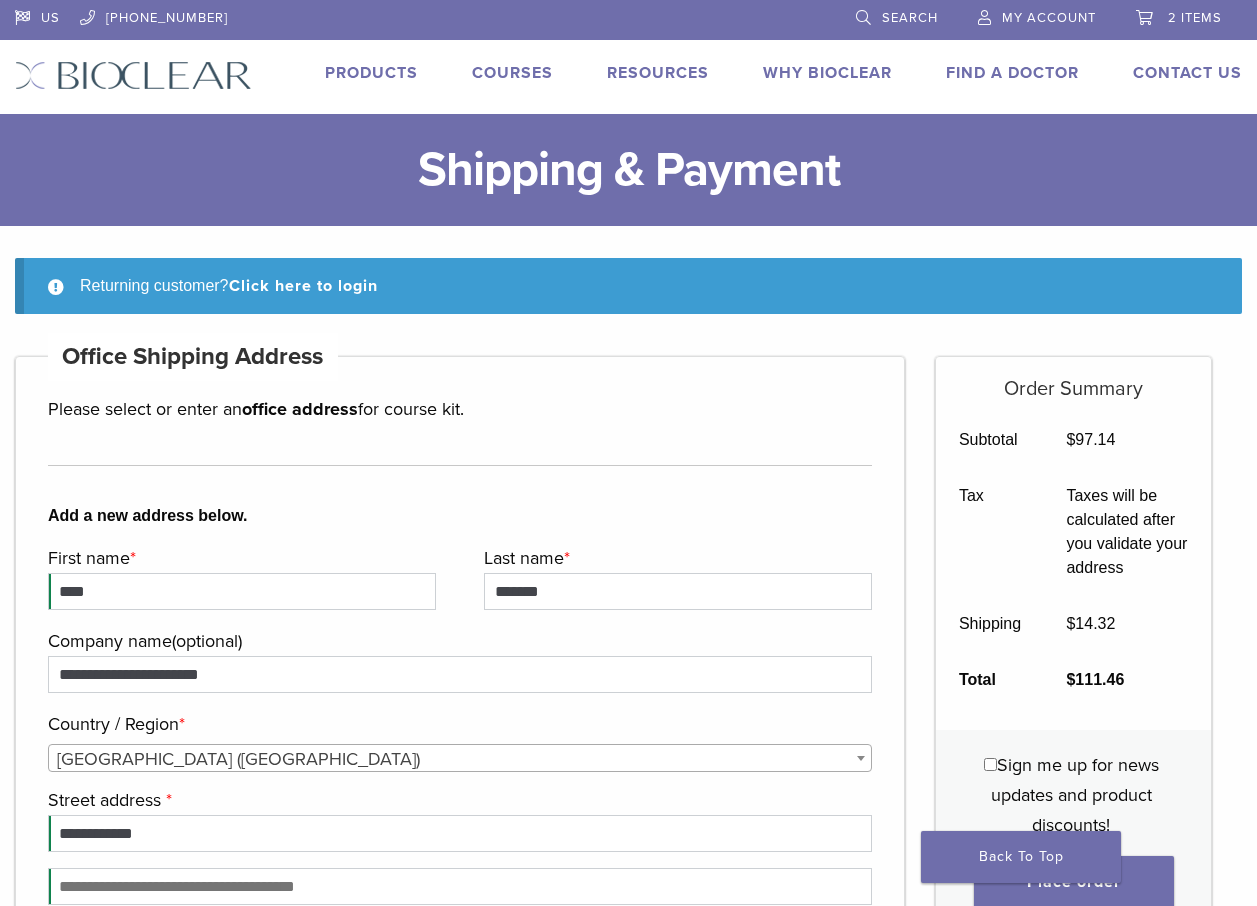 select on "**" 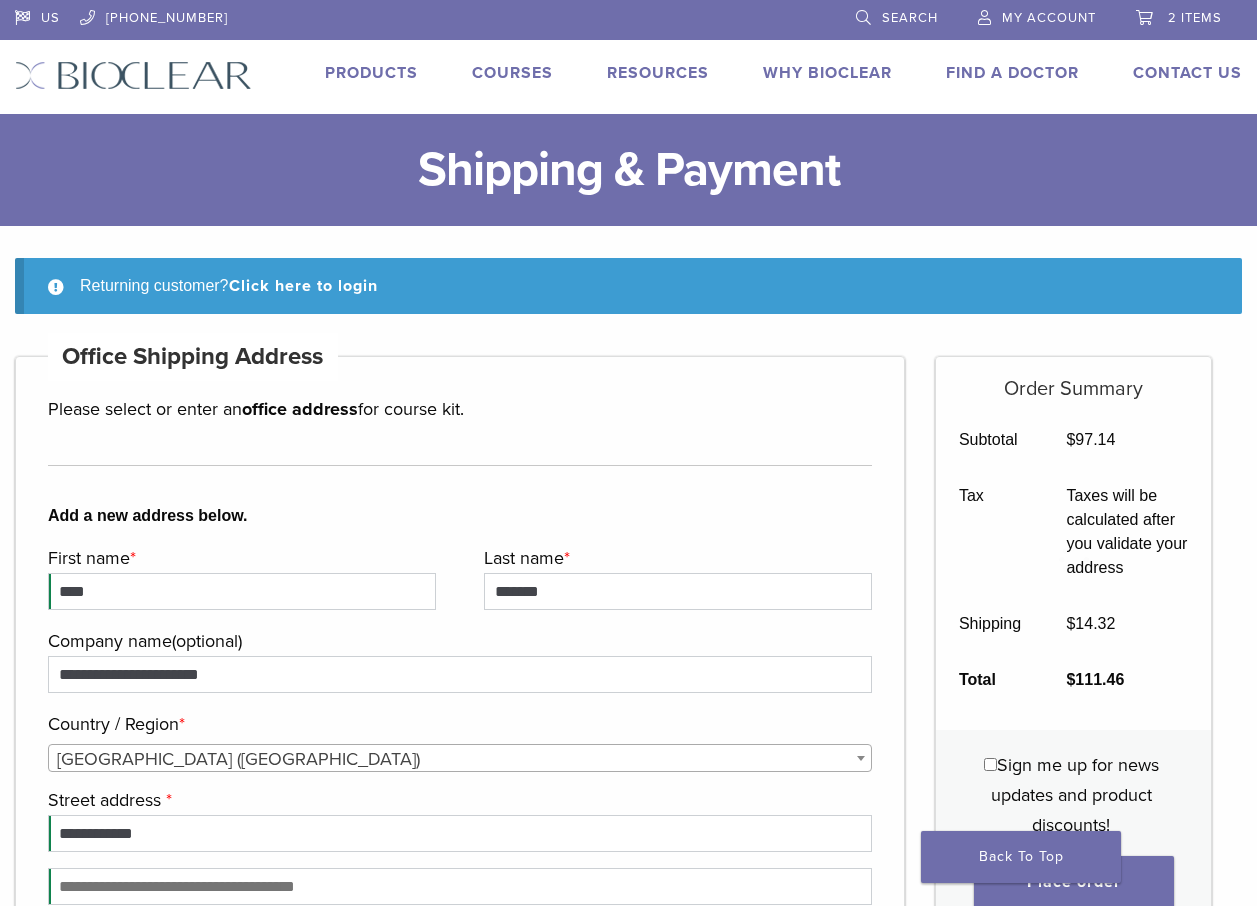 select on "**" 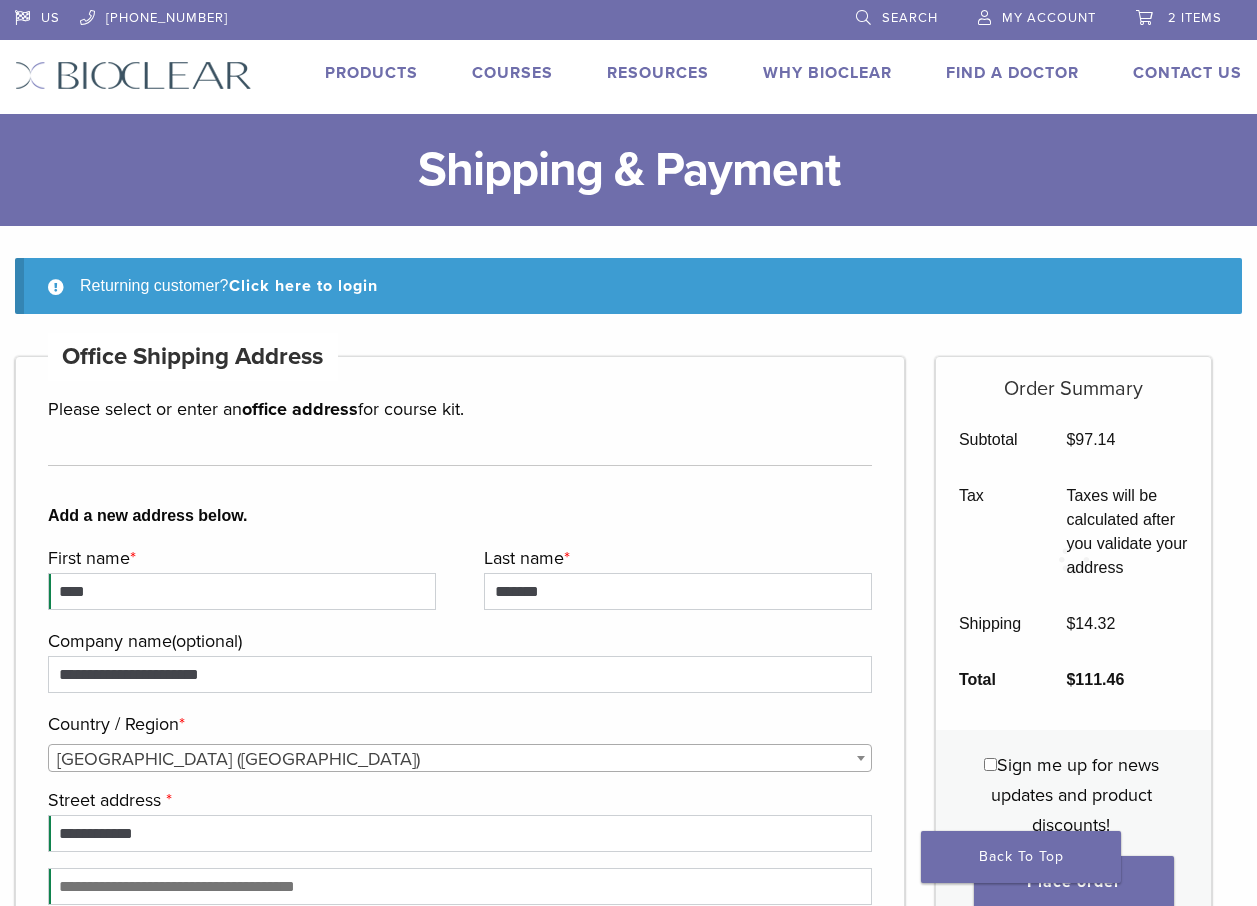 select on "**" 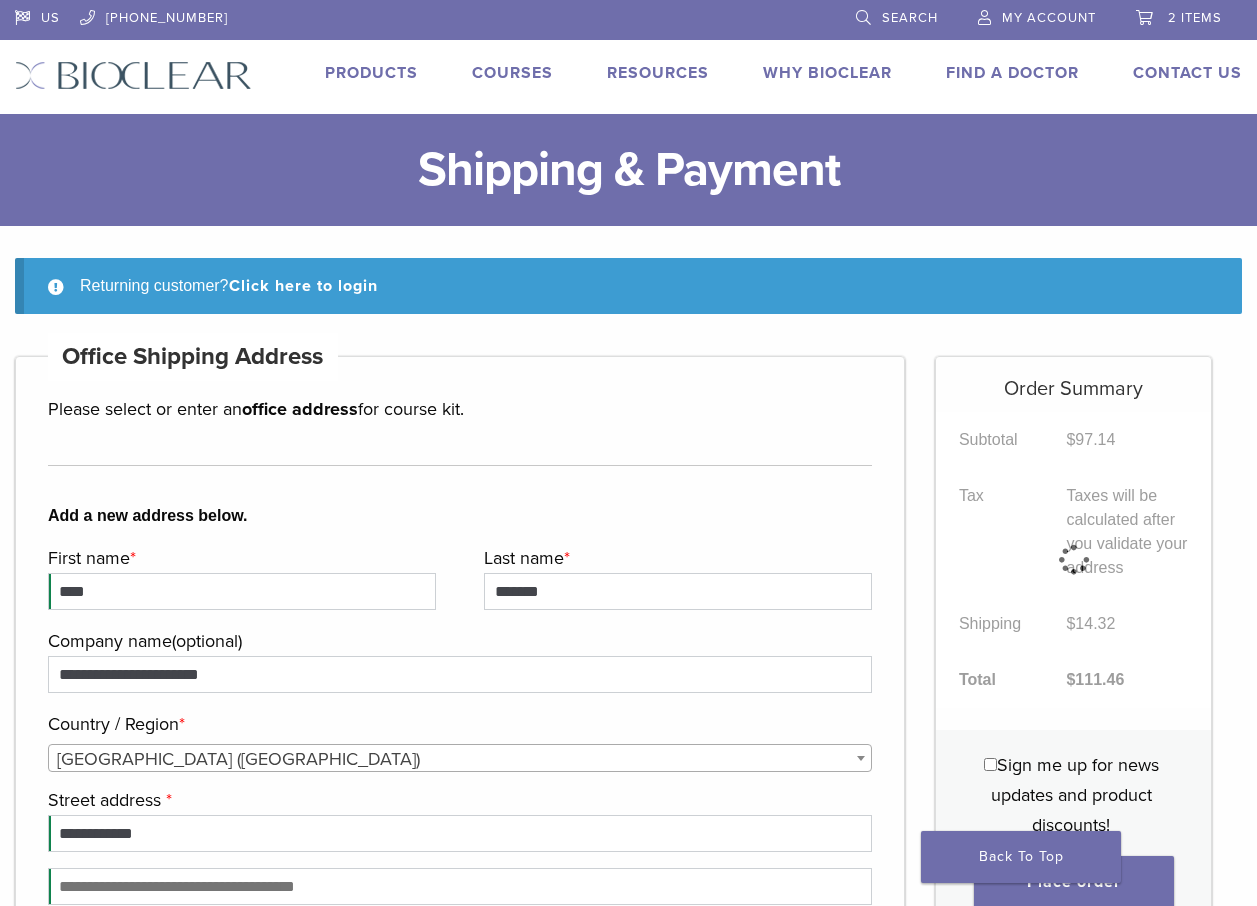 select on "**" 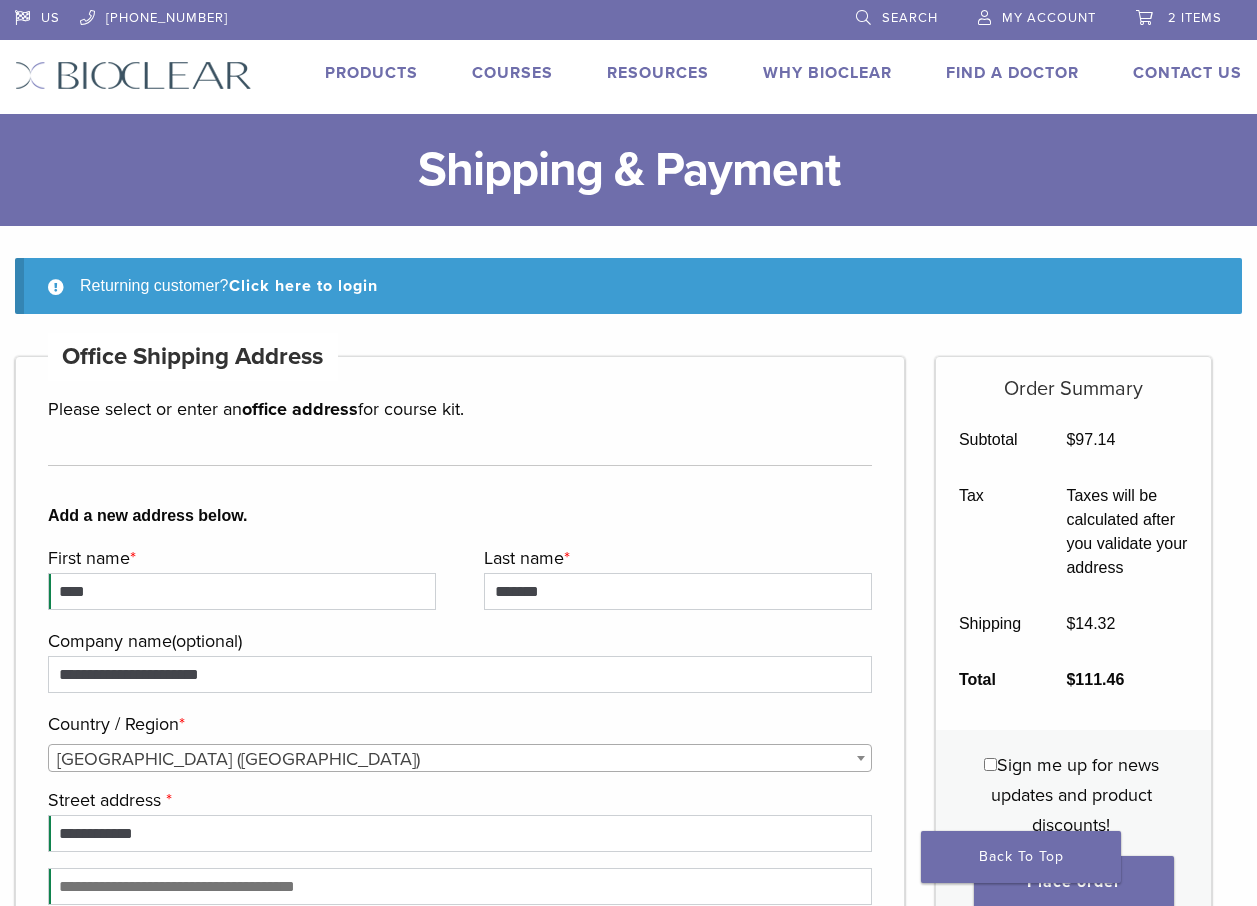 select on "**" 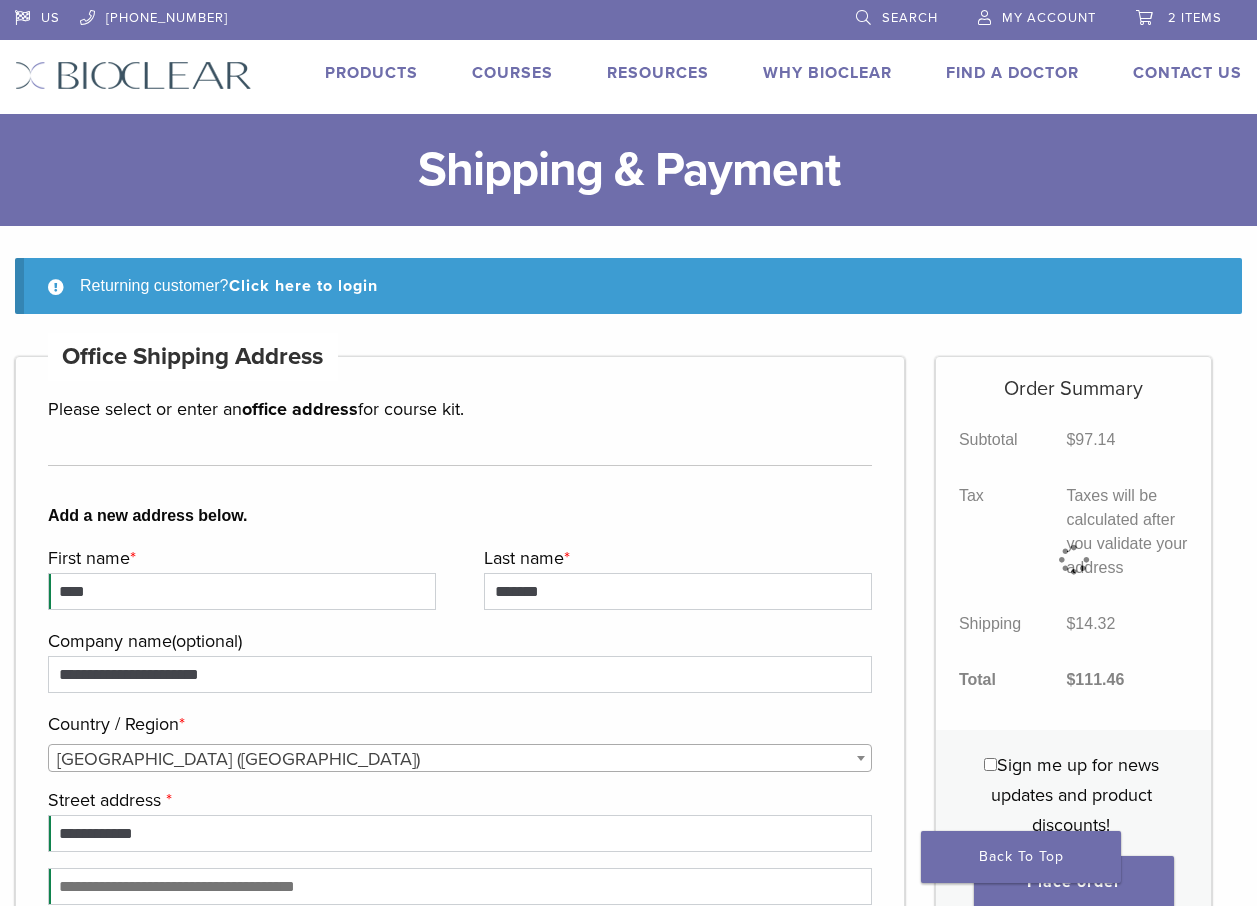 select on "**" 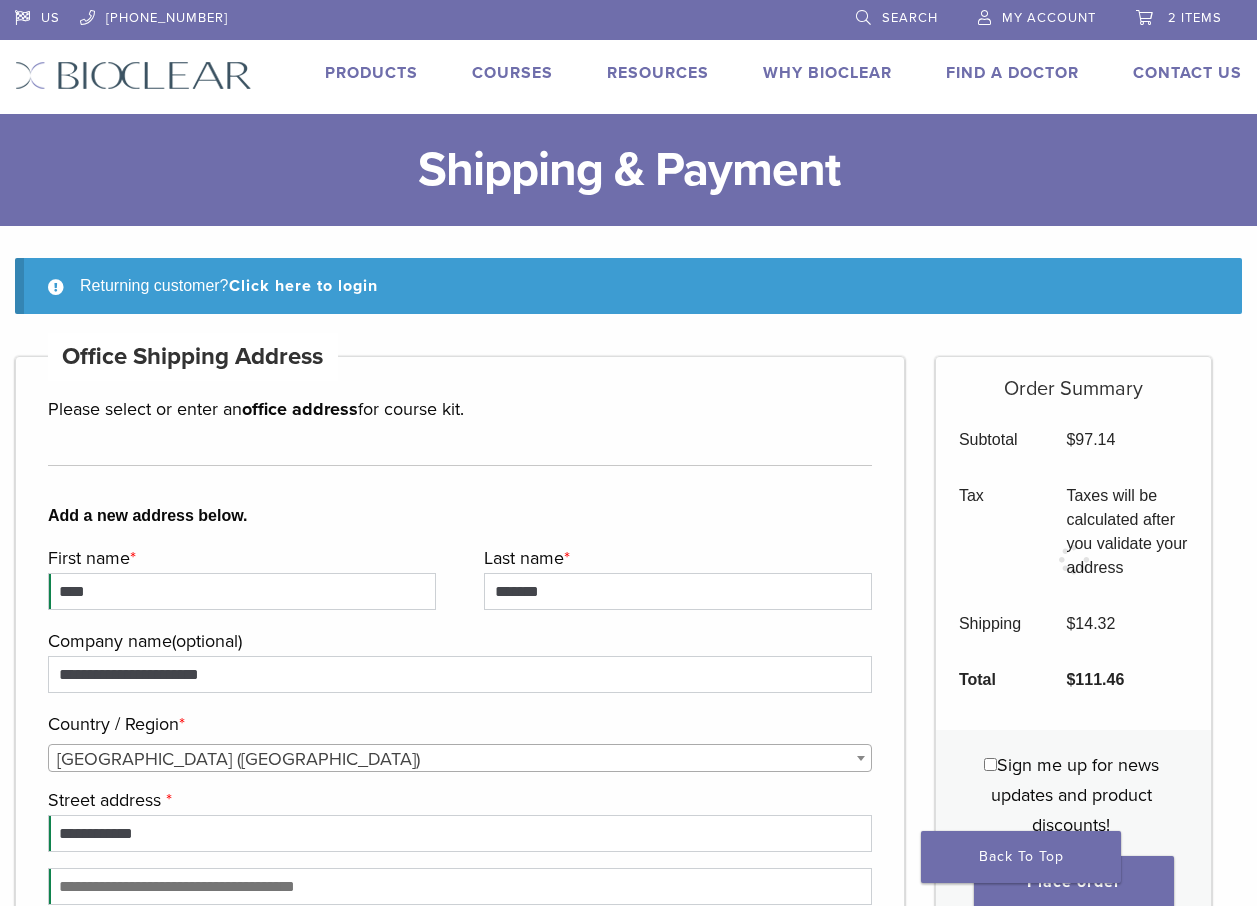 select on "**" 